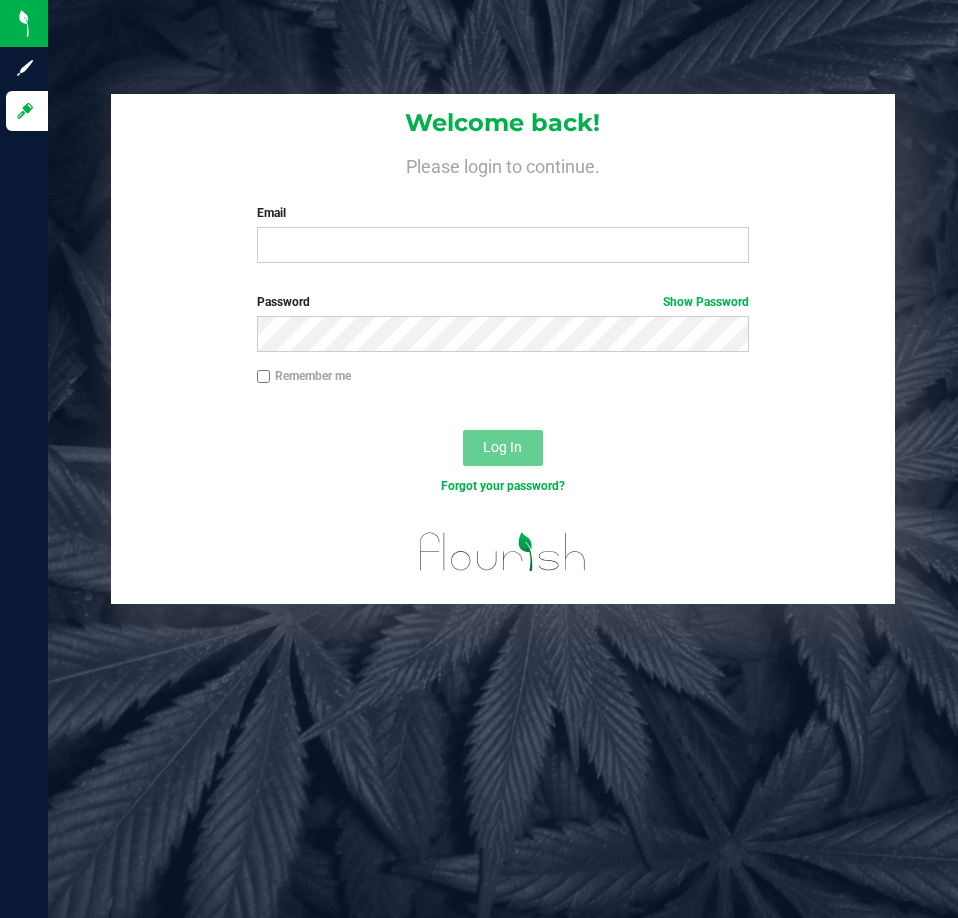 scroll, scrollTop: 0, scrollLeft: 0, axis: both 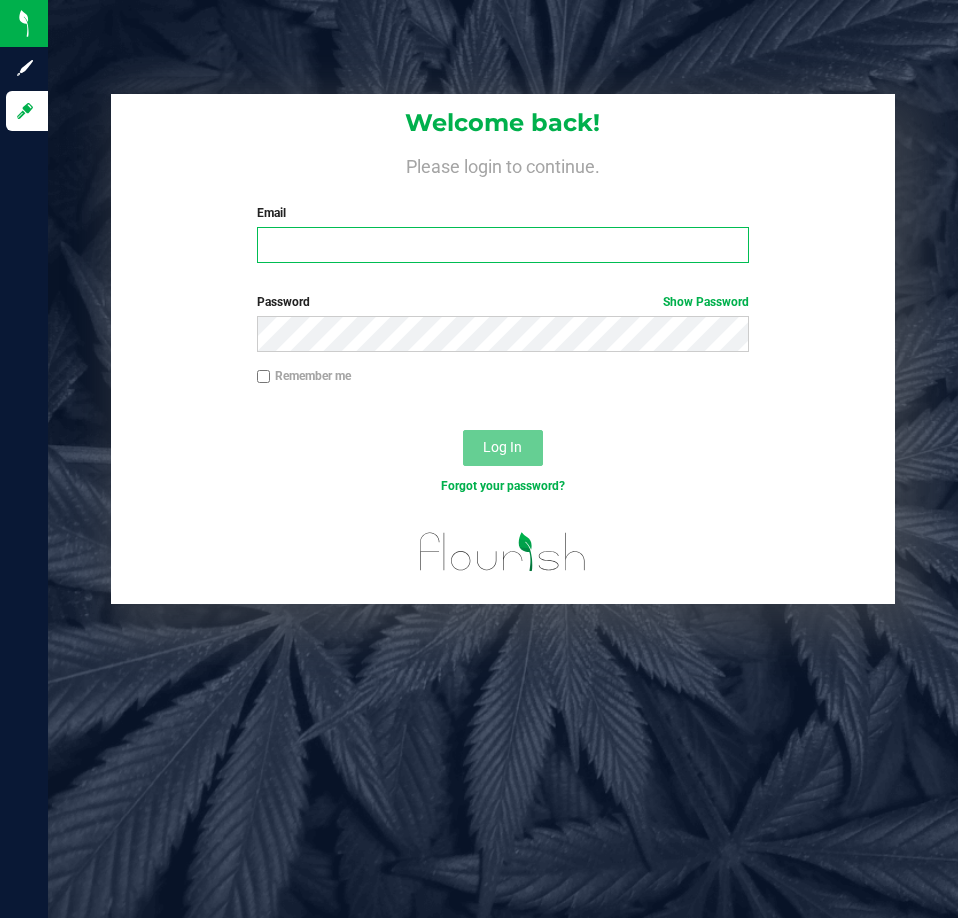 click on "Email" at bounding box center (503, 245) 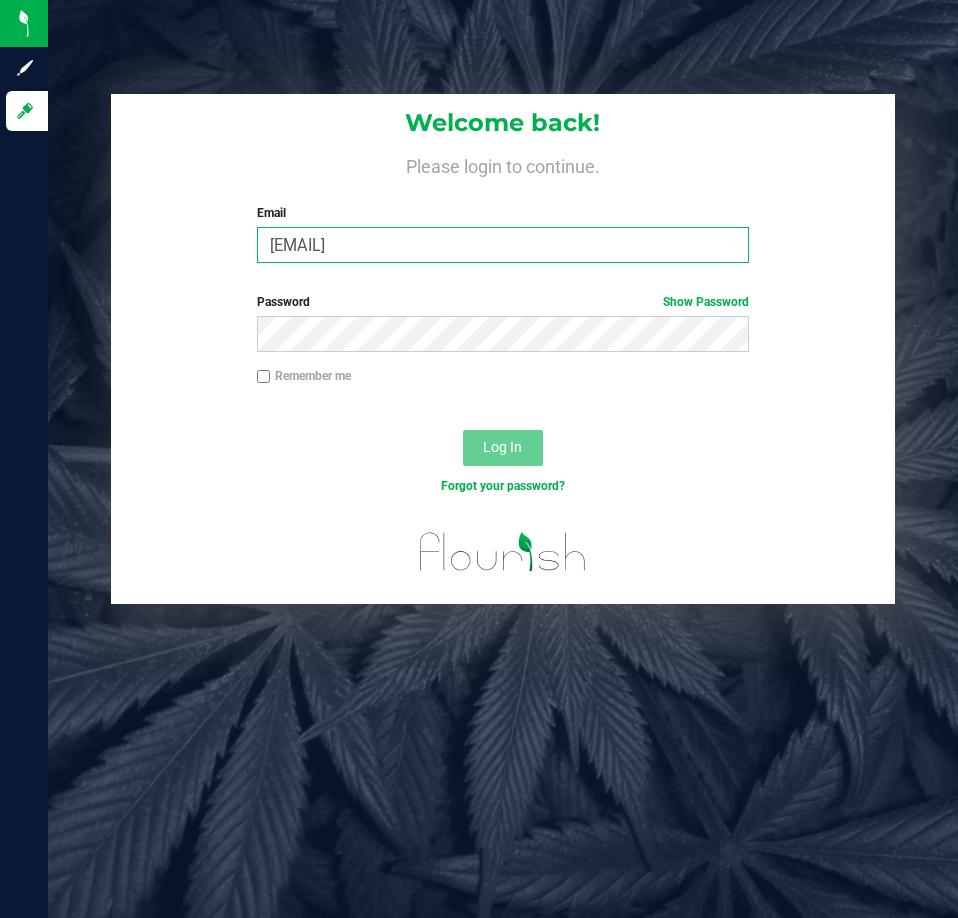 scroll, scrollTop: 0, scrollLeft: 0, axis: both 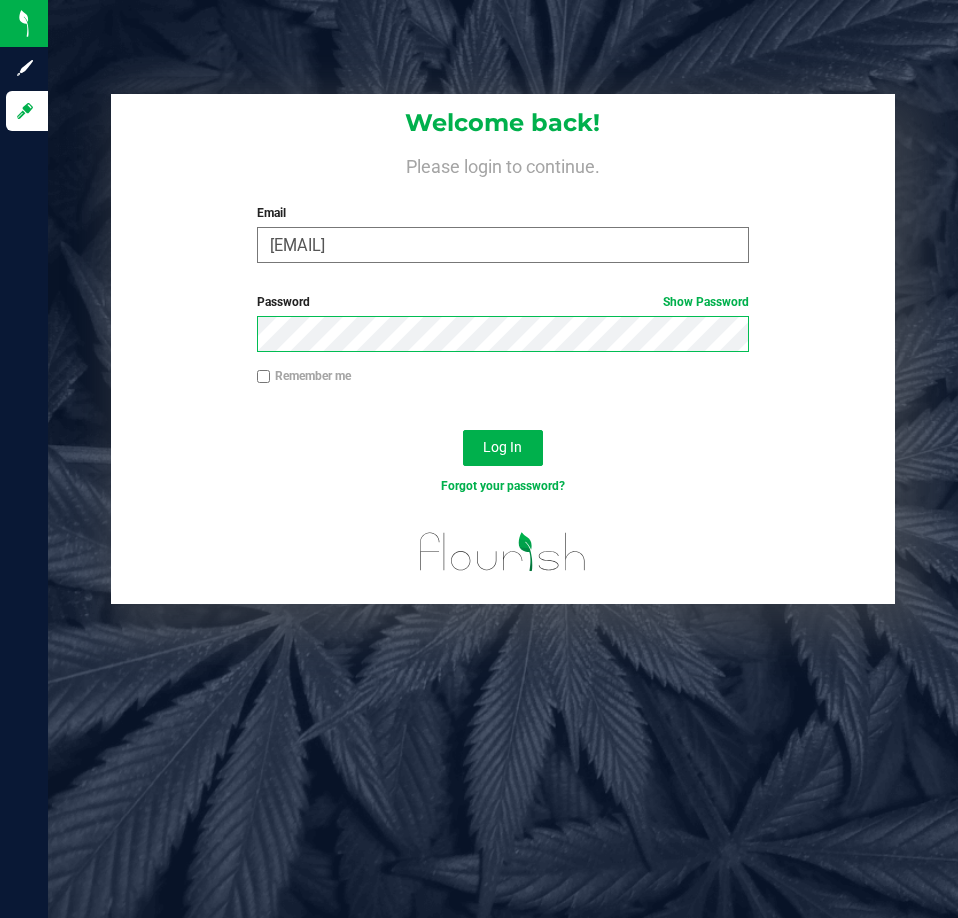 click on "Log In" at bounding box center [503, 448] 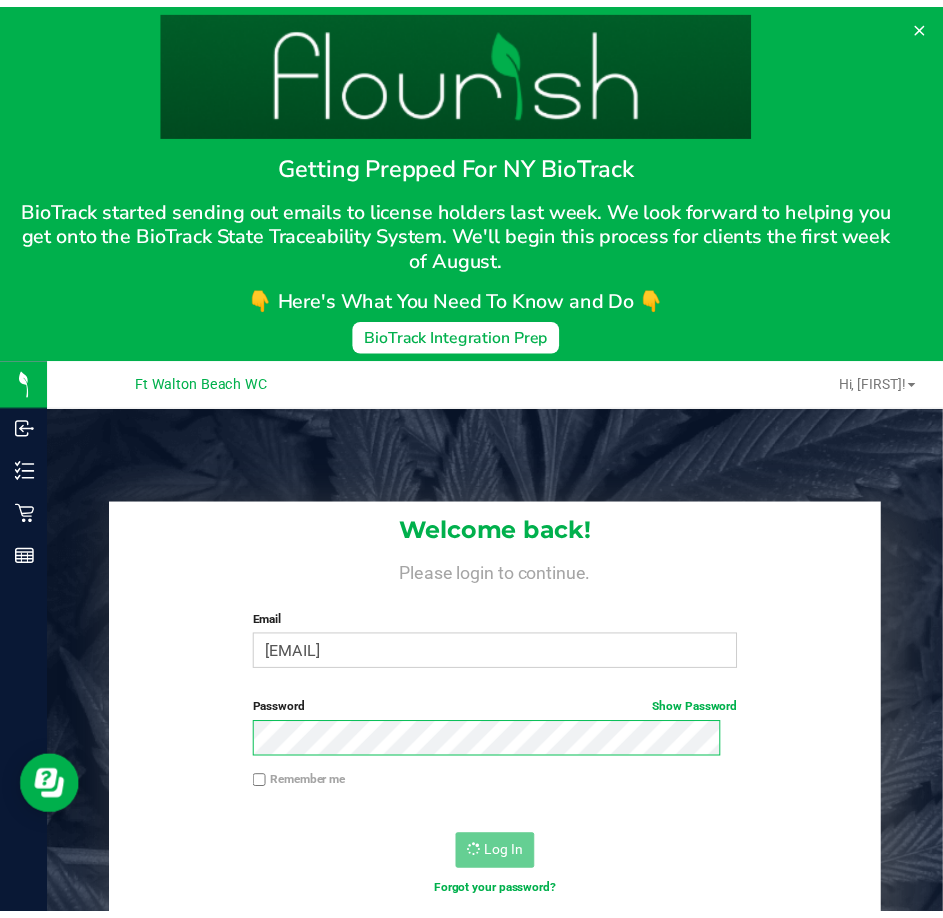 scroll, scrollTop: 0, scrollLeft: 0, axis: both 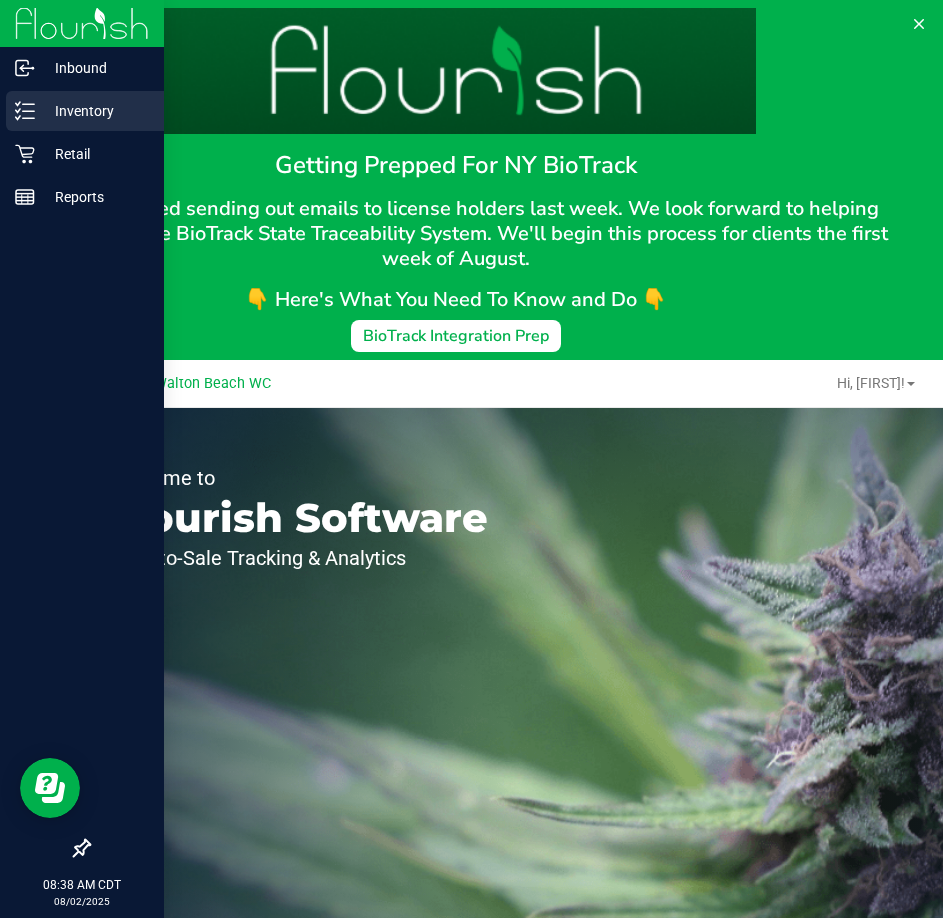 click on "Inventory" at bounding box center [95, 111] 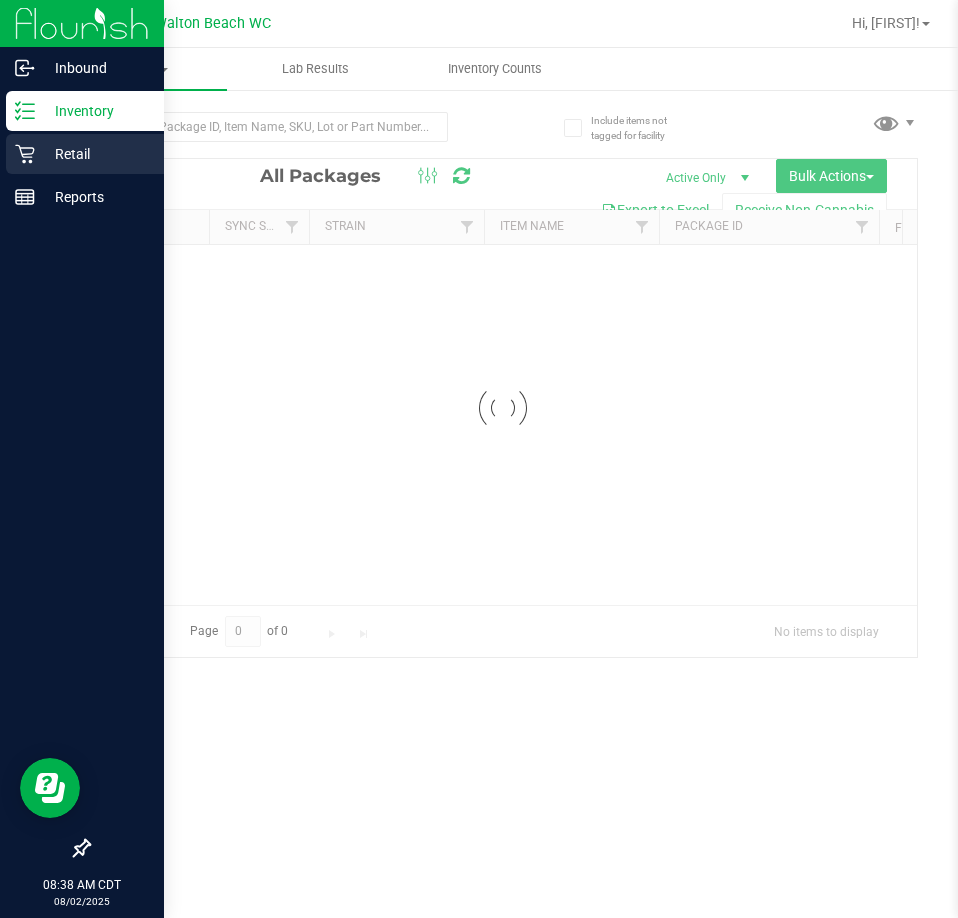 click on "Retail" at bounding box center (95, 154) 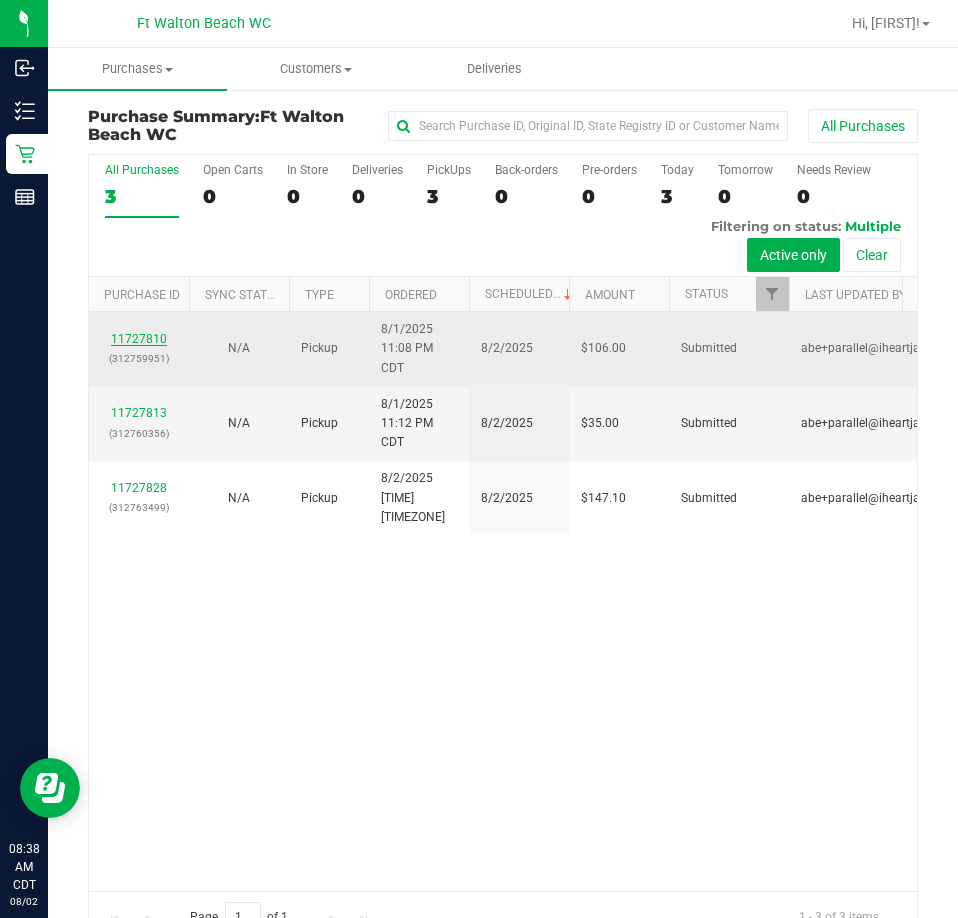 click on "11727810" at bounding box center [139, 339] 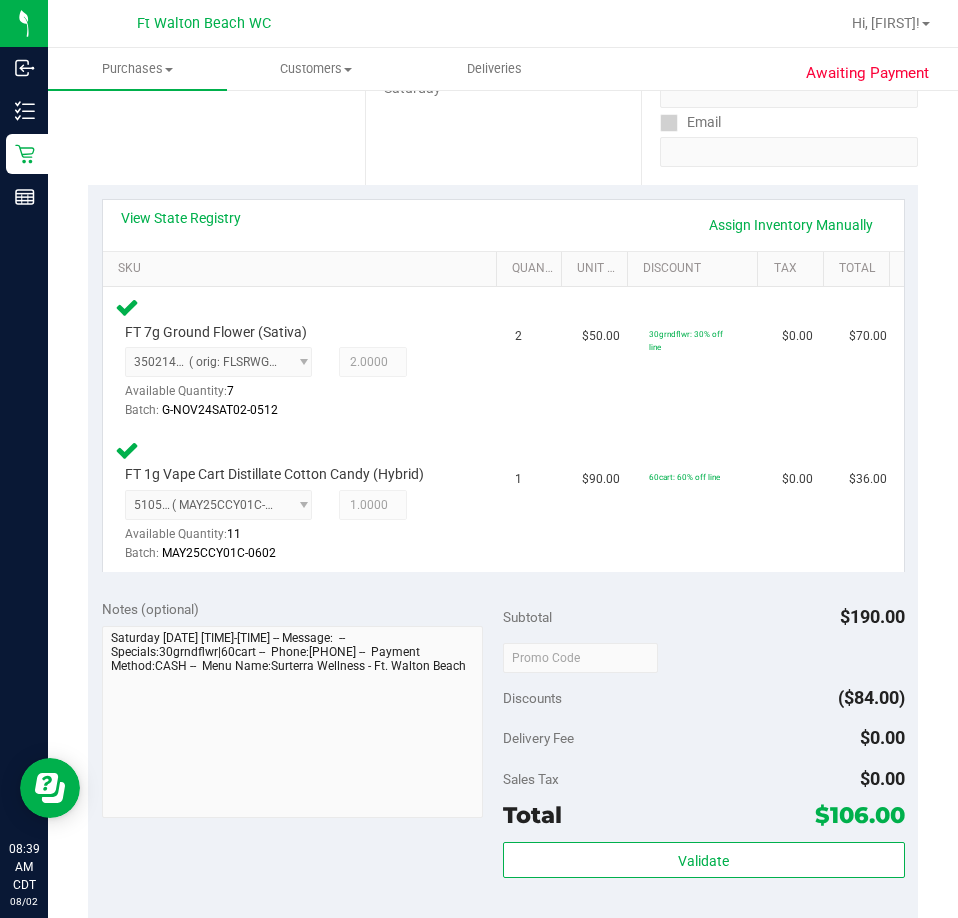 scroll, scrollTop: 500, scrollLeft: 0, axis: vertical 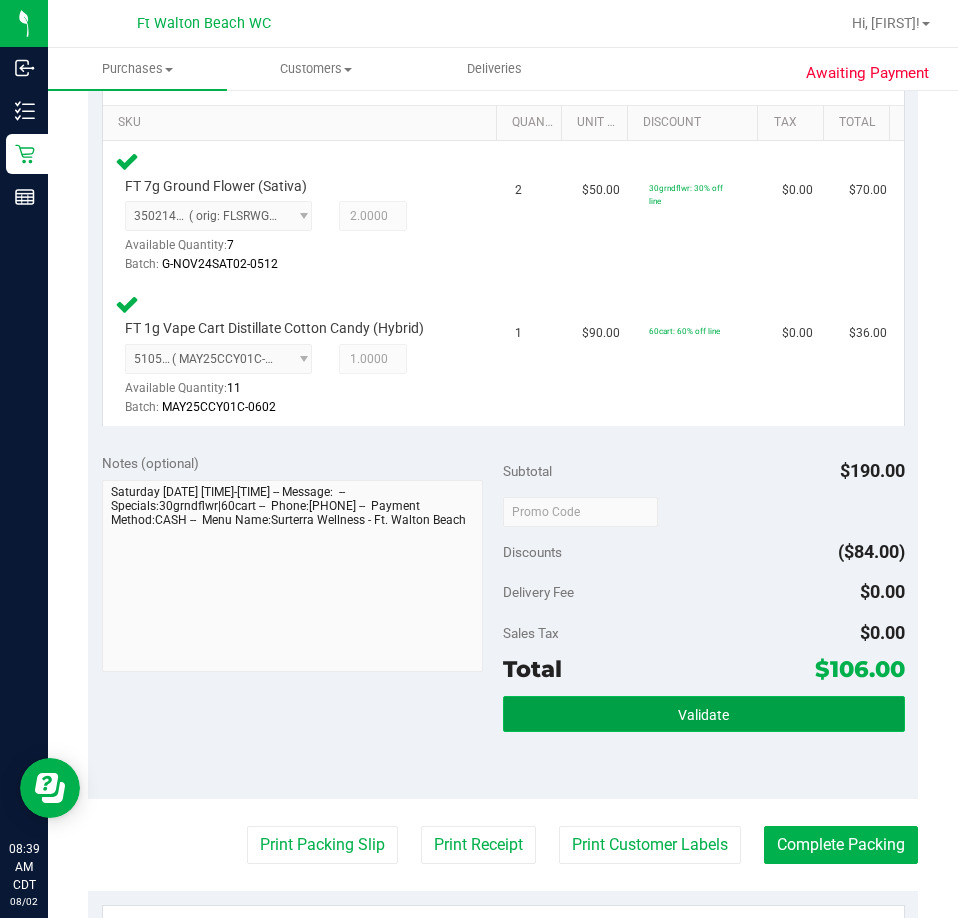 click on "Validate" at bounding box center (704, 714) 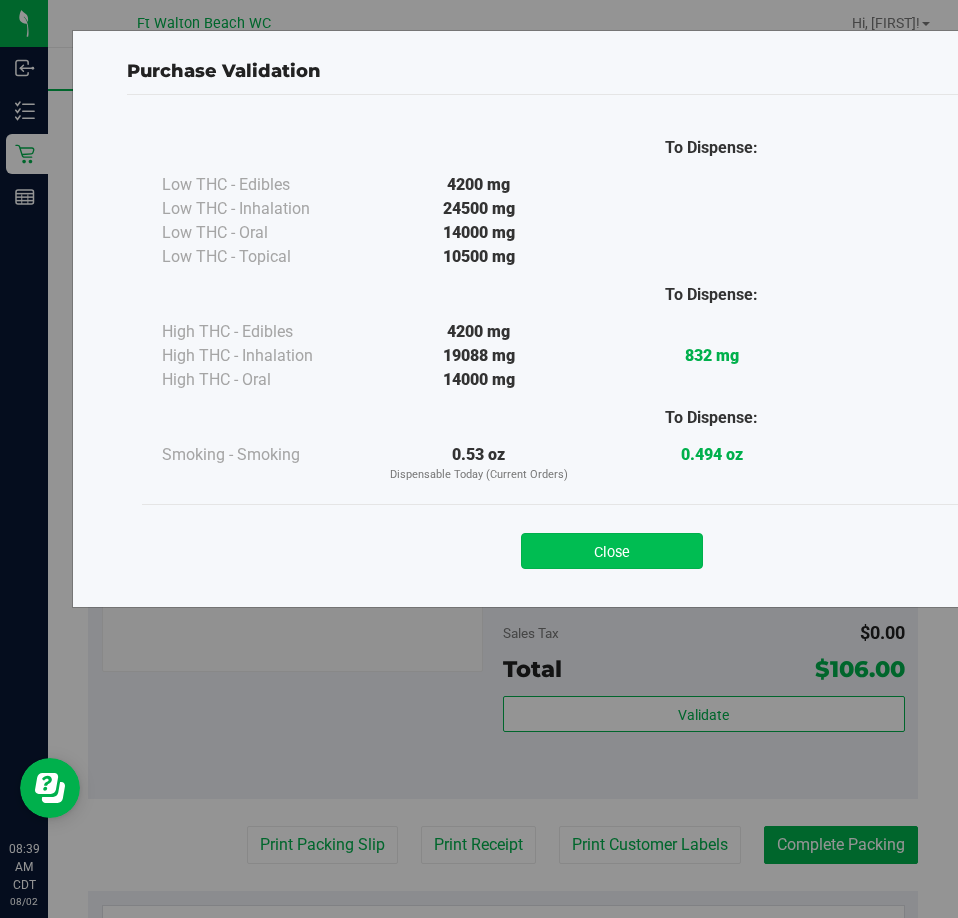 click on "Close" at bounding box center [612, 551] 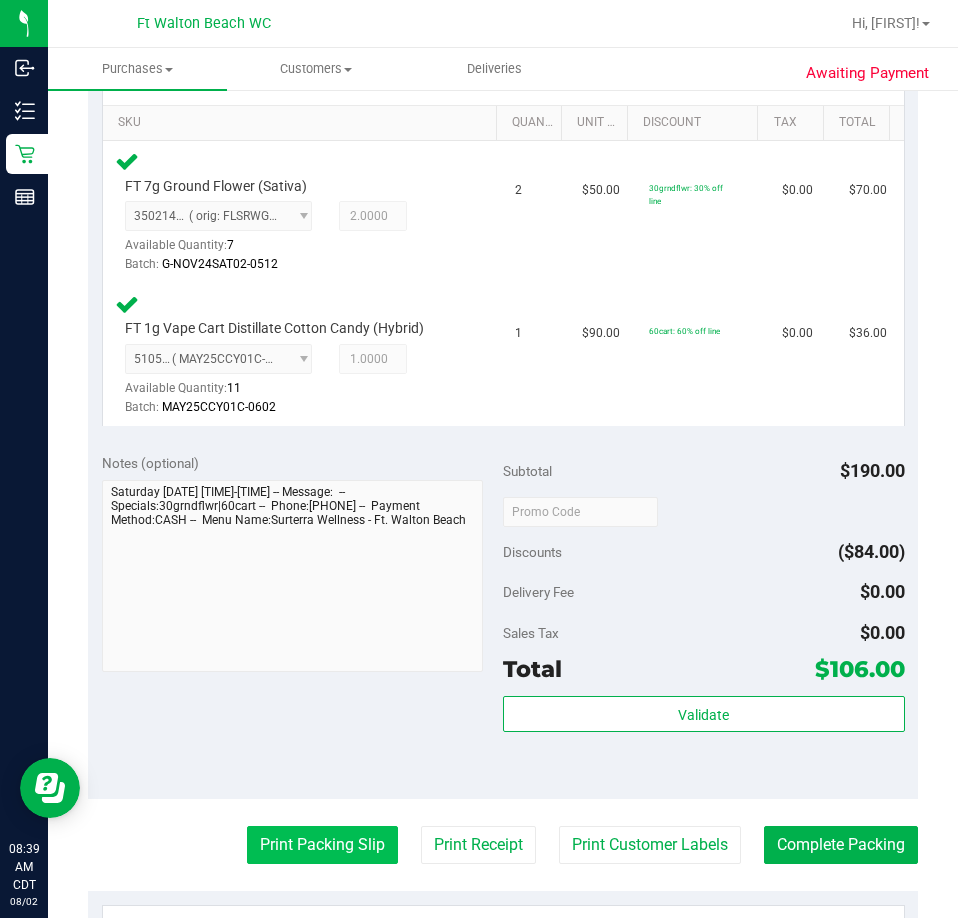 click on "Print Packing Slip" at bounding box center (322, 845) 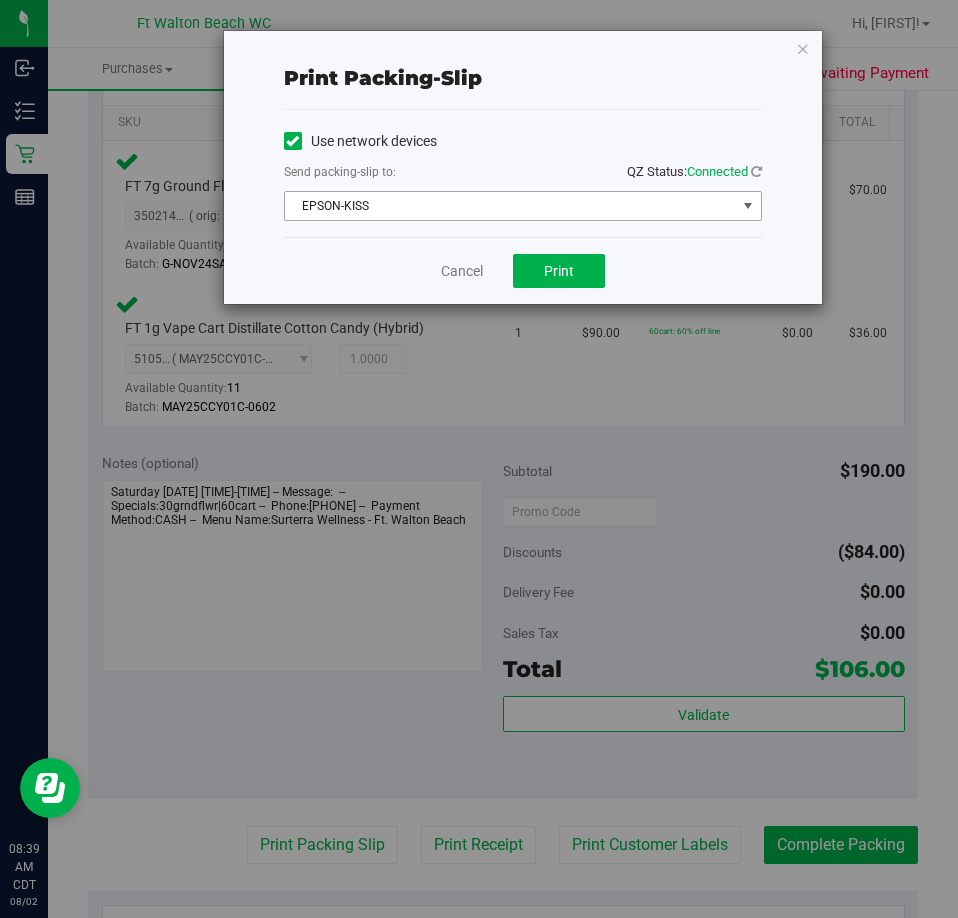 click on "EPSON-KISS" at bounding box center [510, 206] 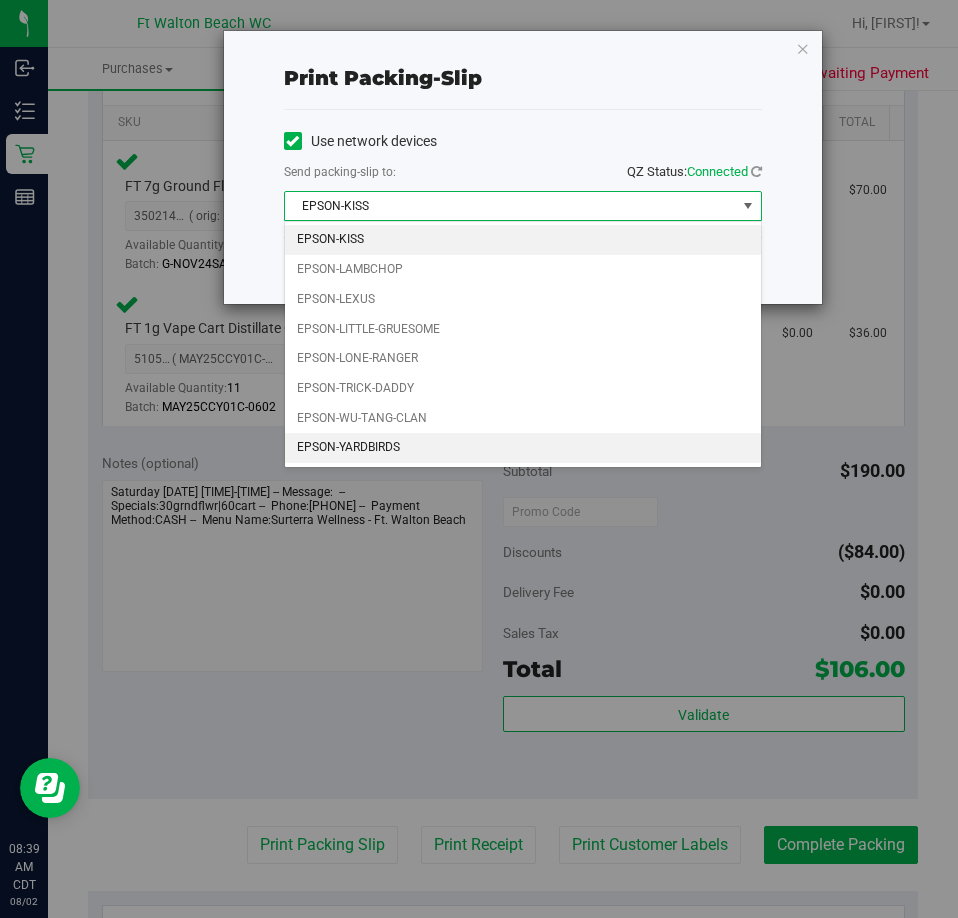 click on "EPSON-YARDBIRDS" at bounding box center [523, 448] 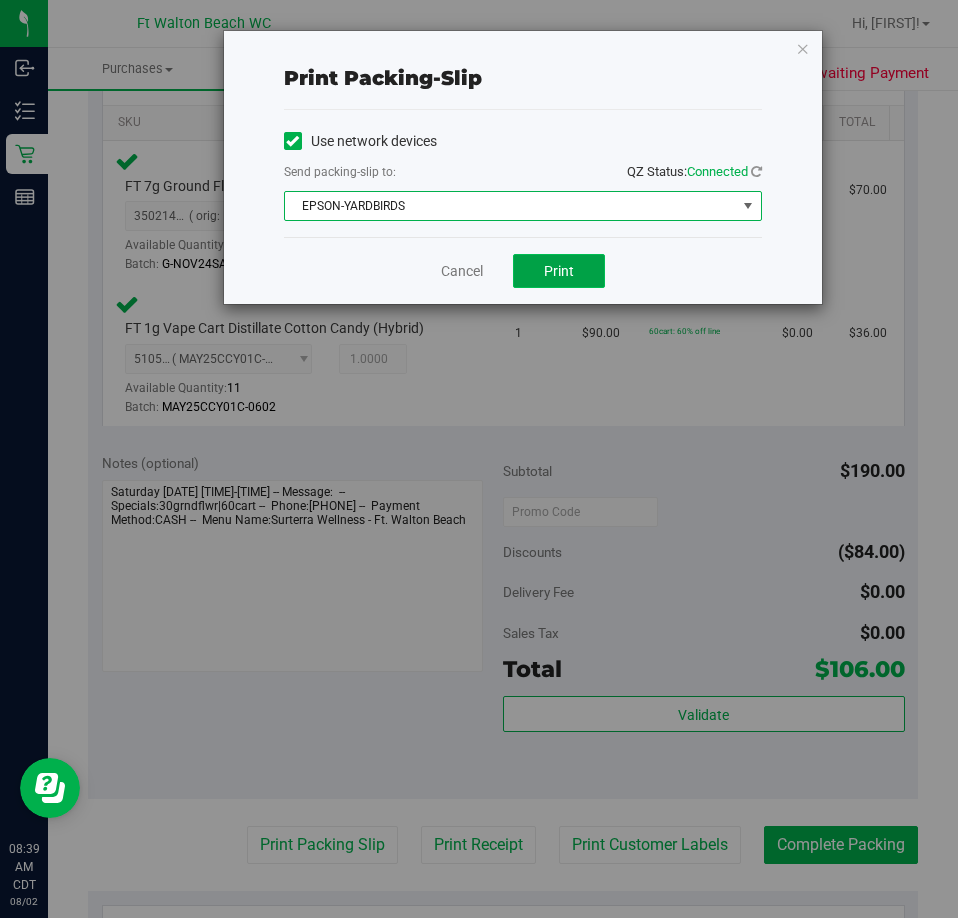 click on "Print" at bounding box center [559, 271] 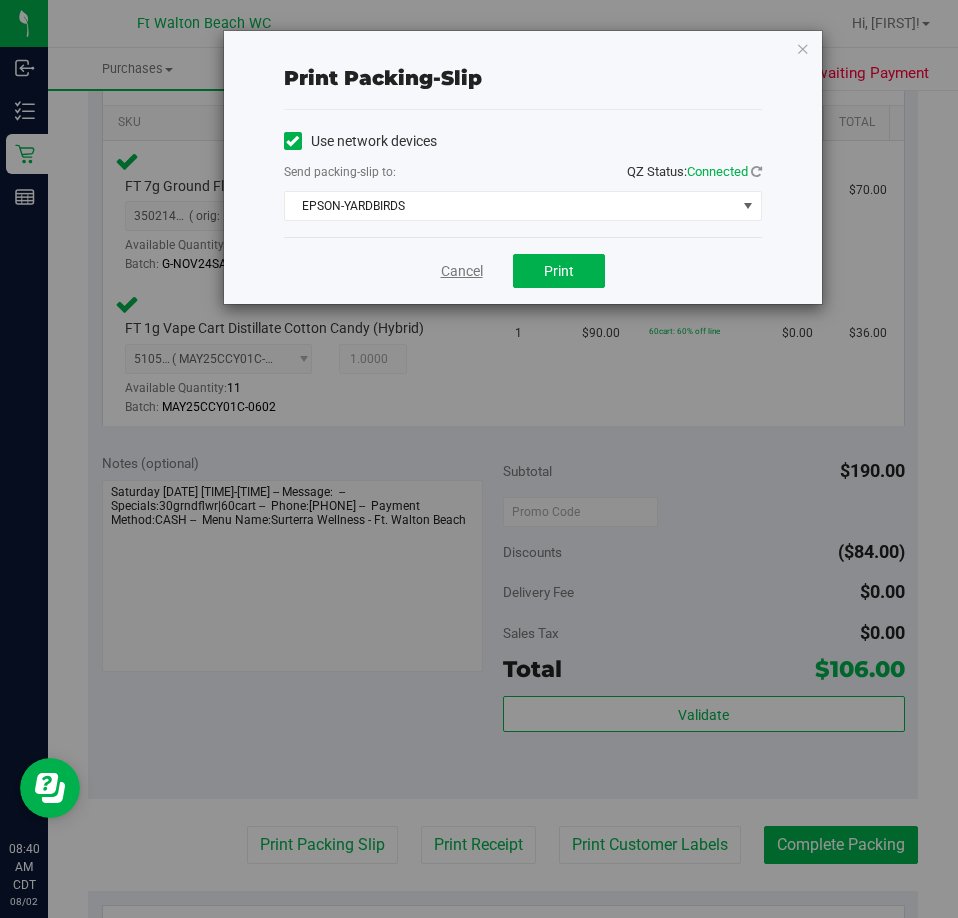 click on "Cancel" at bounding box center (462, 271) 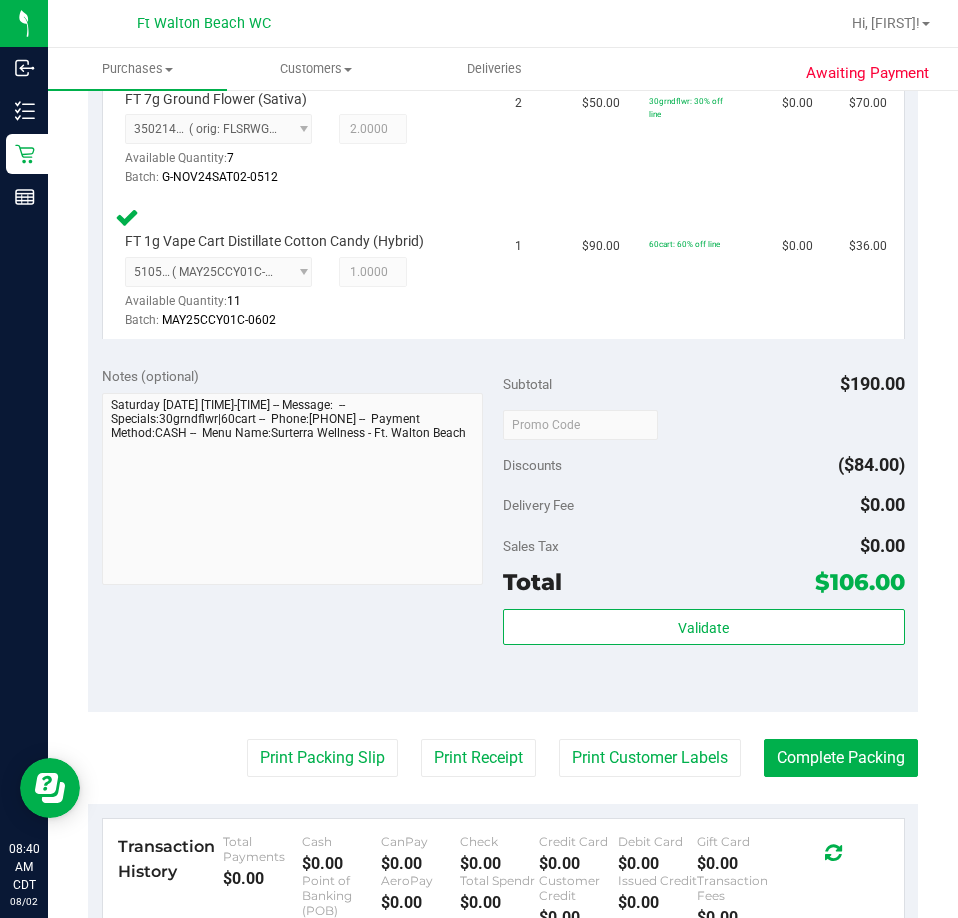 scroll, scrollTop: 800, scrollLeft: 0, axis: vertical 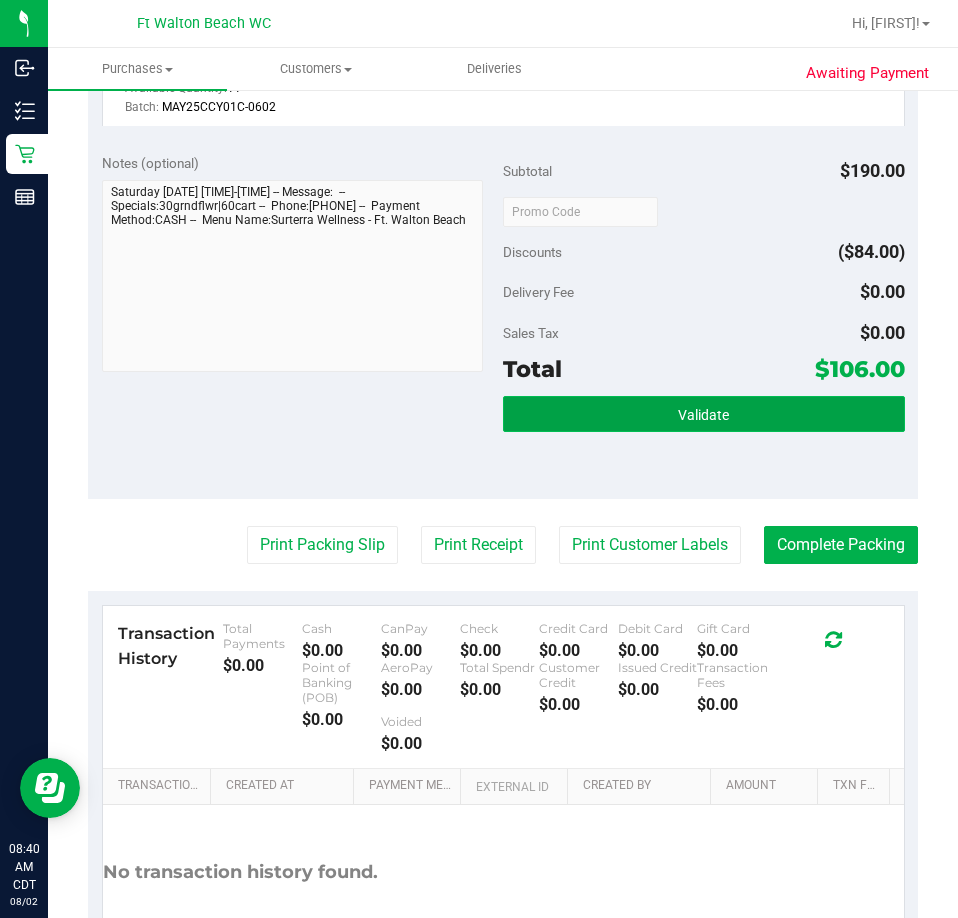 click on "Validate" at bounding box center [704, 414] 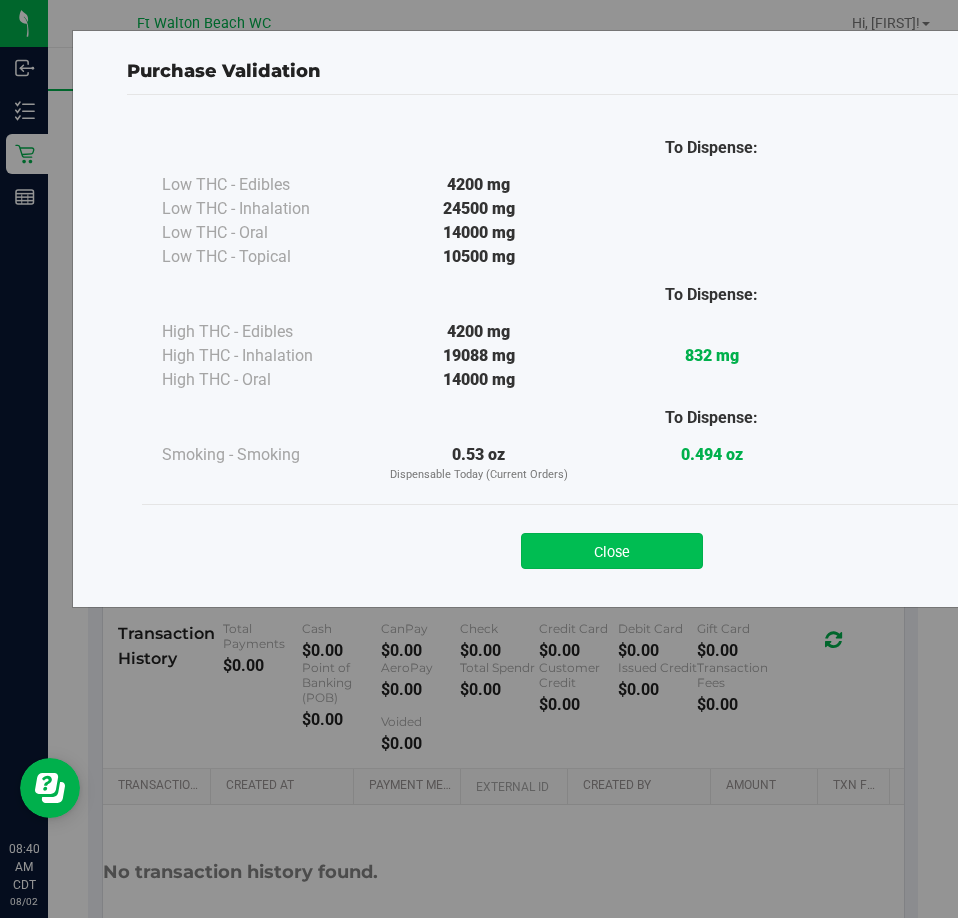 click on "Close" at bounding box center (612, 551) 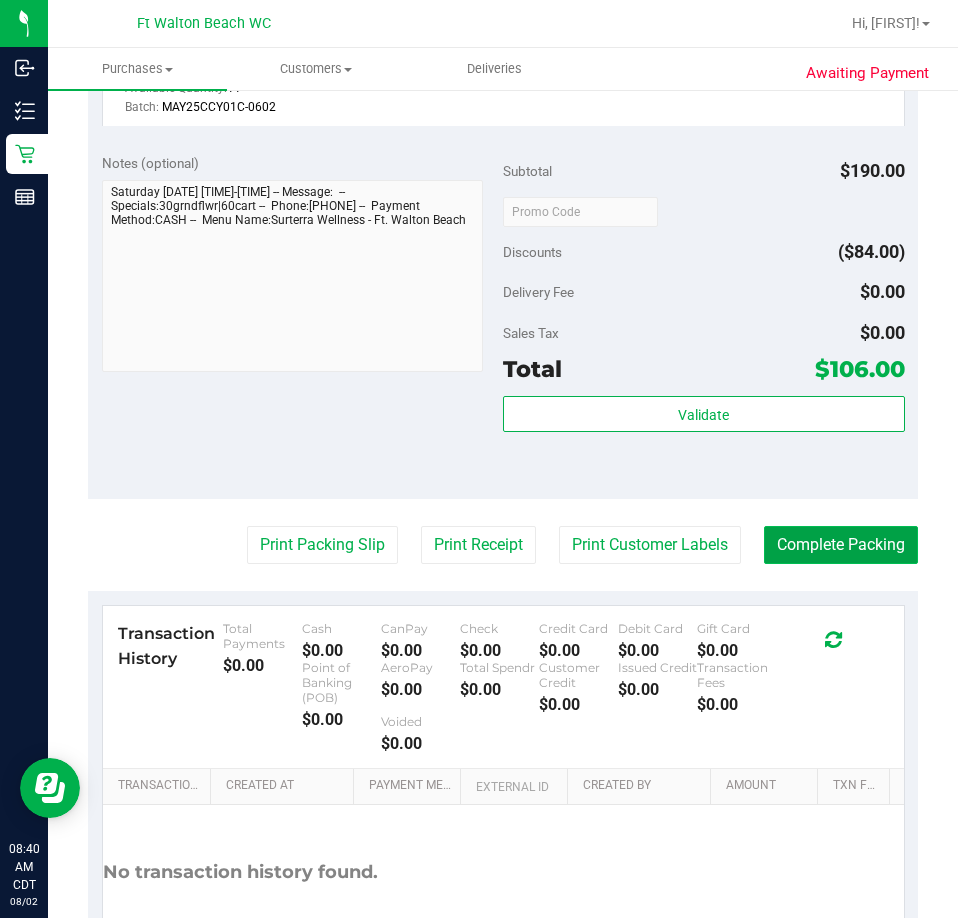 click on "Complete Packing" at bounding box center (841, 545) 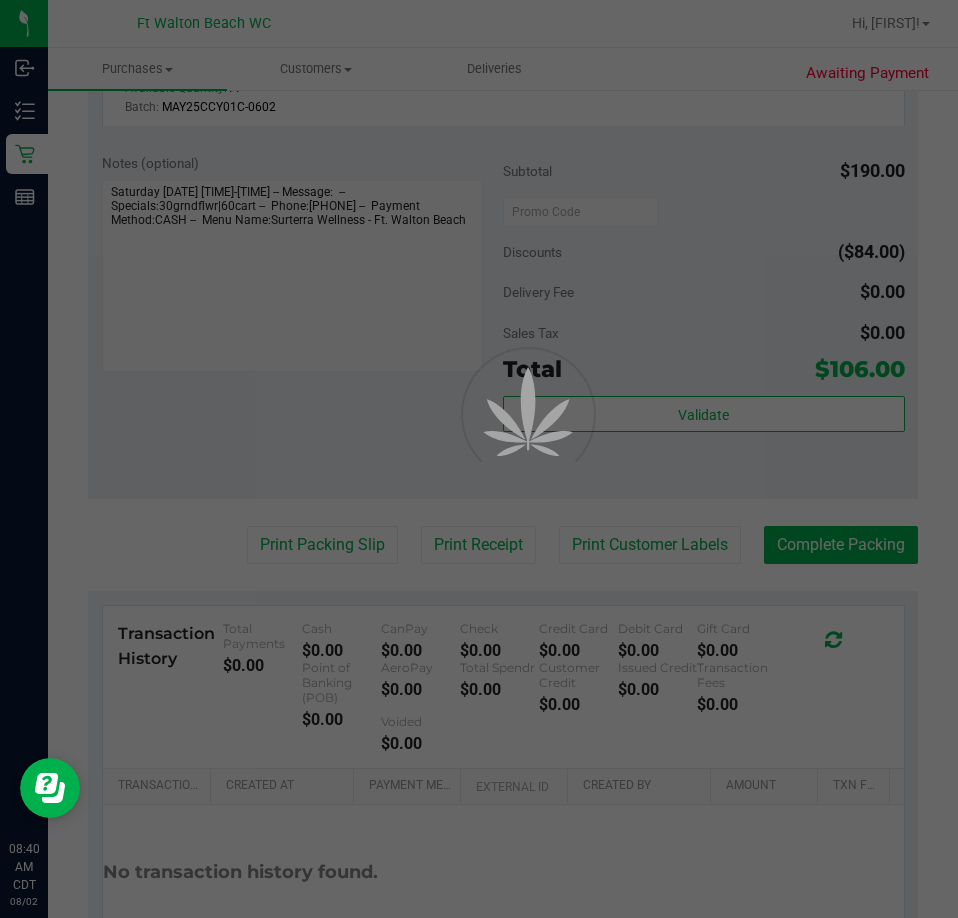 scroll, scrollTop: 0, scrollLeft: 0, axis: both 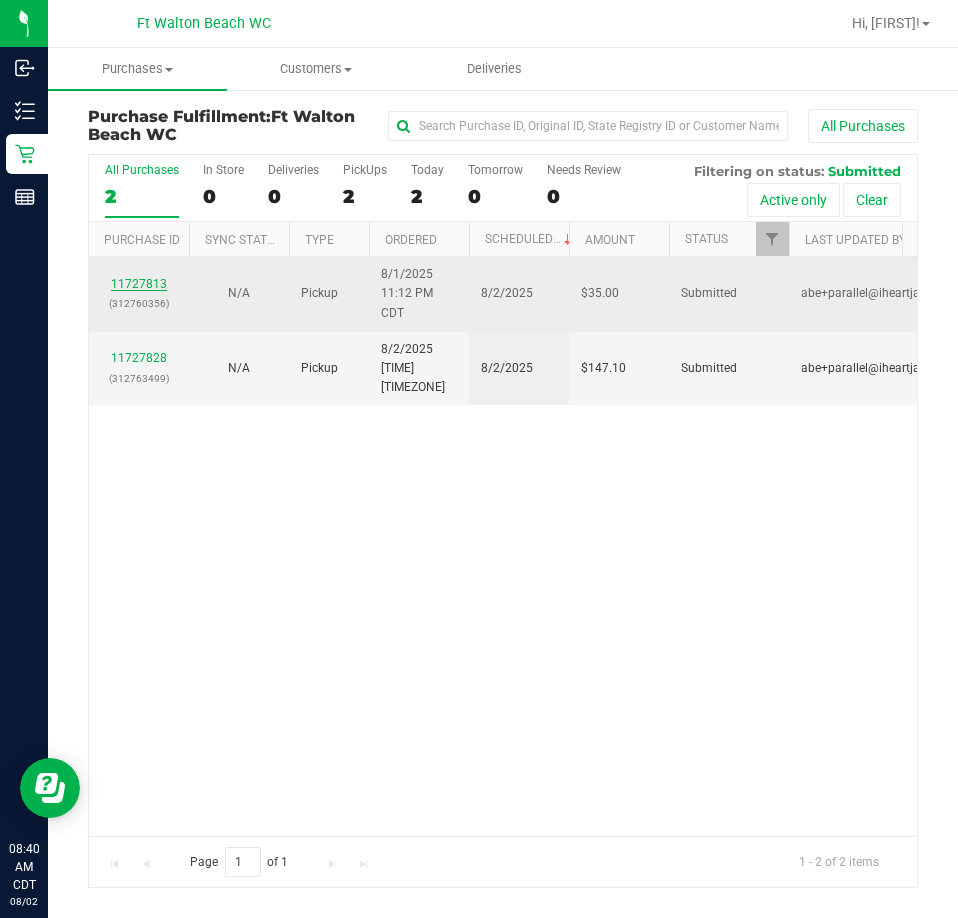 click on "11727813" at bounding box center [139, 284] 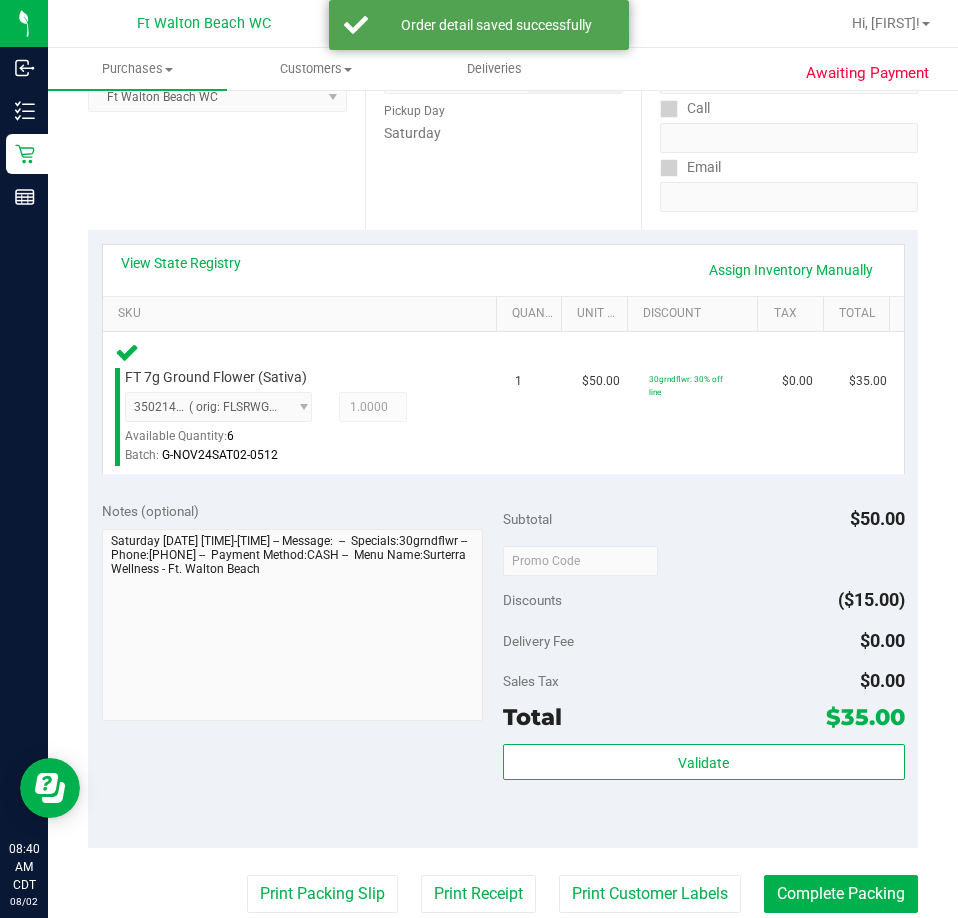 scroll, scrollTop: 600, scrollLeft: 0, axis: vertical 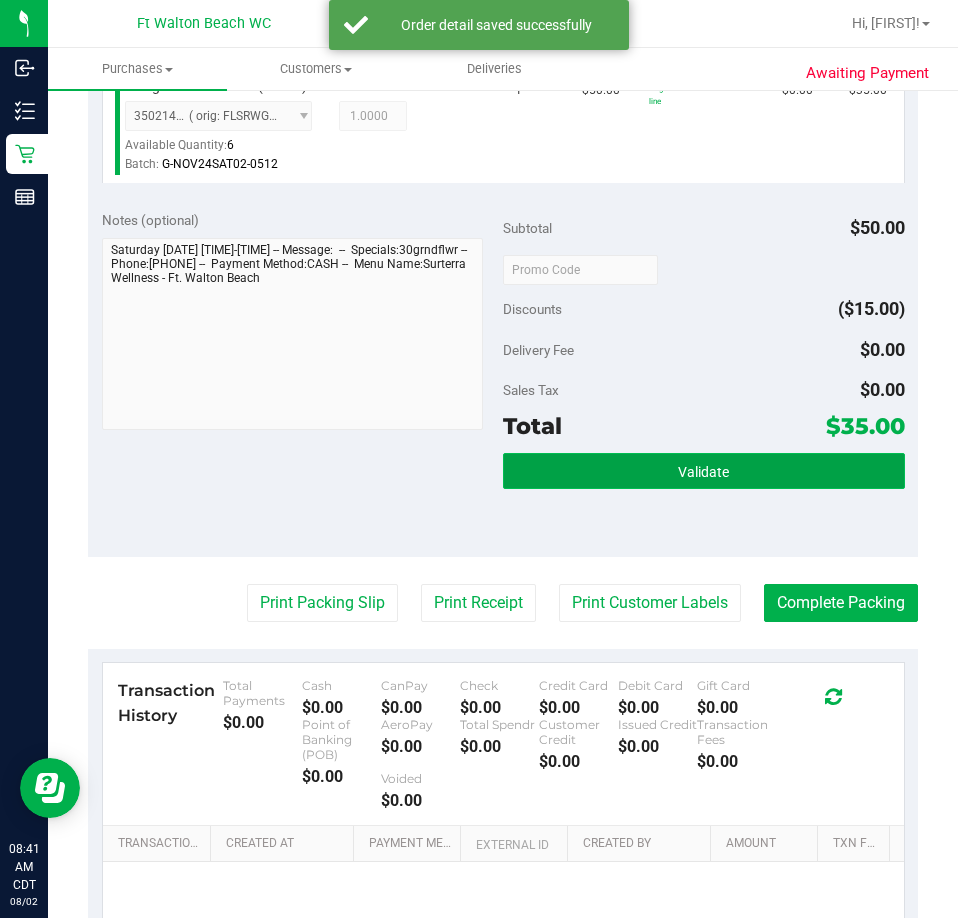 click on "Validate" at bounding box center [704, 471] 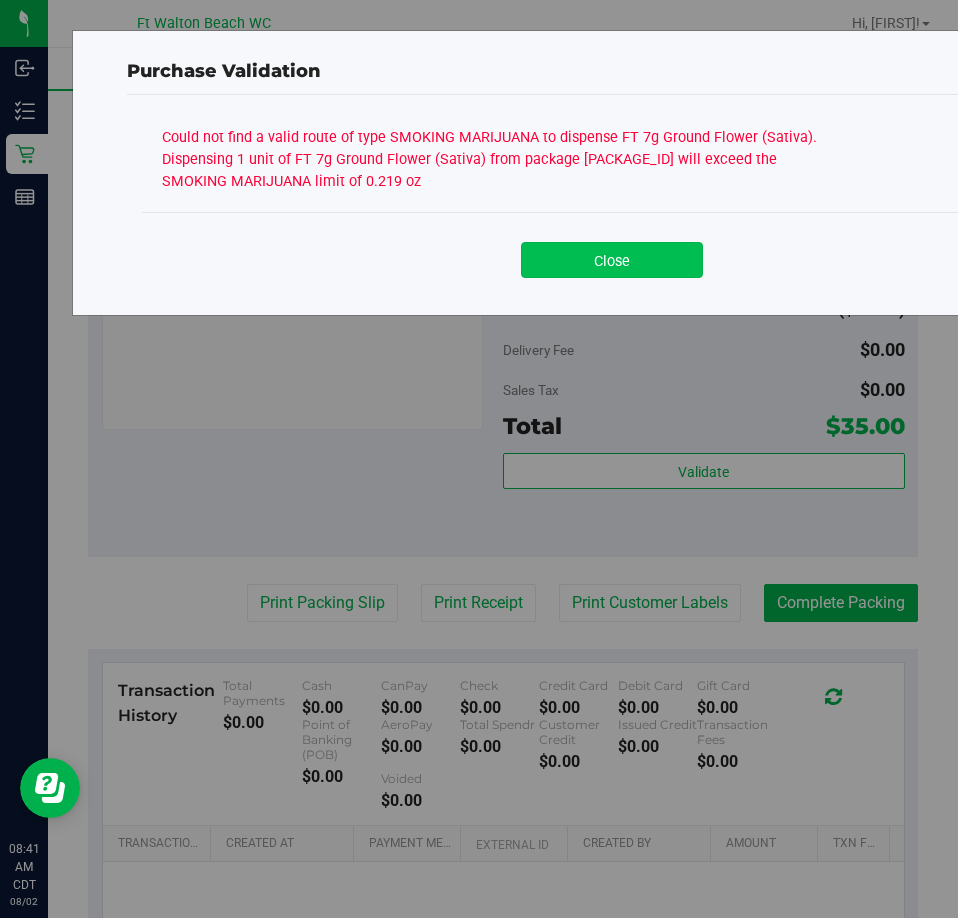 click on "Close" at bounding box center (612, 260) 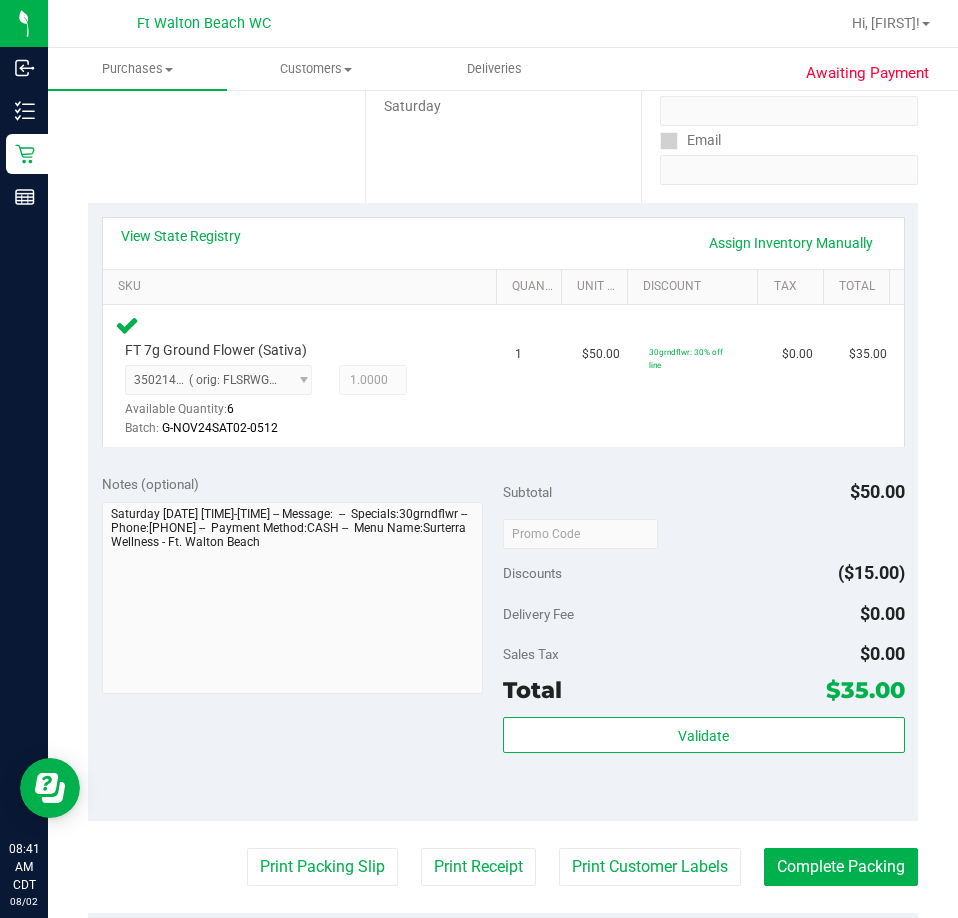 scroll, scrollTop: 300, scrollLeft: 0, axis: vertical 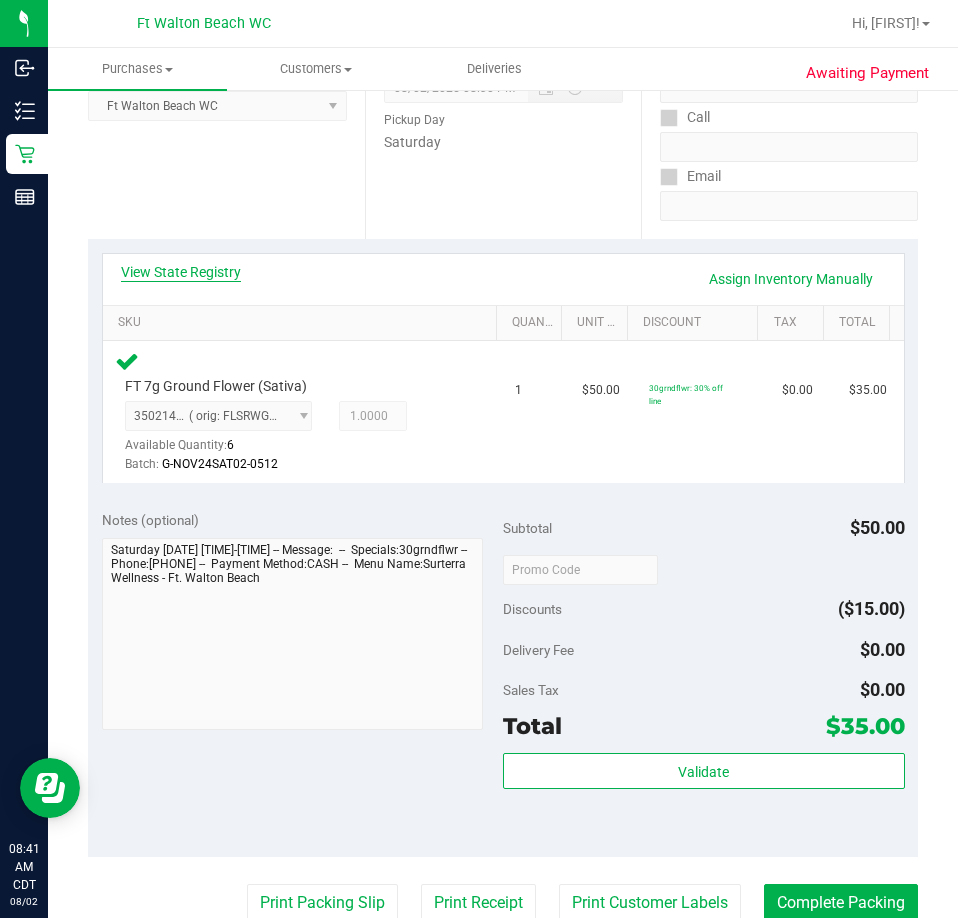 click on "View State Registry" at bounding box center (181, 272) 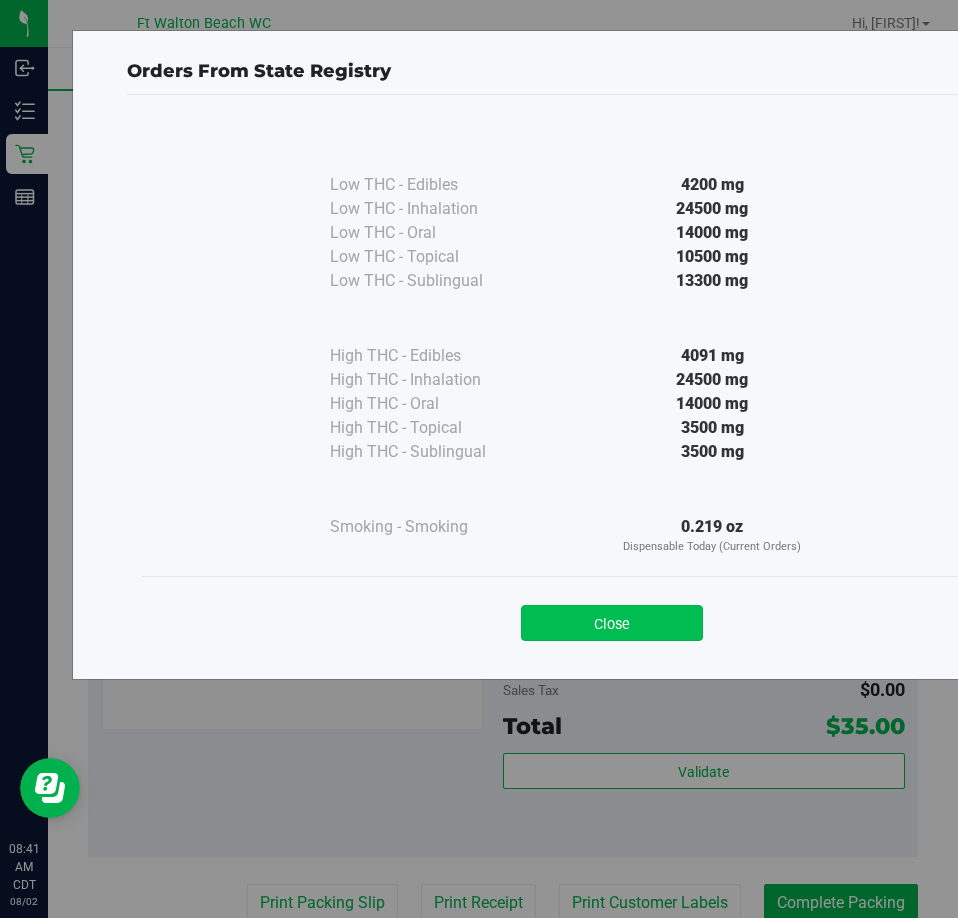 click on "Close" at bounding box center (612, 623) 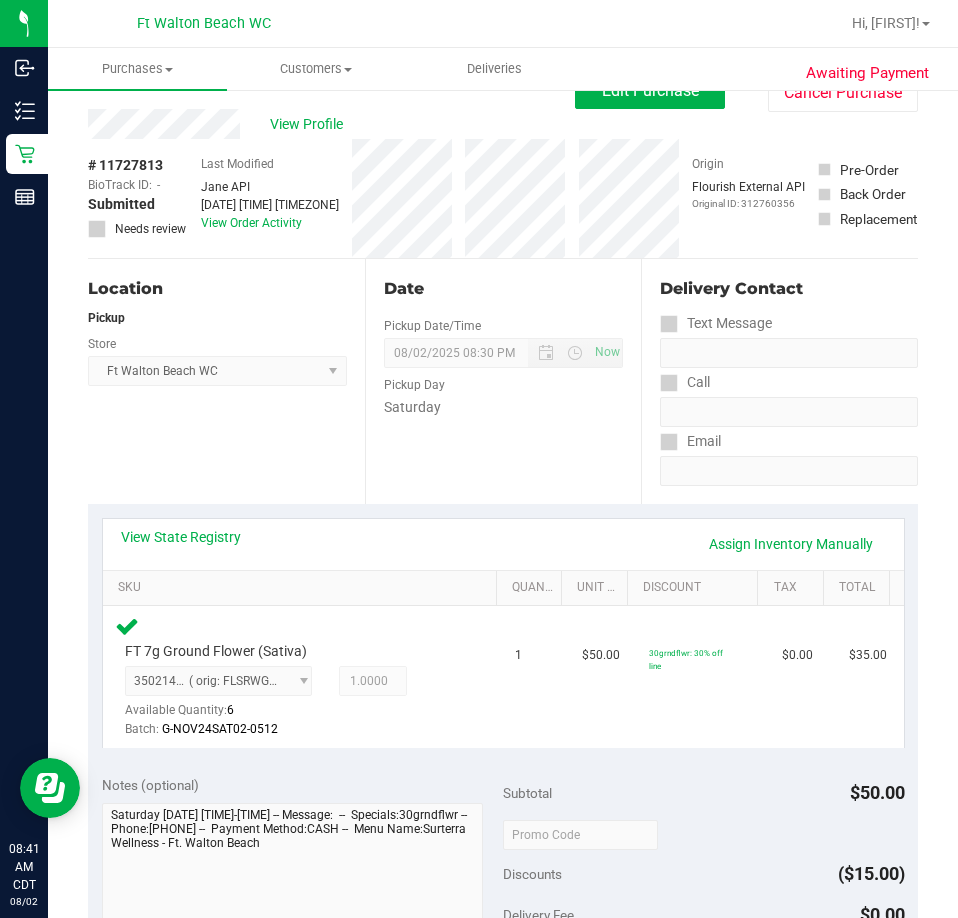 scroll, scrollTop: 0, scrollLeft: 0, axis: both 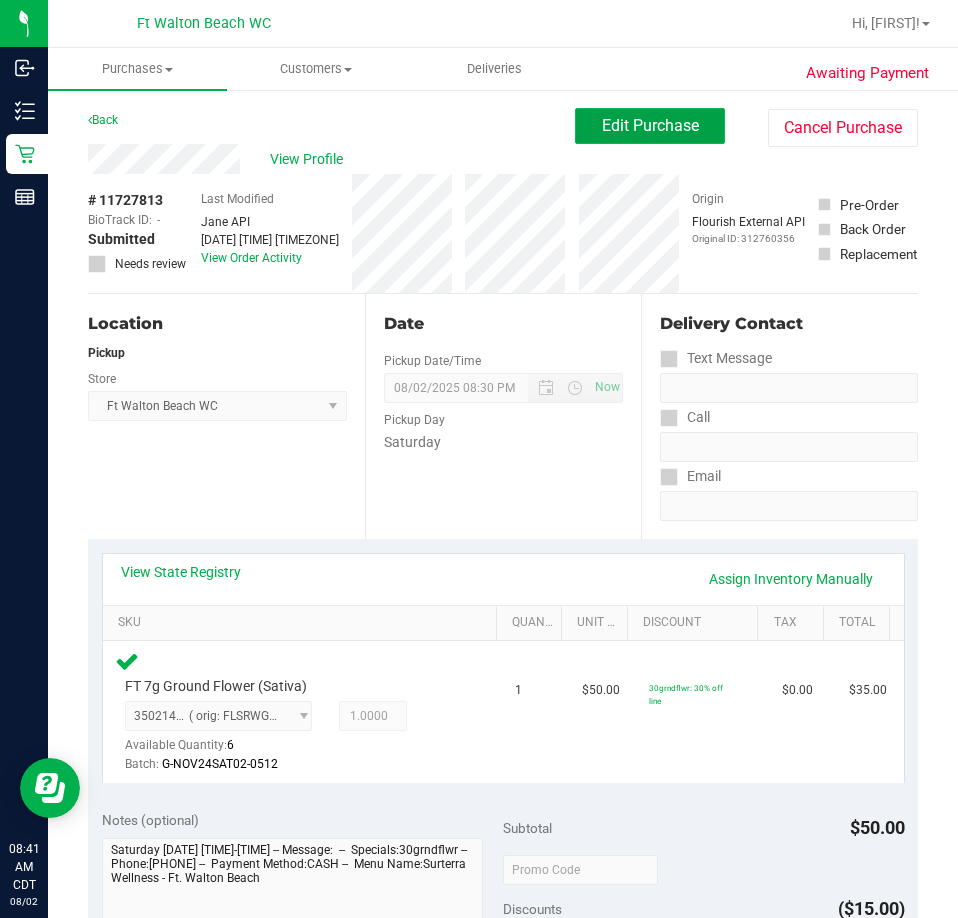 click on "Edit Purchase" at bounding box center [650, 125] 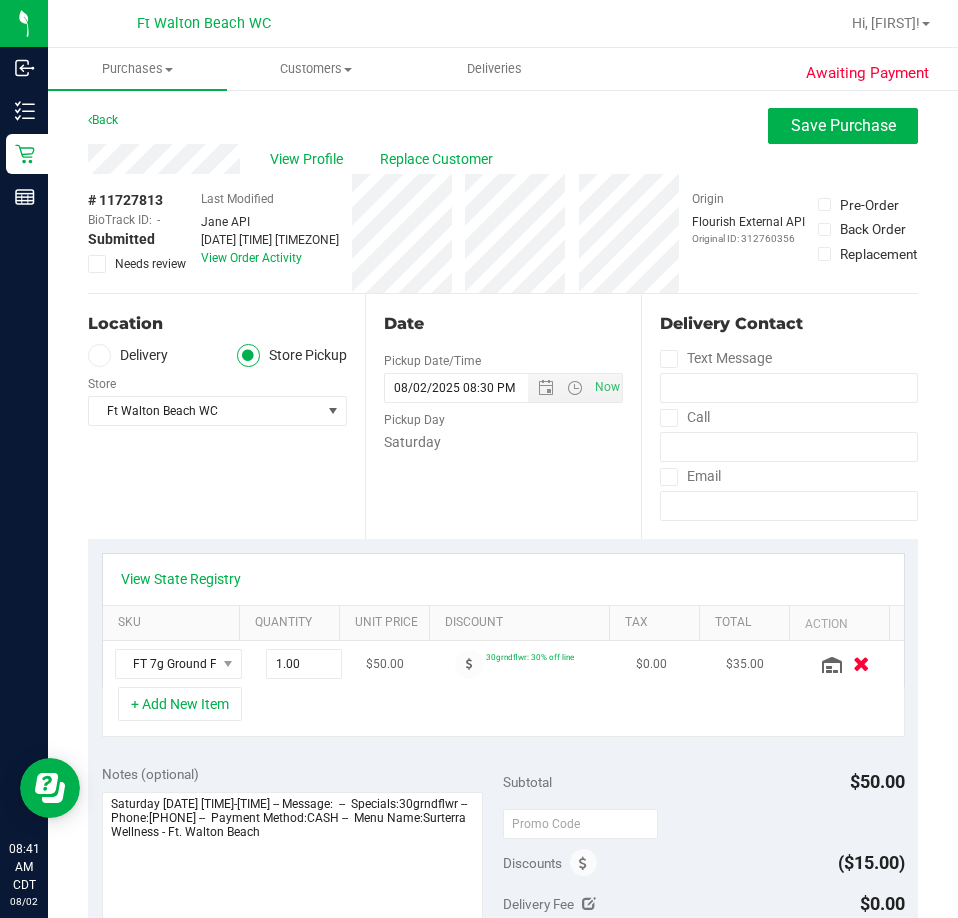 click at bounding box center [861, 664] 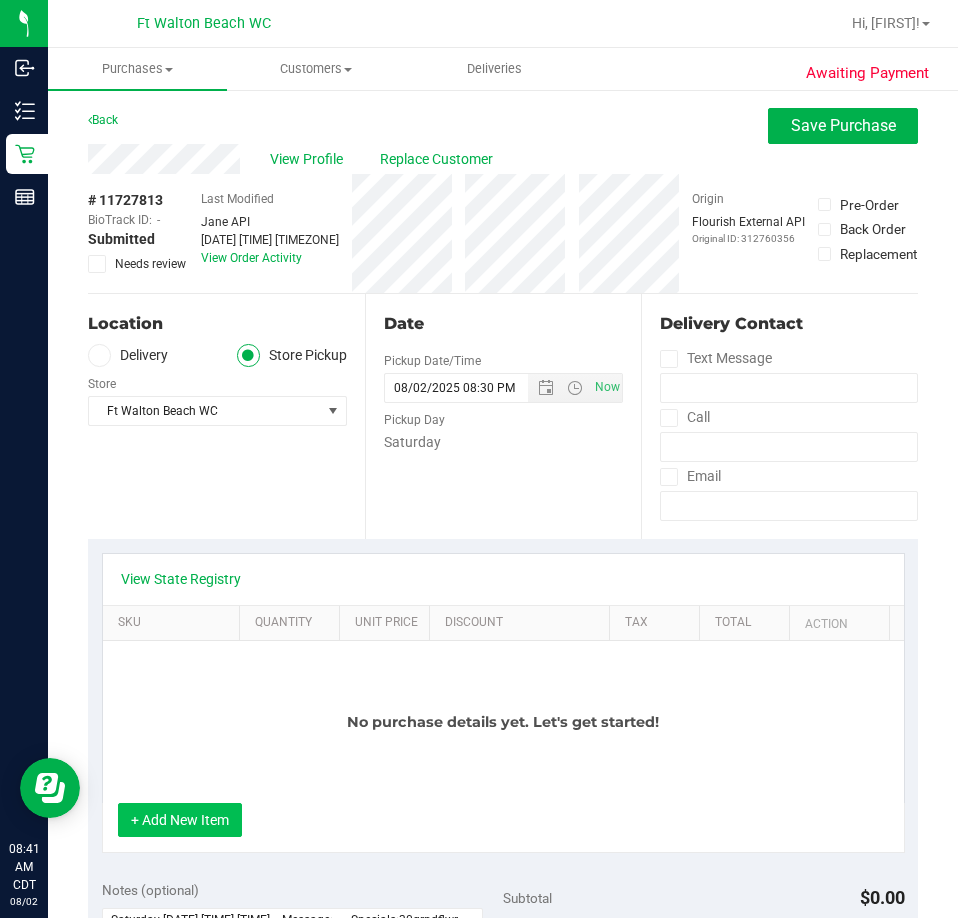 click on "+ Add New Item" at bounding box center (180, 820) 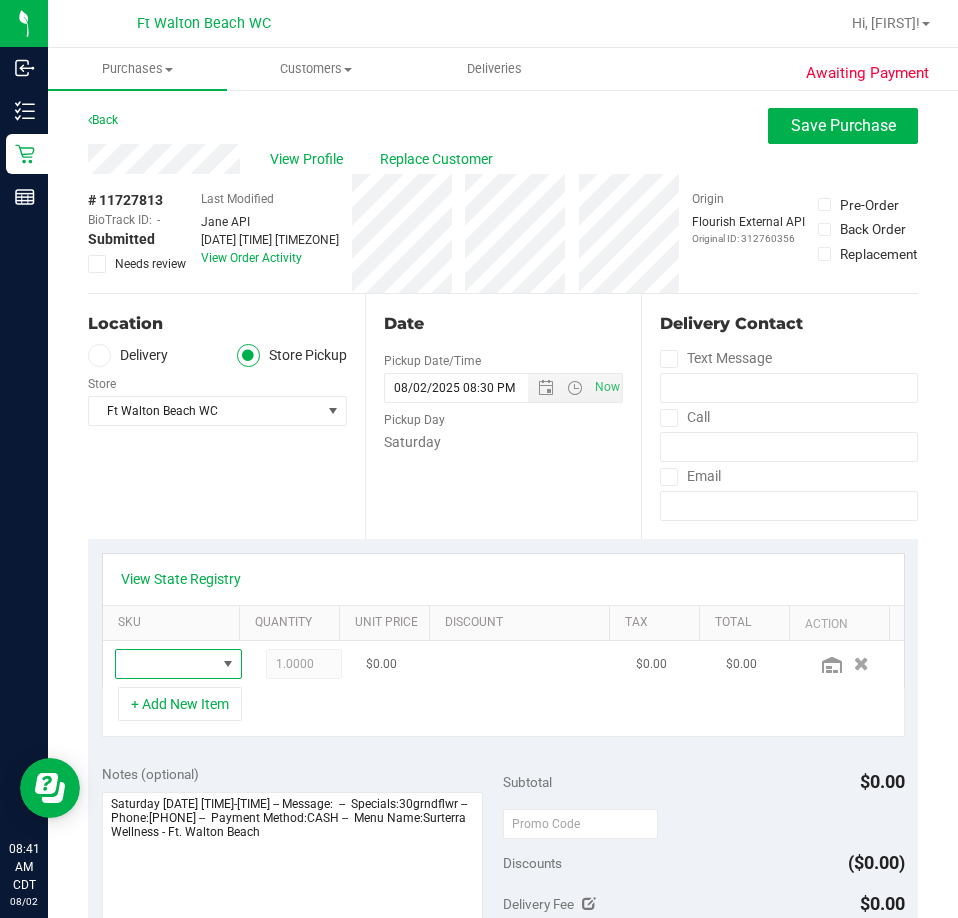 click at bounding box center [166, 664] 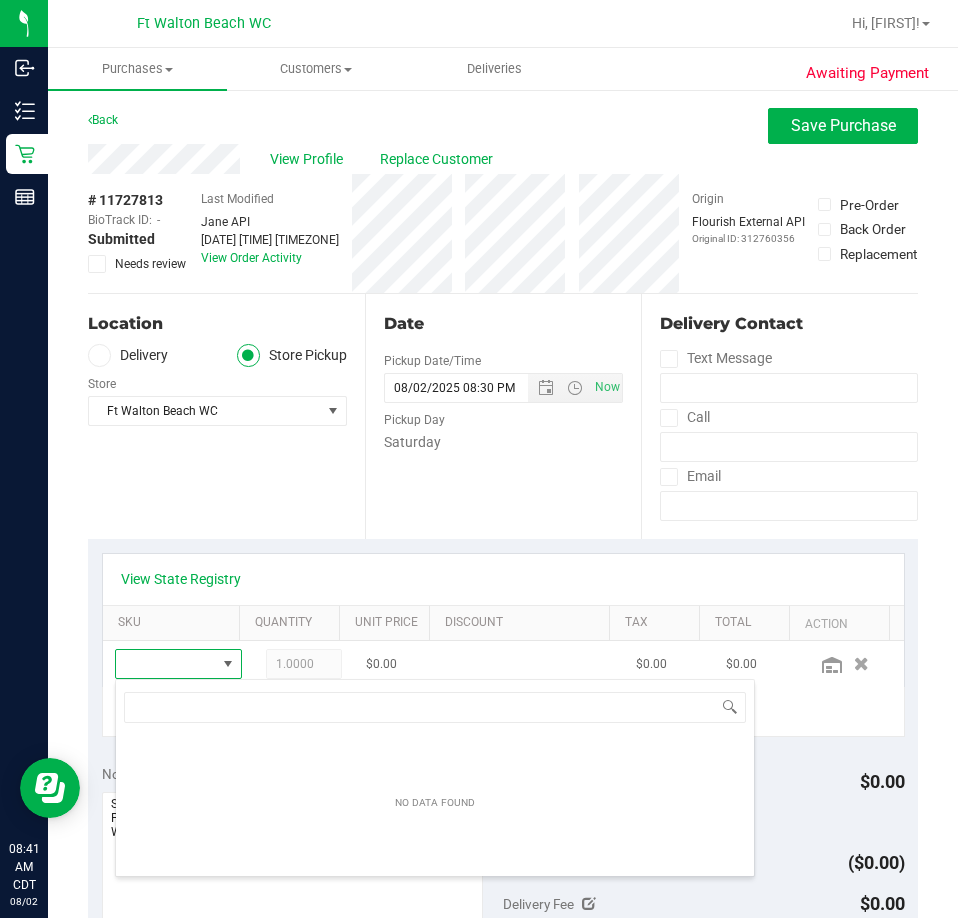 scroll, scrollTop: 99970, scrollLeft: 99903, axis: both 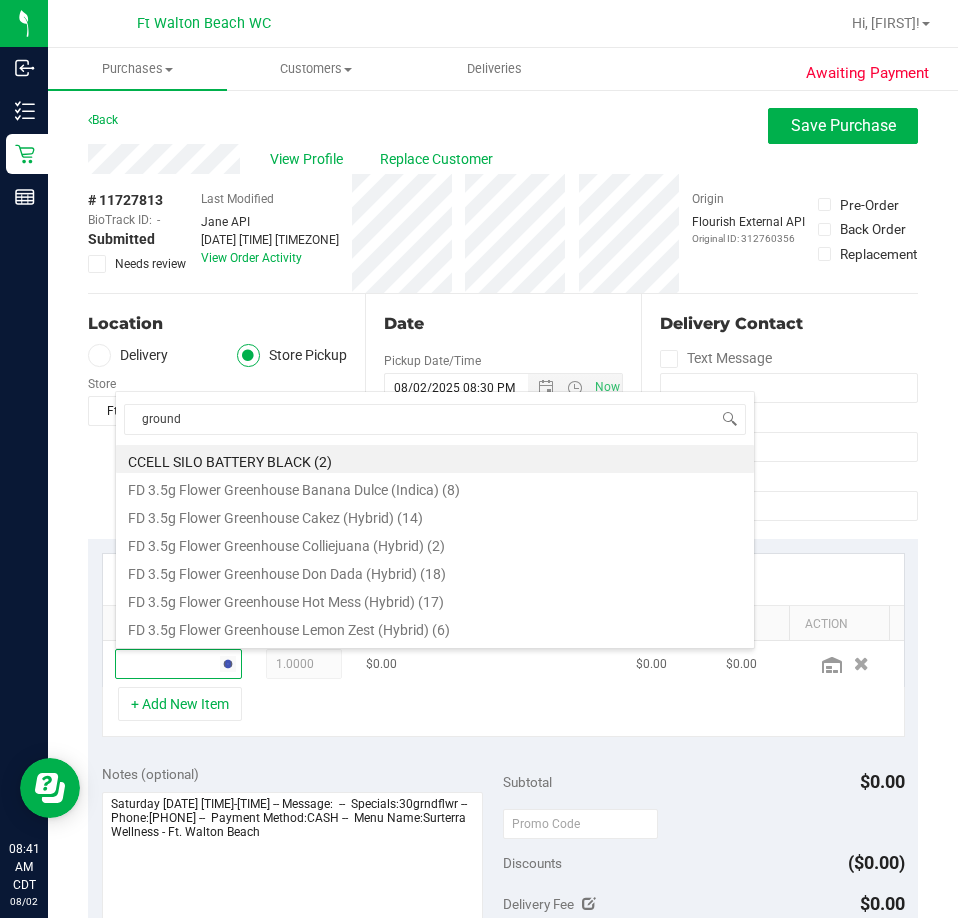 type on "ground" 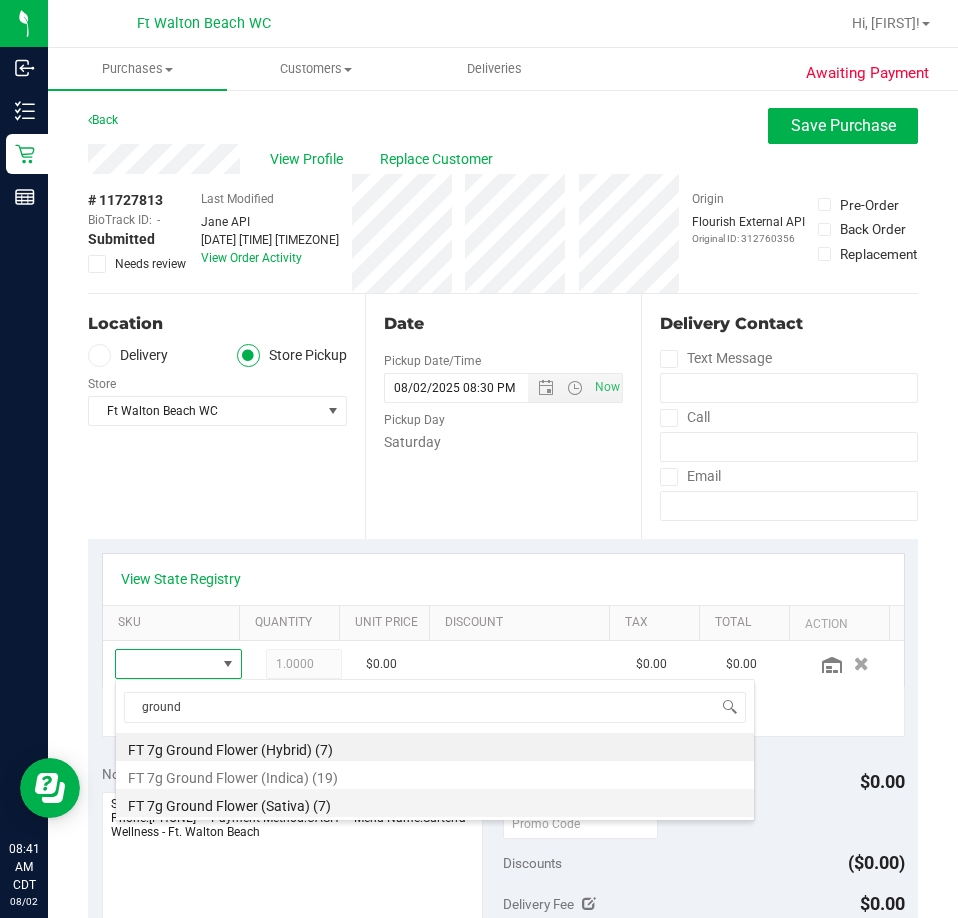 click on "FT 7g Ground Flower (Sativa) (7)" at bounding box center [435, 803] 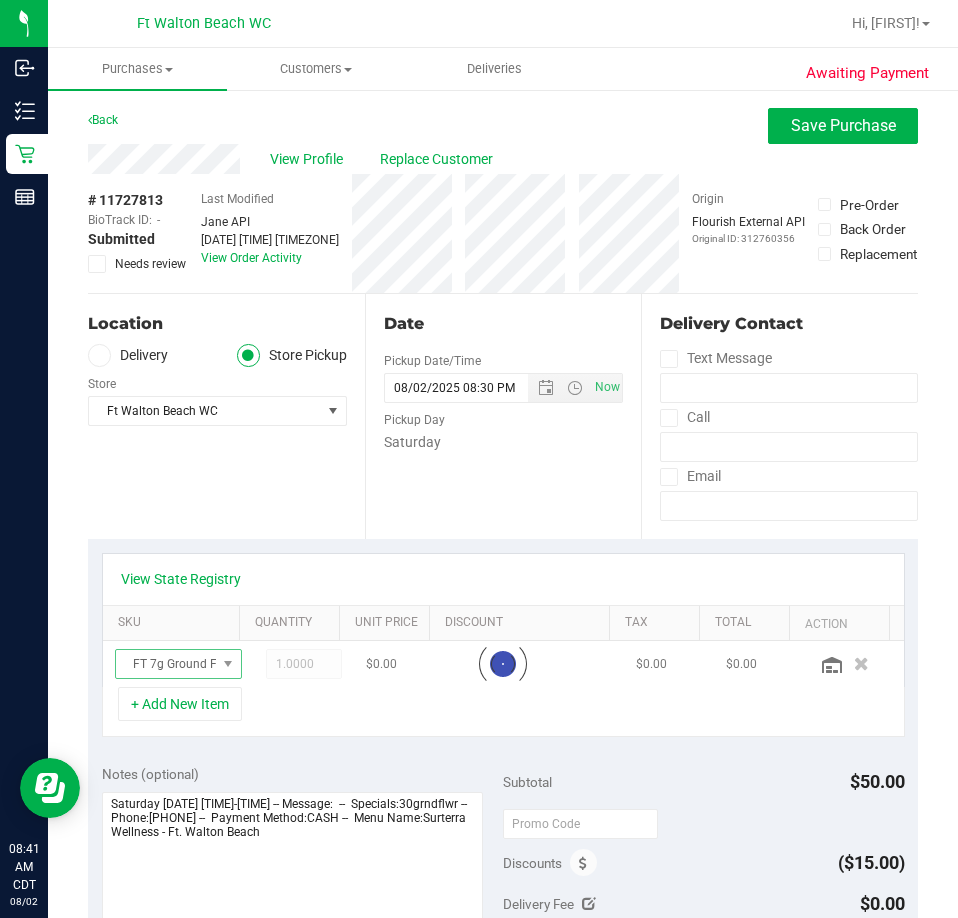 click on "Location
Delivery
Store Pickup
Store
Ft Walton Beach WC Select Store Bonita Springs WC Boynton Beach WC Bradenton WC Brandon WC Brooksville WC Call Center Clermont WC Crestview WC Deerfield Beach WC Delray Beach WC Deltona WC Ft Walton Beach WC Ft. Lauderdale WC Ft. Myers WC Gainesville WC Jax Atlantic WC JAX DC REP Jax WC Key West WC Lakeland WC Largo WC Lehigh Acres DC REP Merritt Island WC Miami 72nd WC Miami Beach WC Miami Dadeland WC Miramar DC REP New Port Richey WC North Palm Beach WC North Port WC Ocala WC Orange Park WC Orlando Colonial WC Orlando DC REP Orlando WC Oviedo WC Palm Bay WC Palm Coast WC Panama City WC Pensacola WC Tampa WC" at bounding box center (226, 416) 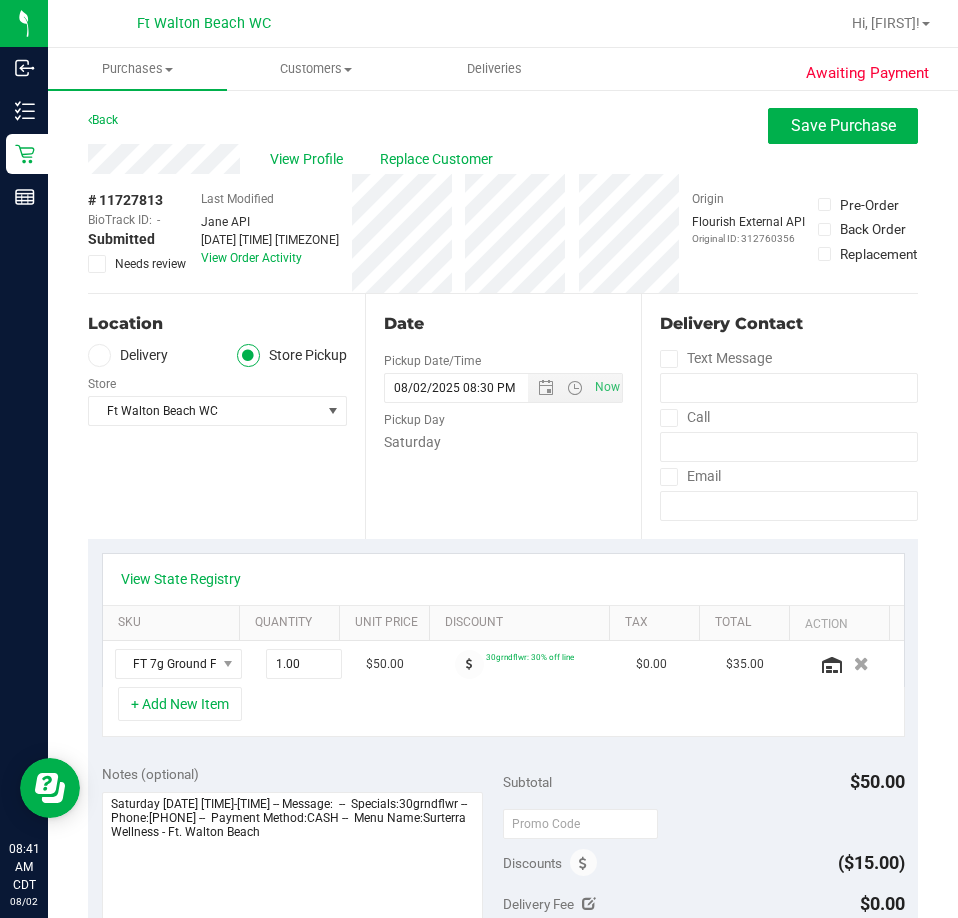 click at bounding box center (97, 264) 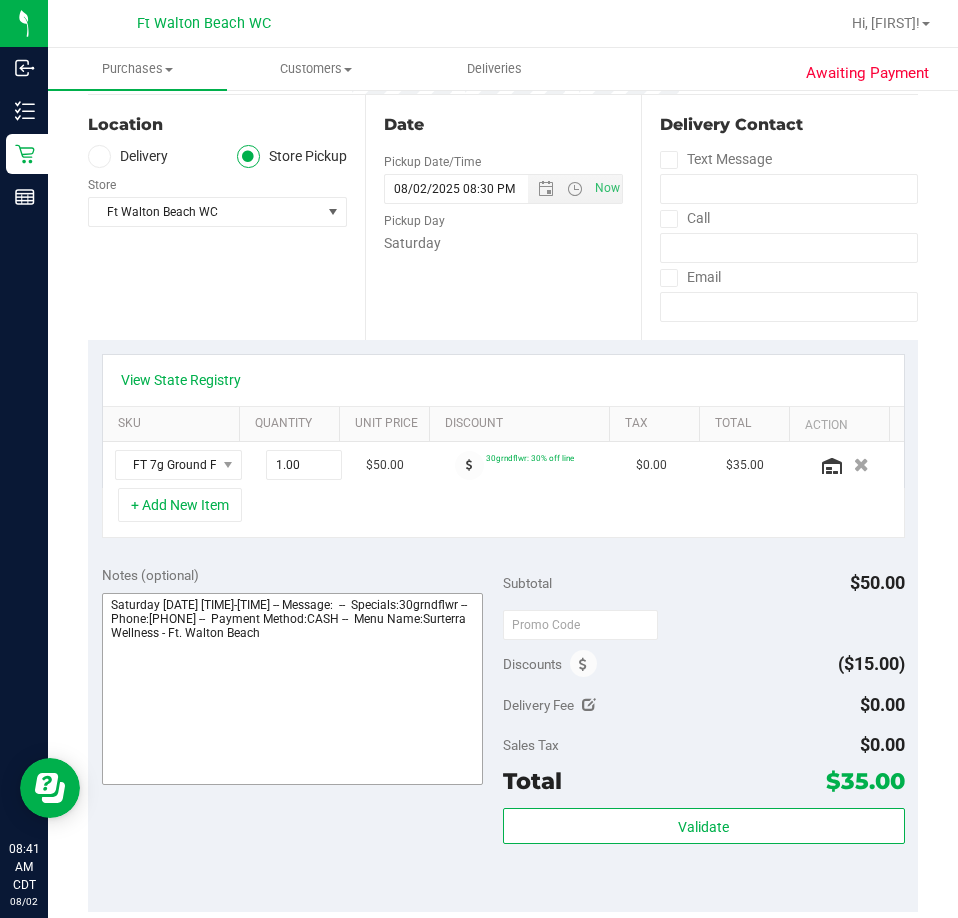 scroll, scrollTop: 200, scrollLeft: 0, axis: vertical 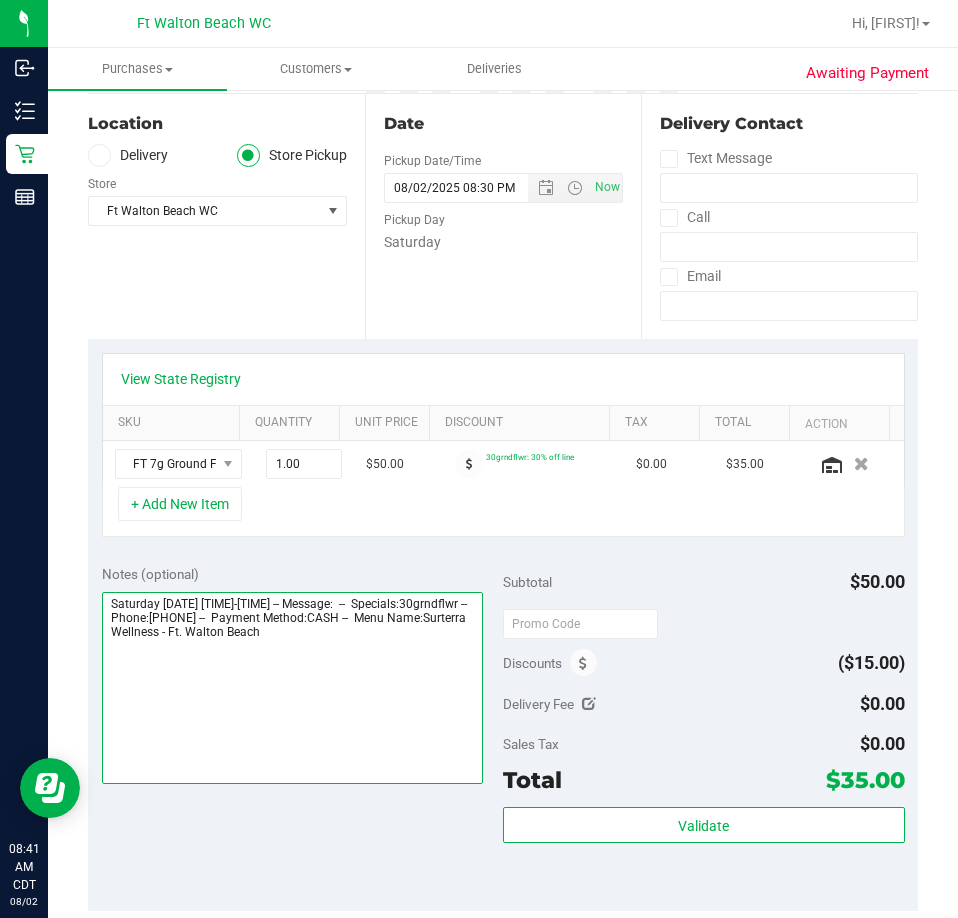 click at bounding box center (293, 688) 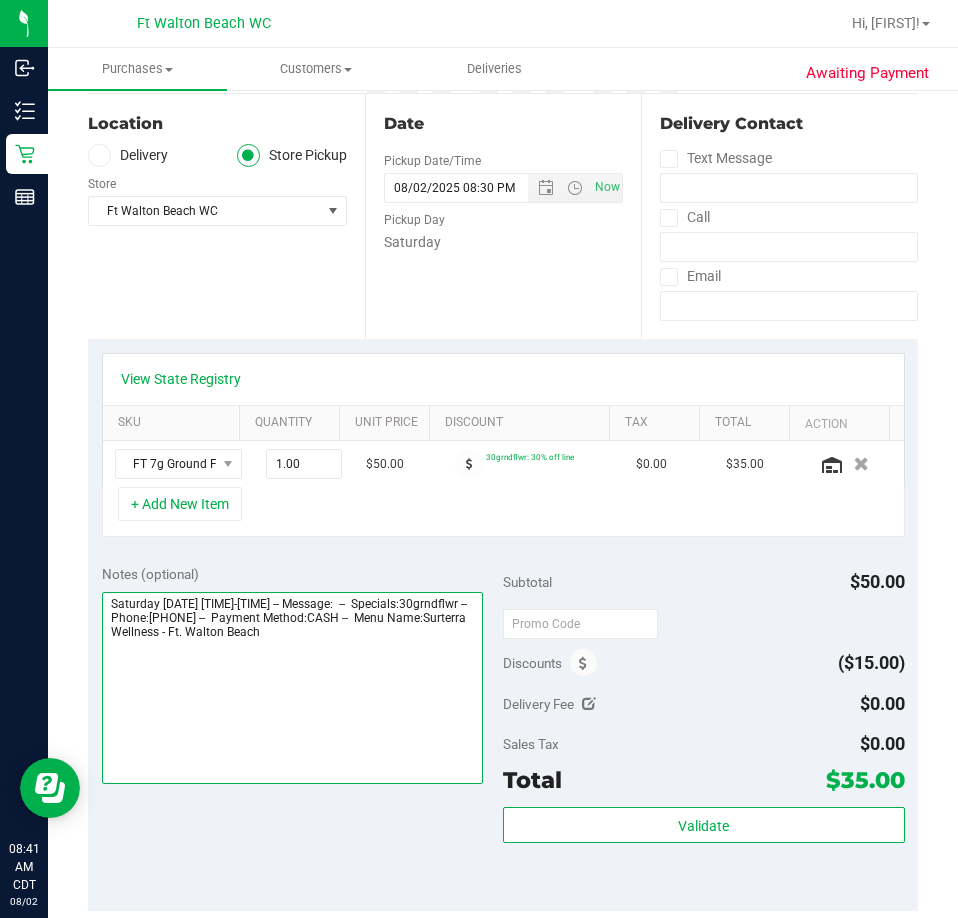 click at bounding box center (293, 688) 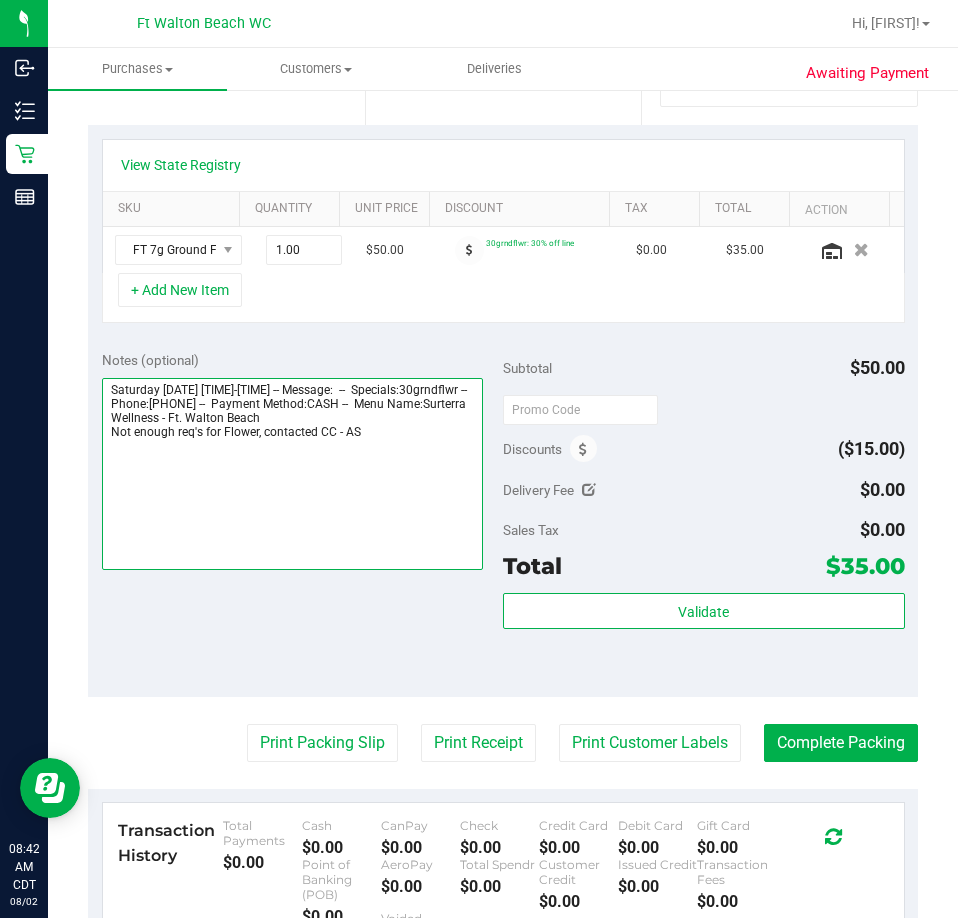 scroll, scrollTop: 0, scrollLeft: 0, axis: both 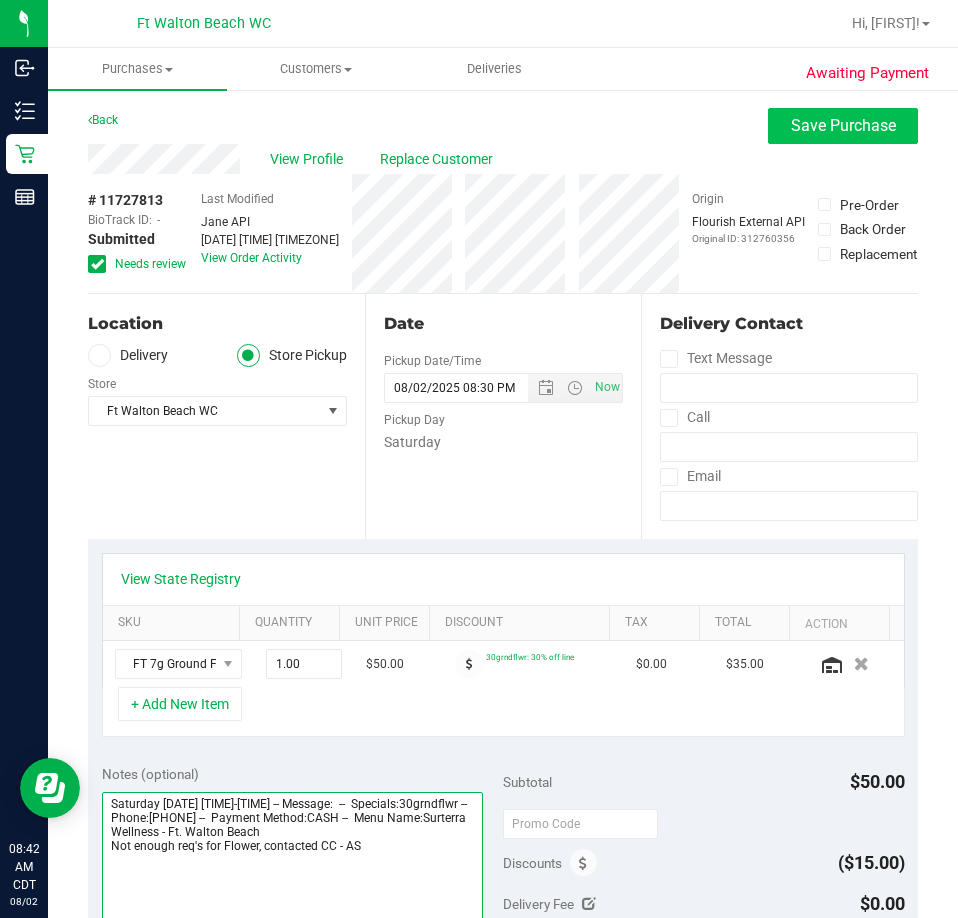 type on "Saturday [DATE] [TIME]-[TIME] -- Message:  --  Specials:30grndflwr --  Phone:[PHONE] --  Payment Method:CASH --  Menu Name:Surterra Wellness - Ft. Walton Beach
Not enough req's for Flower, contacted CC - AS" 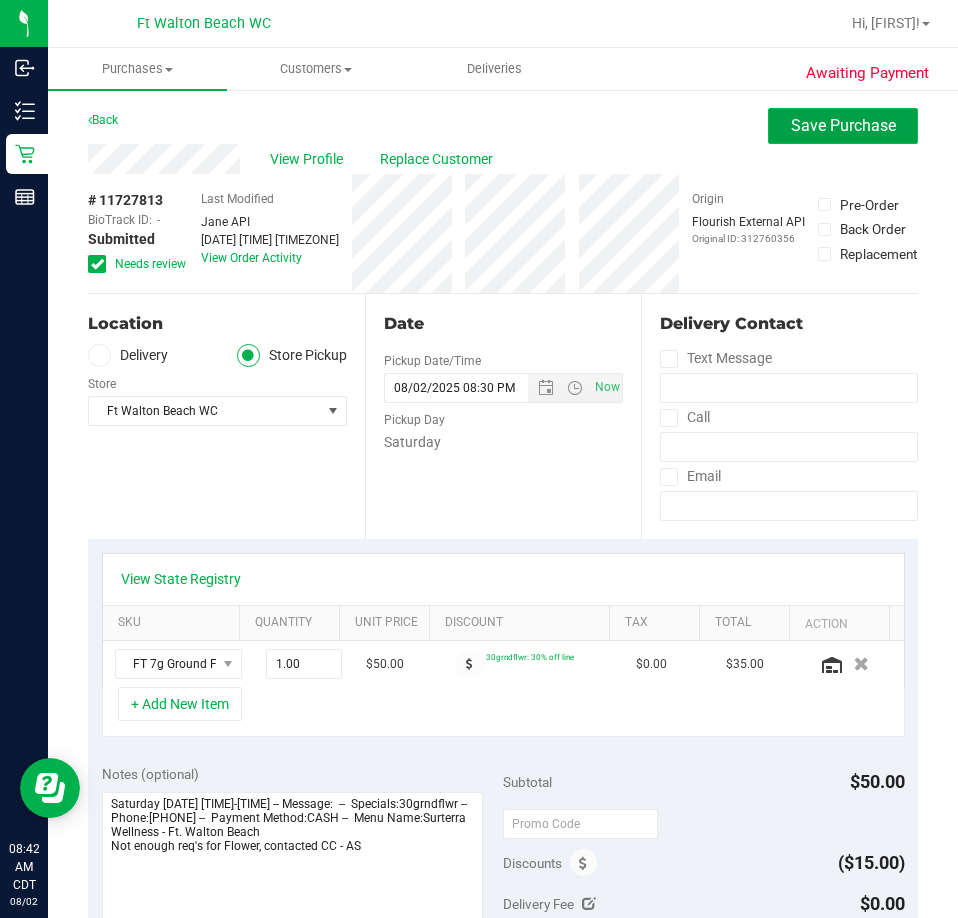 click on "Save Purchase" at bounding box center [843, 125] 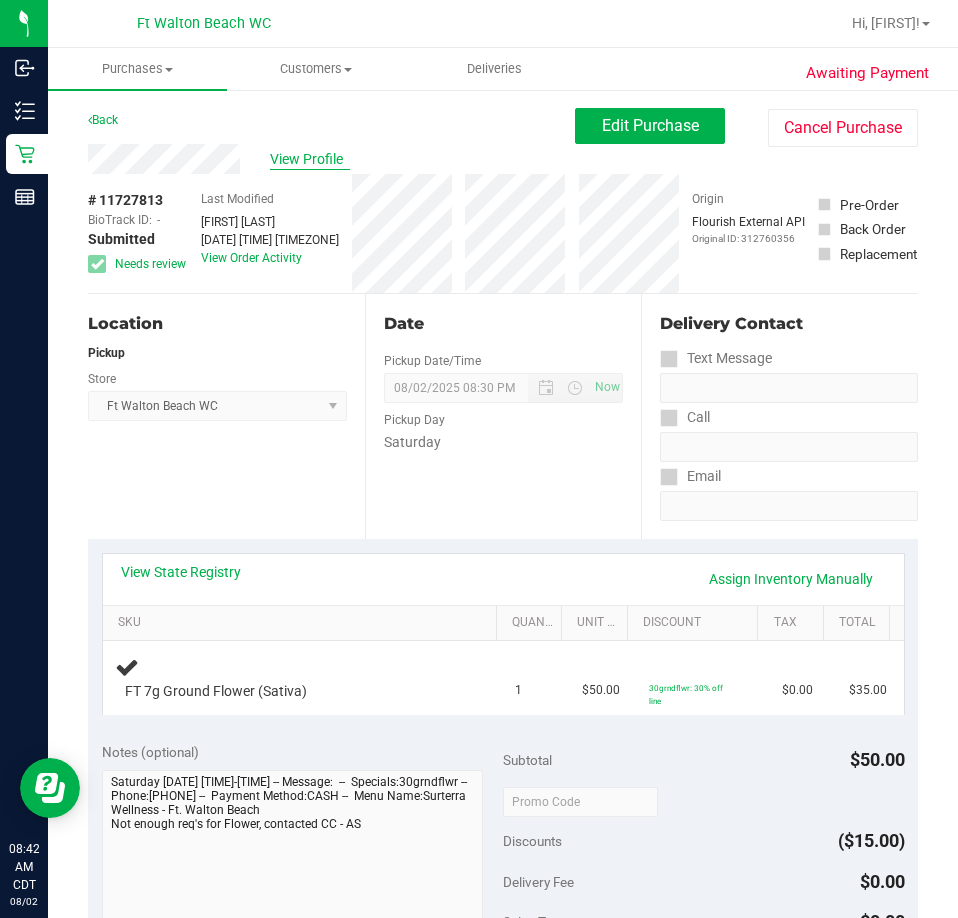 click on "View Profile" at bounding box center [310, 159] 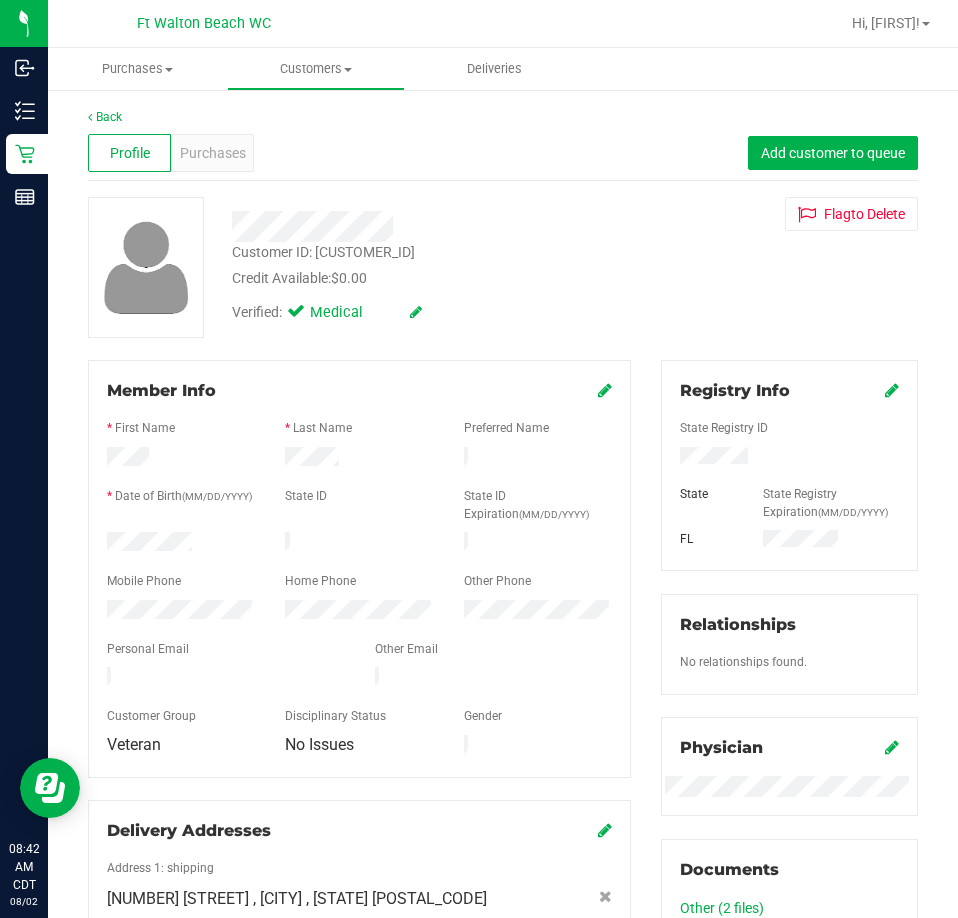 click on "Customer ID: [CUSTOMER_ID]" at bounding box center [323, 252] 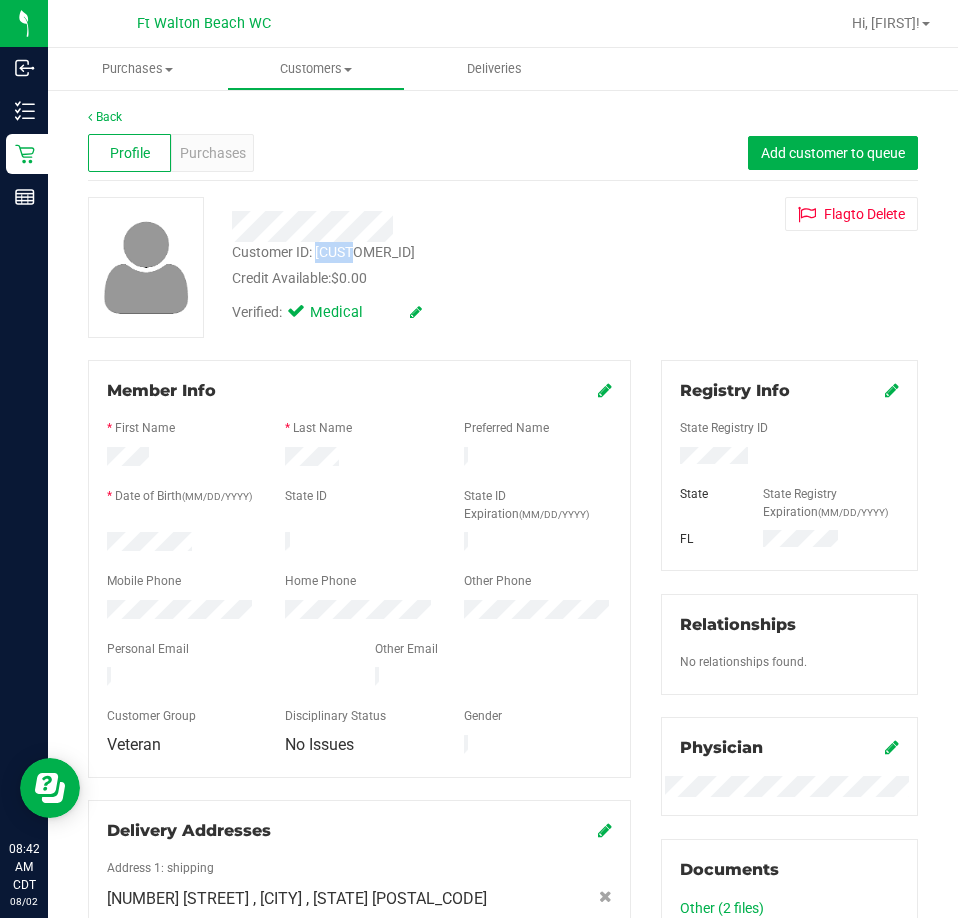 click on "Customer ID: [CUSTOMER_ID]" at bounding box center (323, 252) 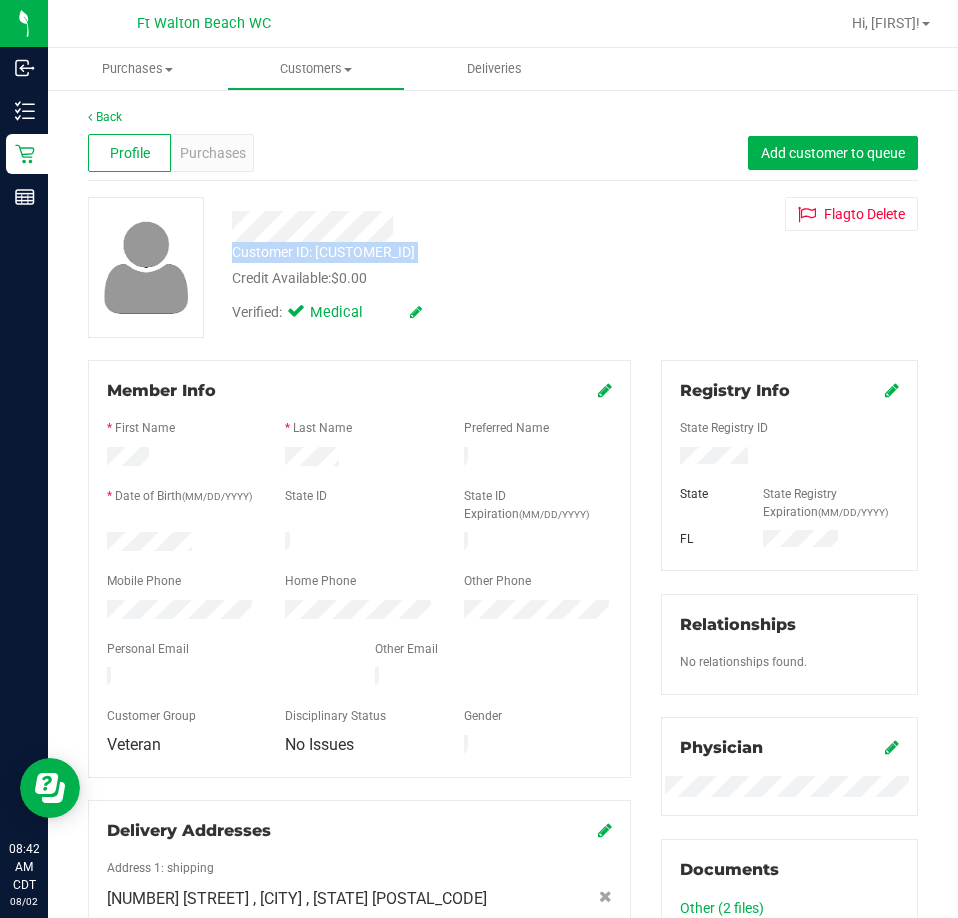 click on "Customer ID: [CUSTOMER_ID]" at bounding box center (323, 252) 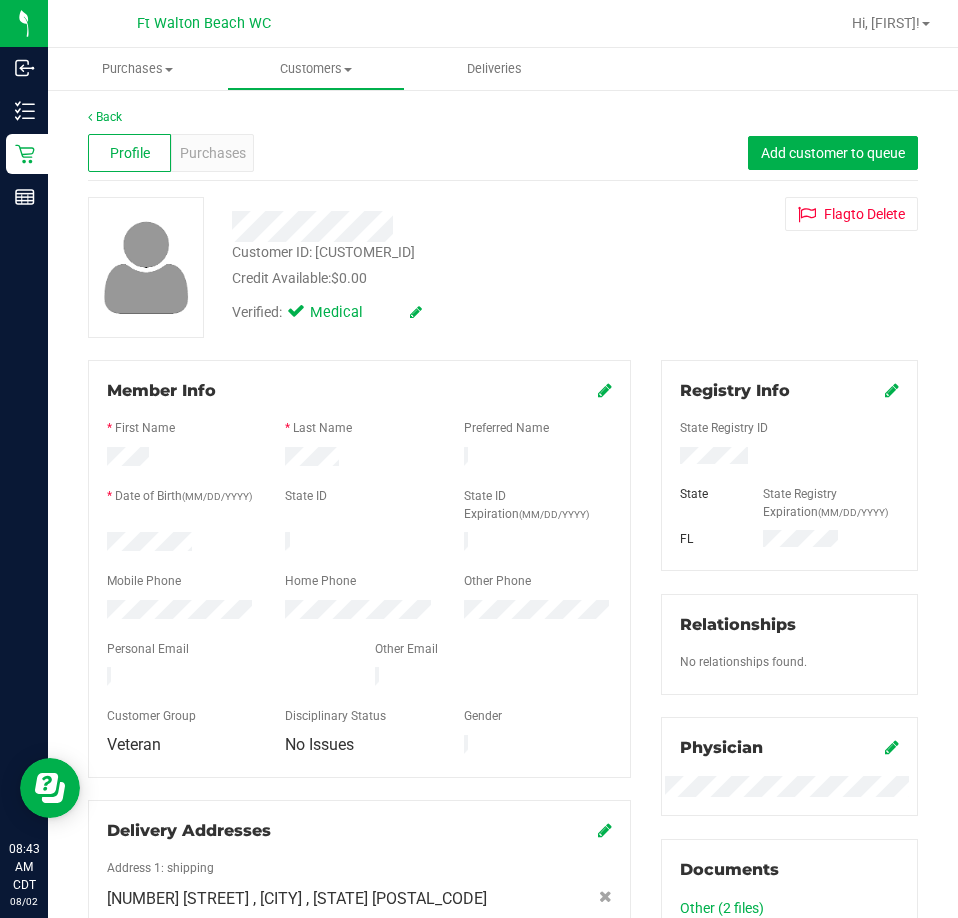 click on "Customer ID: [NUMBER]
Credit Available:
$0.00
Verified:
Medical
Flag  to Delete" at bounding box center [503, 267] 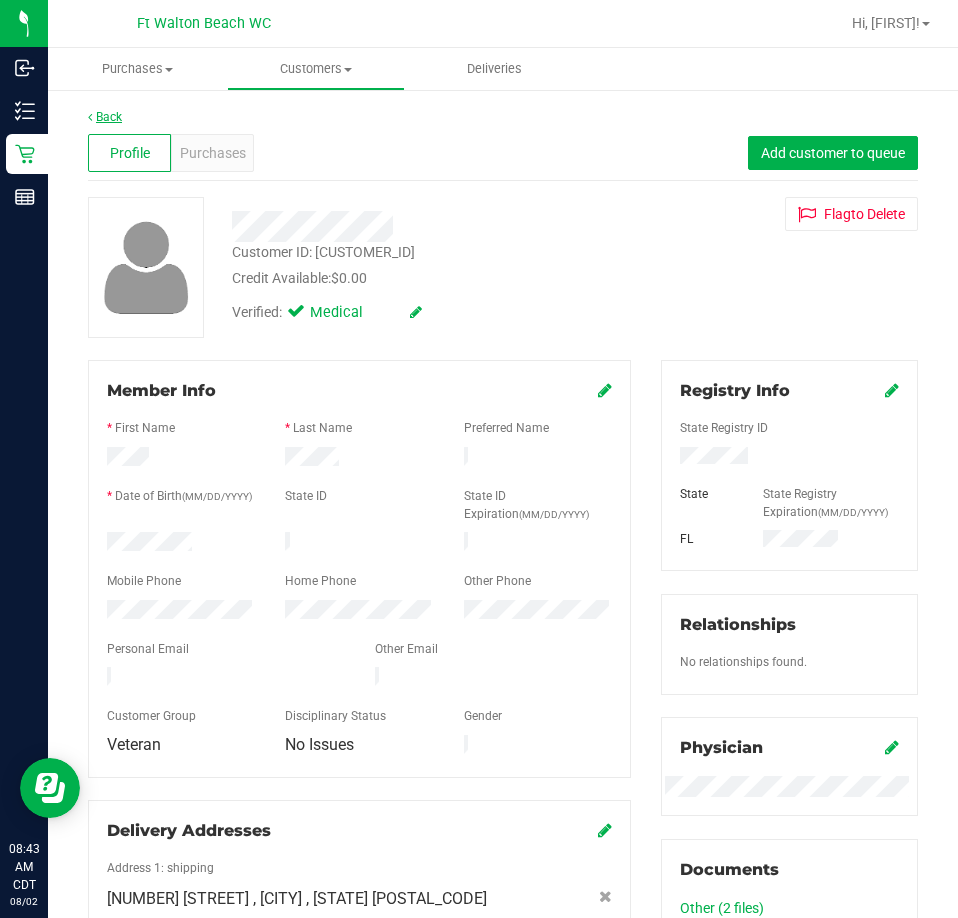click on "Back" at bounding box center [105, 117] 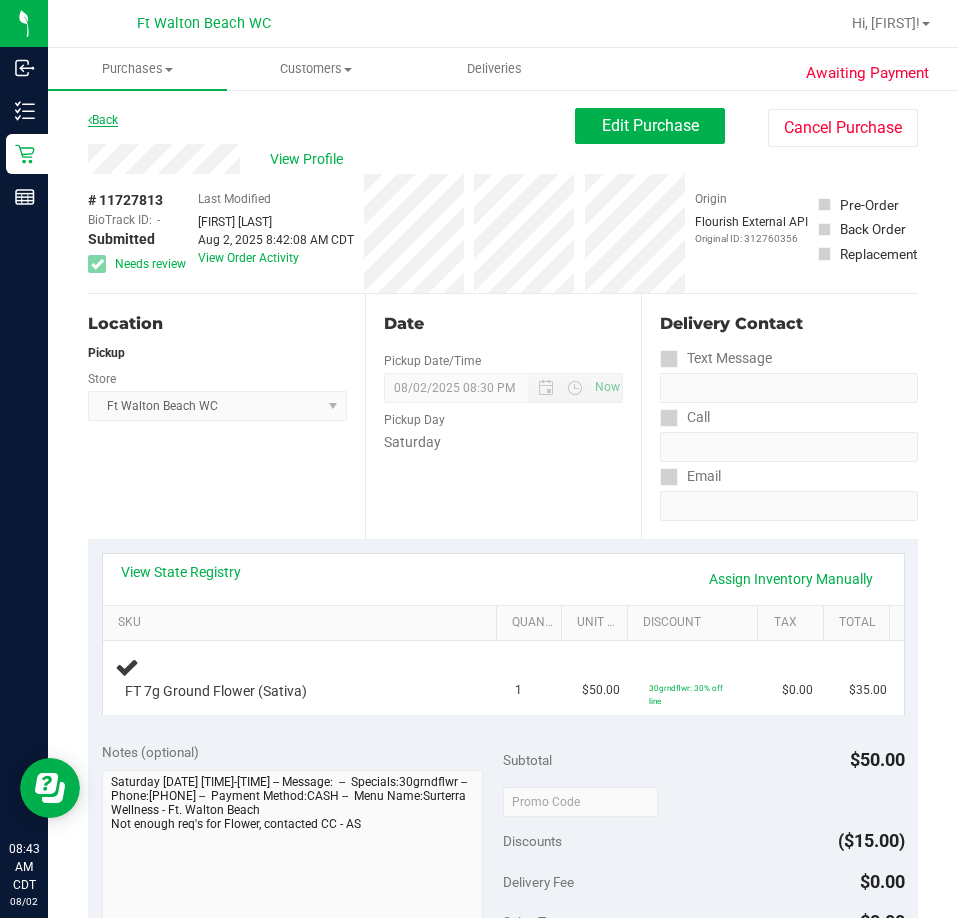 click on "Back" at bounding box center (103, 120) 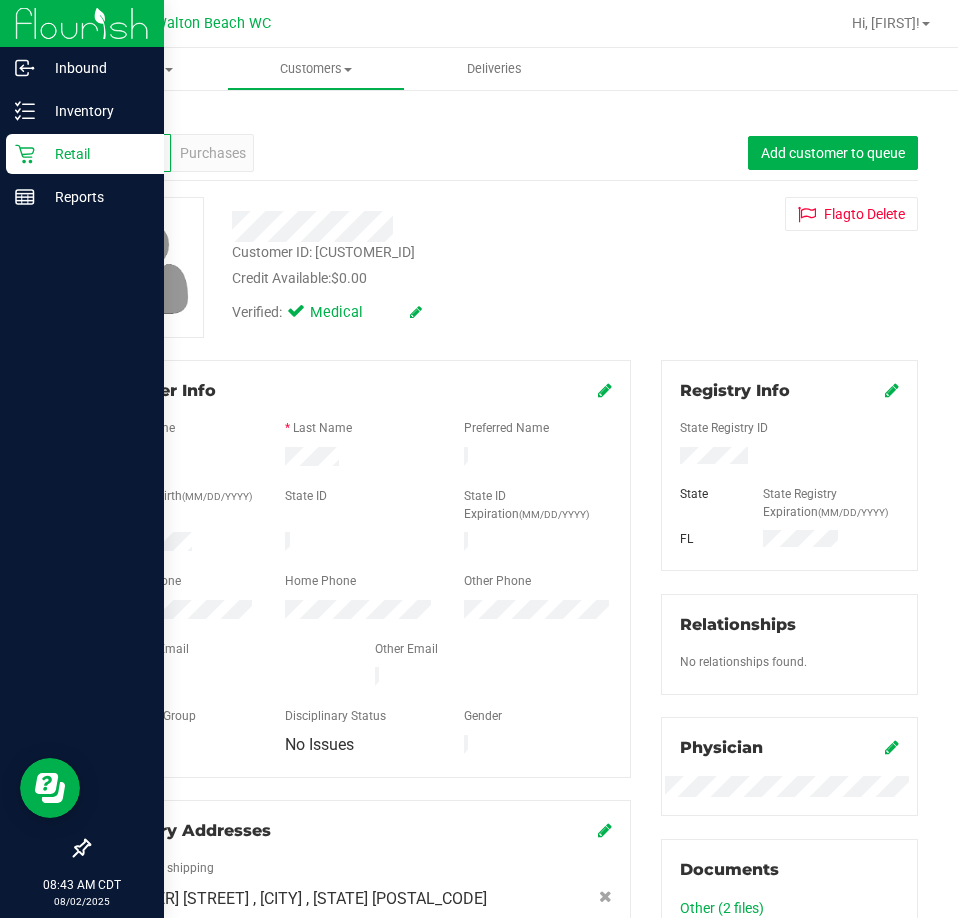 click 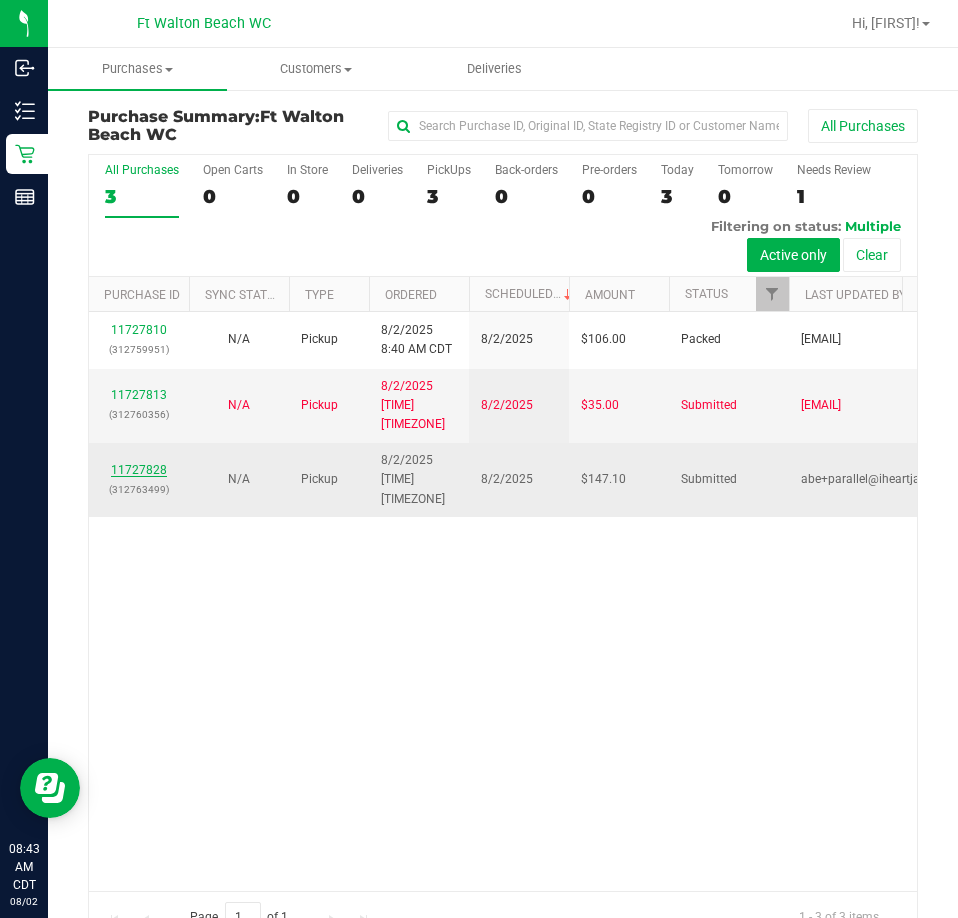 click on "11727828" at bounding box center [139, 470] 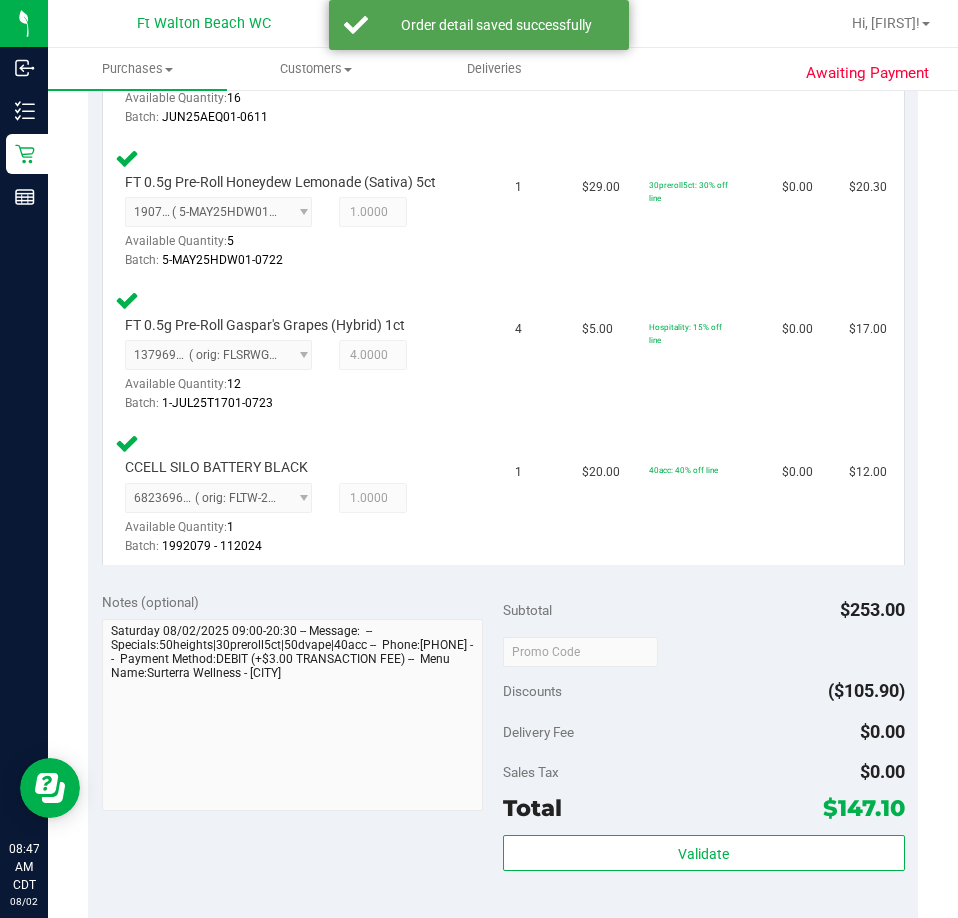 scroll, scrollTop: 1475, scrollLeft: 0, axis: vertical 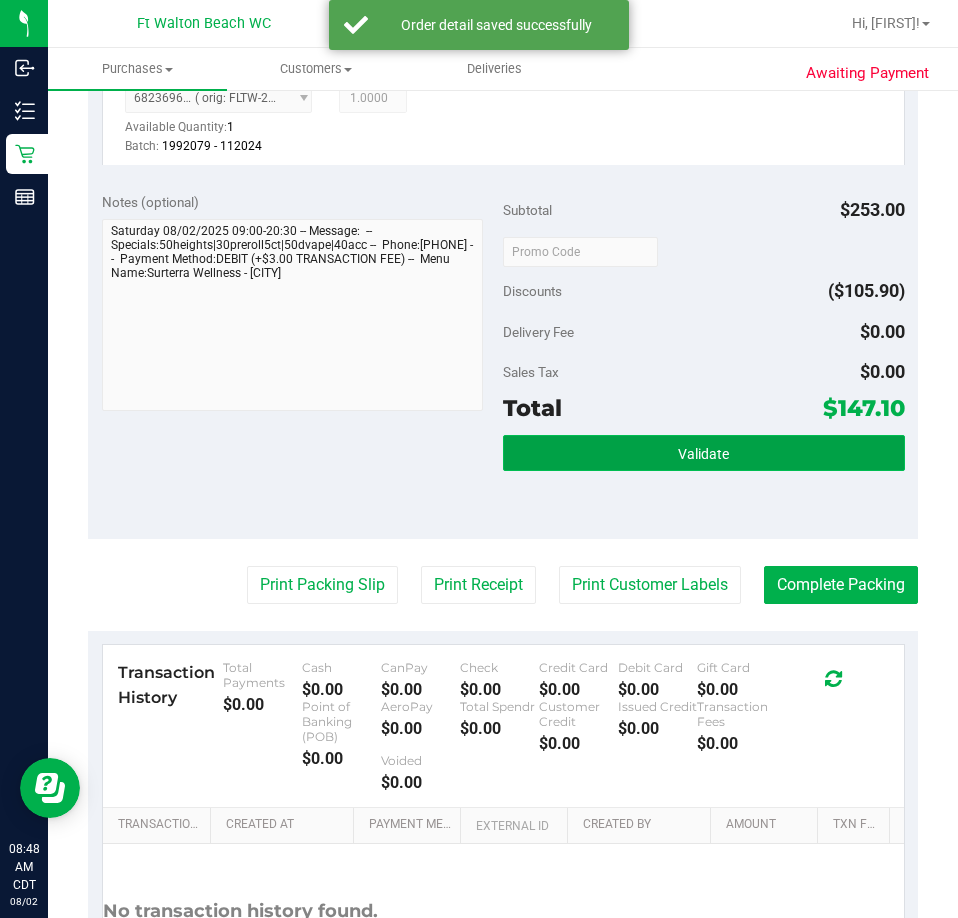 click on "Validate" at bounding box center [704, 453] 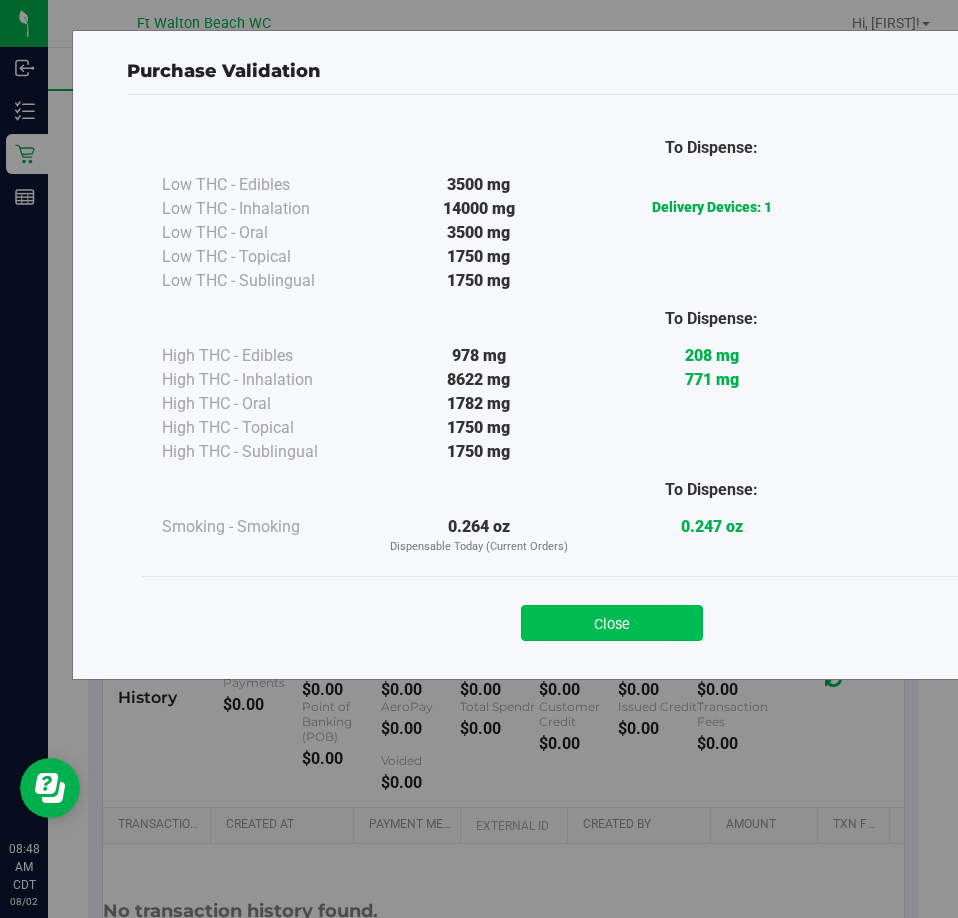 click on "Close" at bounding box center (612, 623) 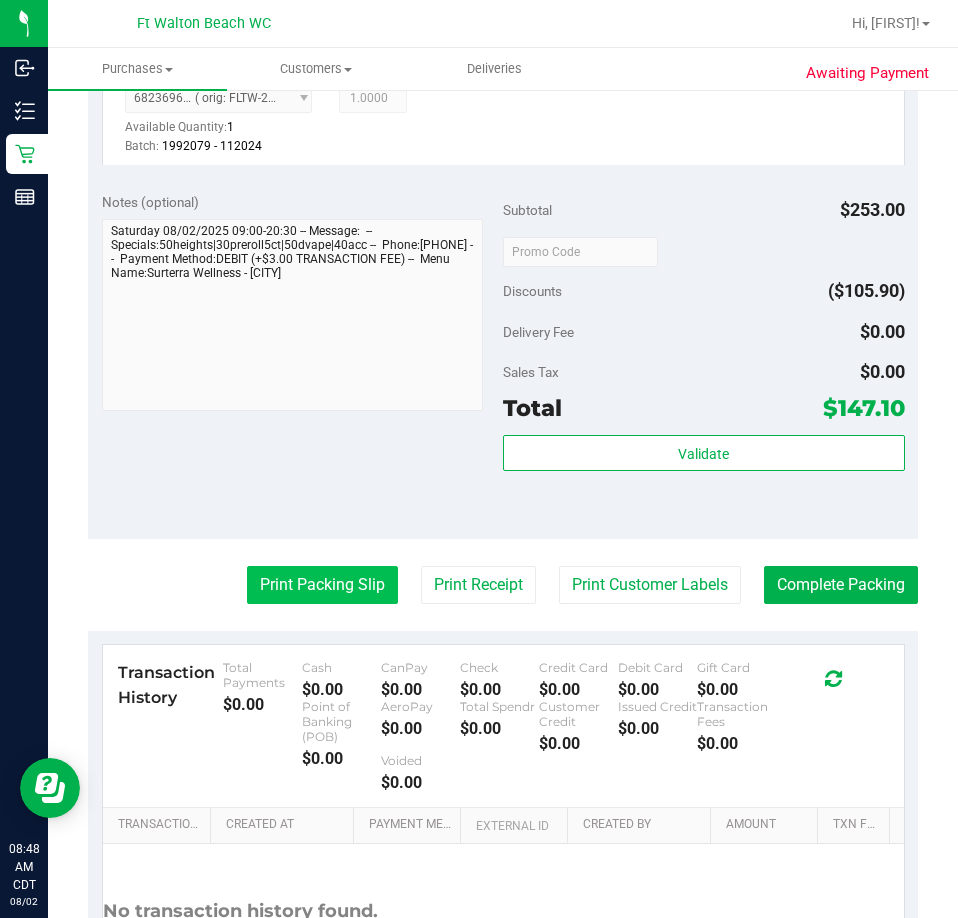 click on "Print Packing Slip" at bounding box center (322, 585) 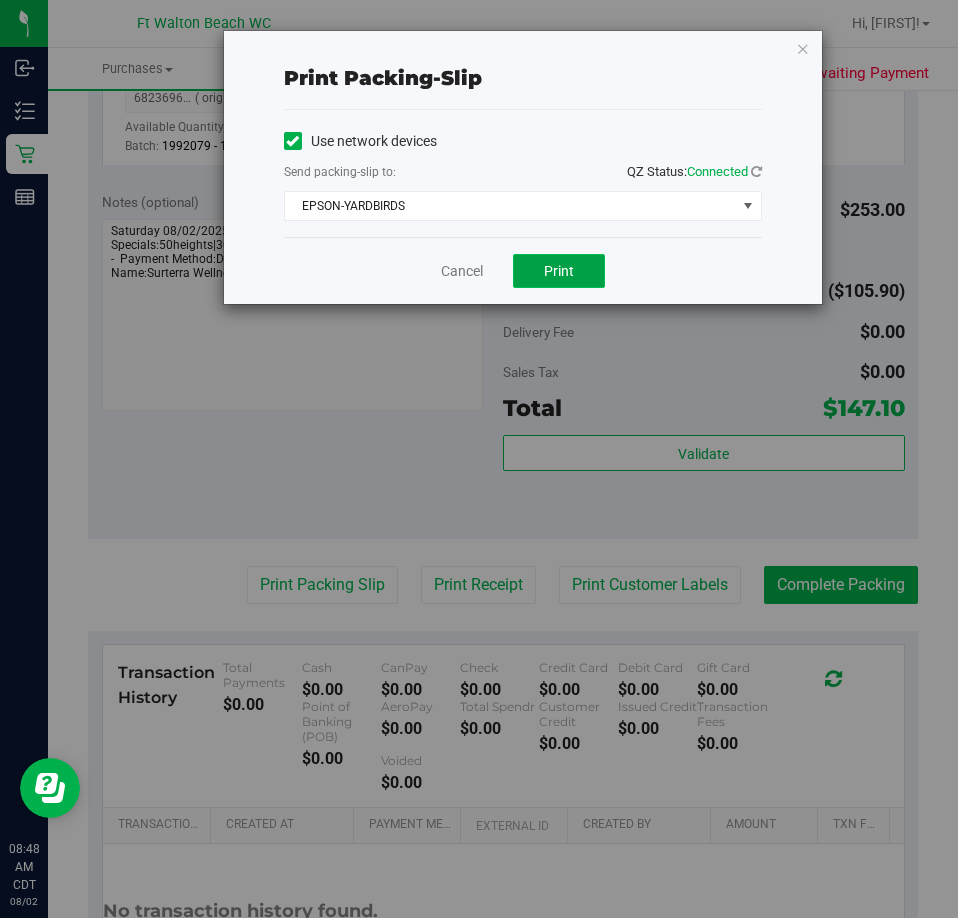 click on "Print" at bounding box center [559, 271] 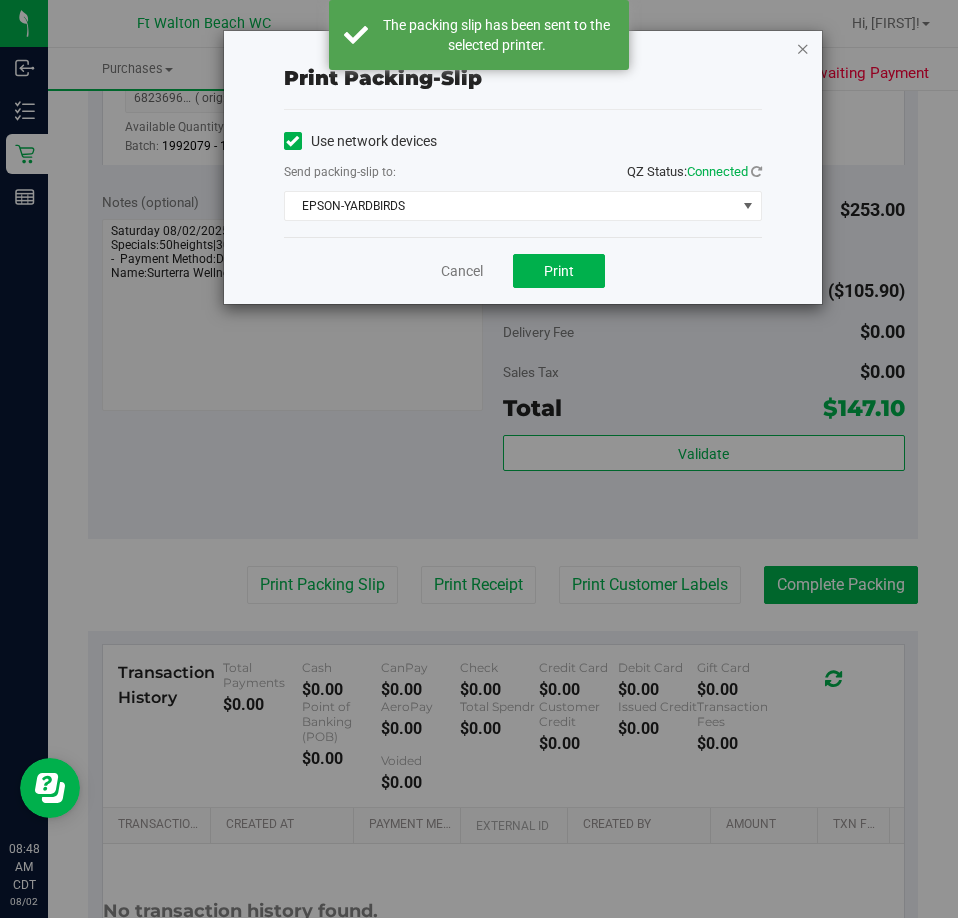 click at bounding box center [803, 48] 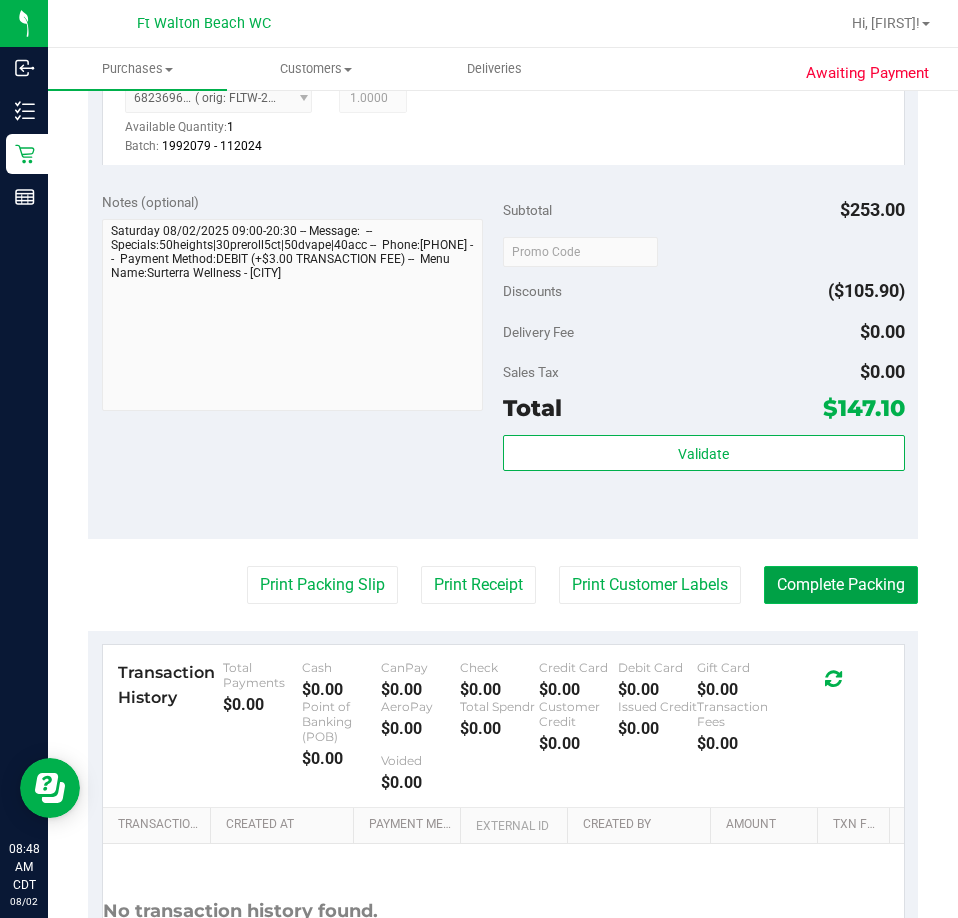 click on "Complete Packing" at bounding box center [841, 585] 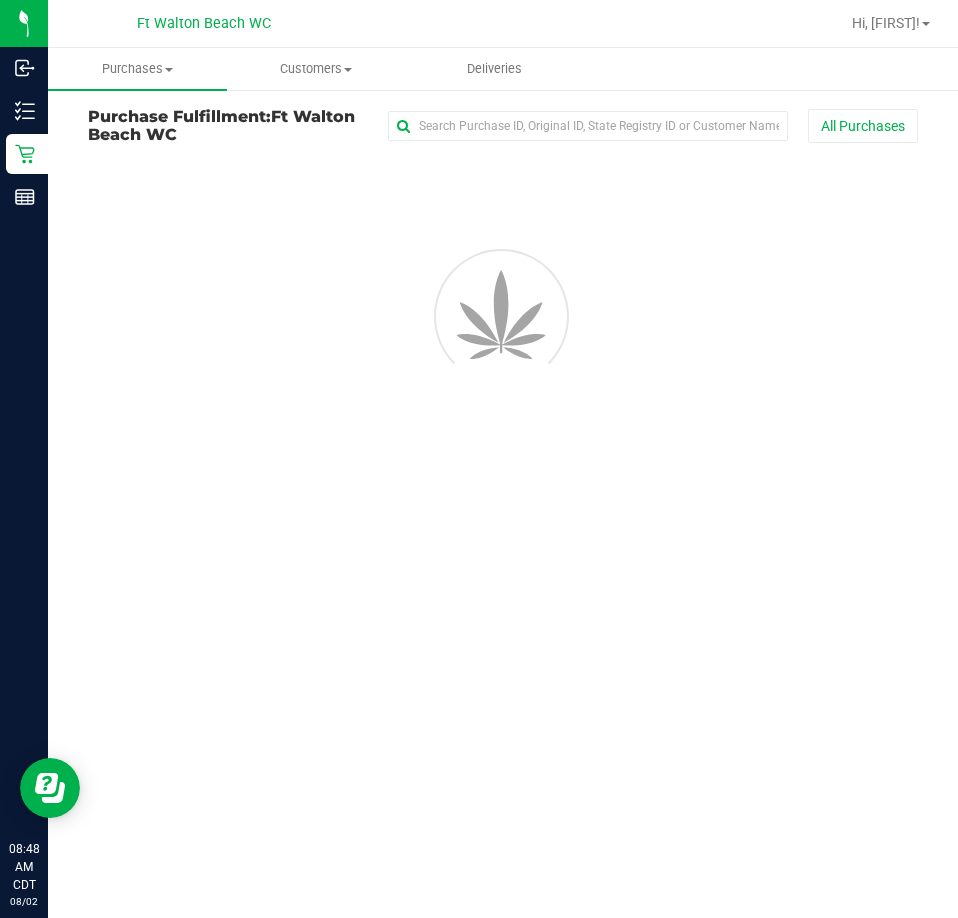scroll, scrollTop: 0, scrollLeft: 0, axis: both 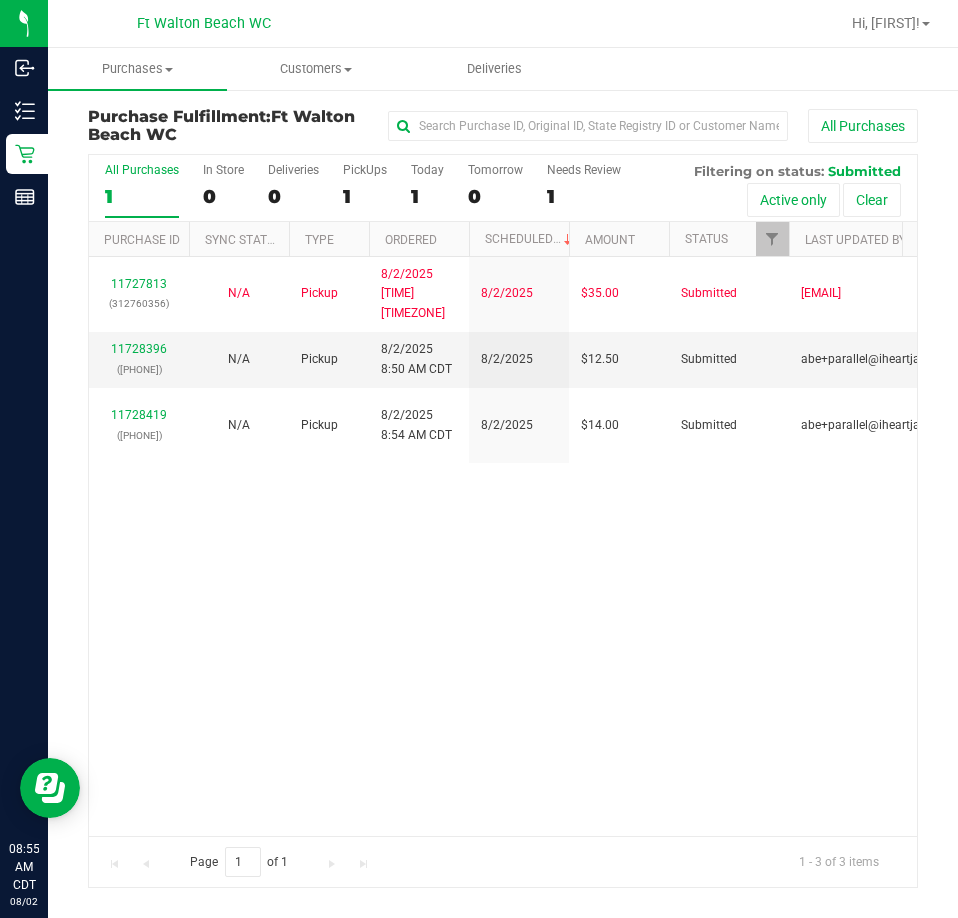 click on "11727813
([PHONE])
N/A
Pickup [DATE] [TIME] [TIMEZONE] [DATE]
$35.00
Submitted [EMAIL]
11728396
([PHONE])
N/A
Pickup [DATE] [TIME] [TIMEZONE] [DATE]
$12.50
Submitted [EMAIL]
11728419
([PHONE])
N/A
Pickup [DATE] [TIME] [TIMEZONE] [DATE]
$14.00
Submitted [EMAIL]" at bounding box center (503, 546) 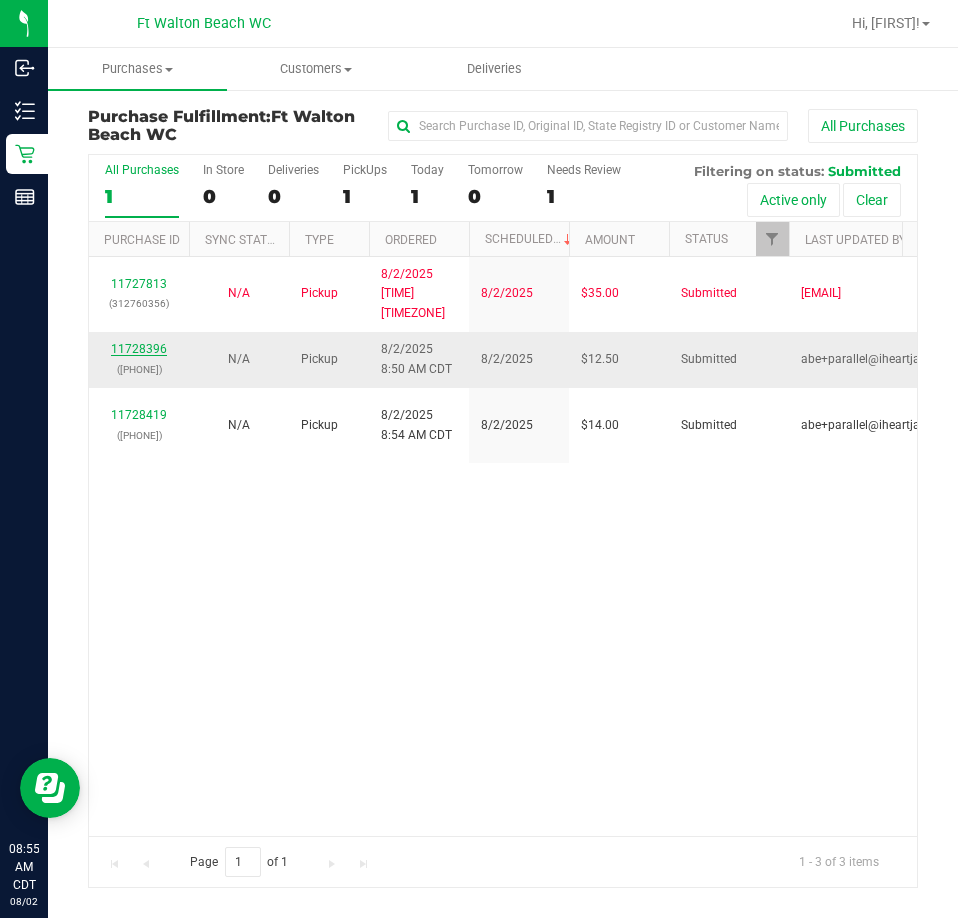 click on "11728396" at bounding box center (139, 349) 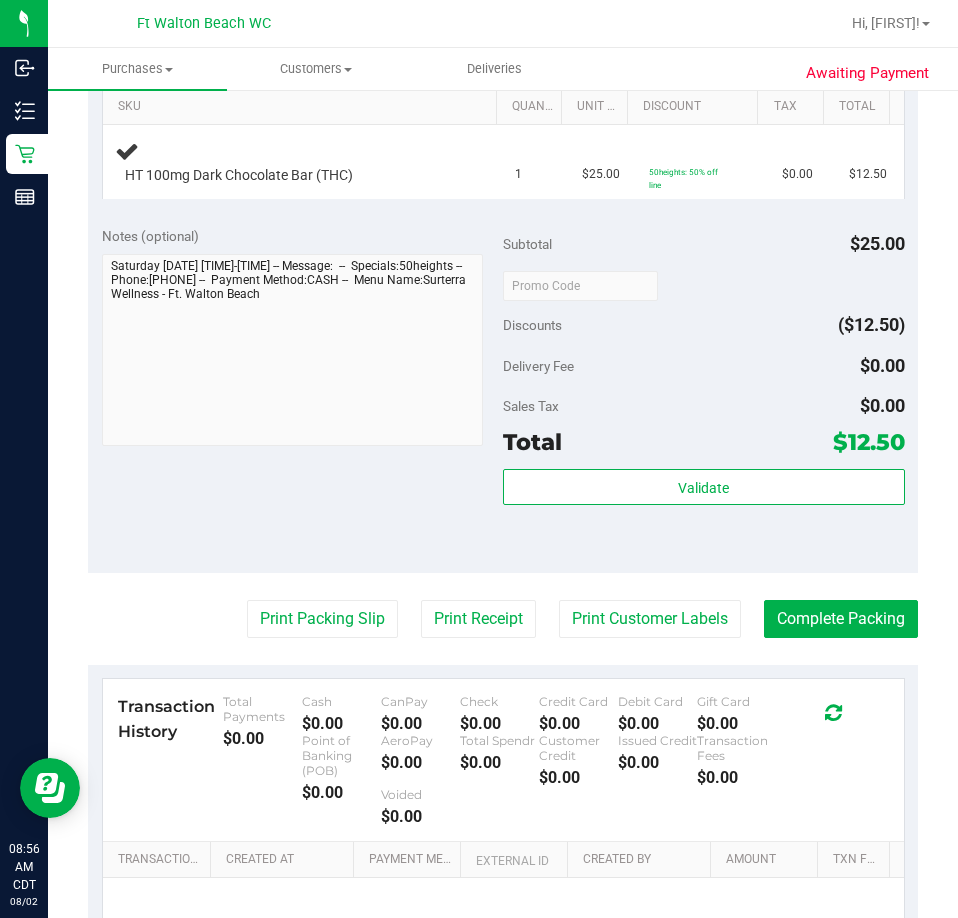 scroll, scrollTop: 600, scrollLeft: 0, axis: vertical 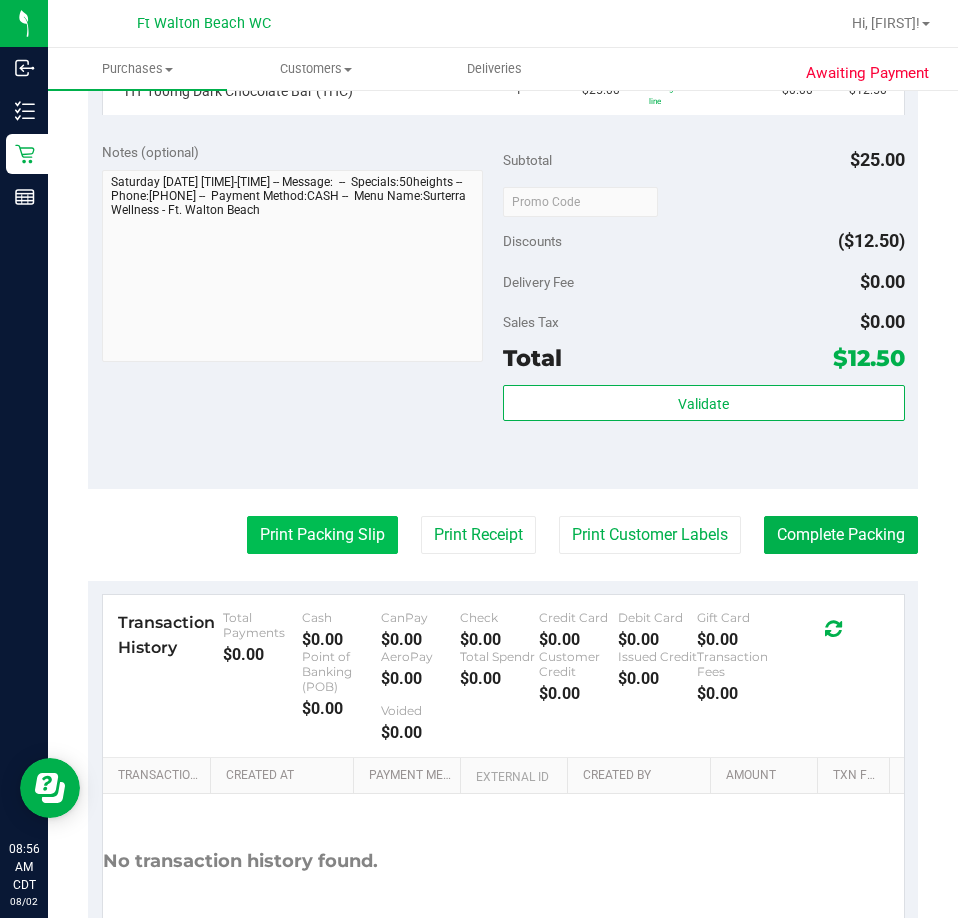click on "Print Packing Slip" at bounding box center (322, 535) 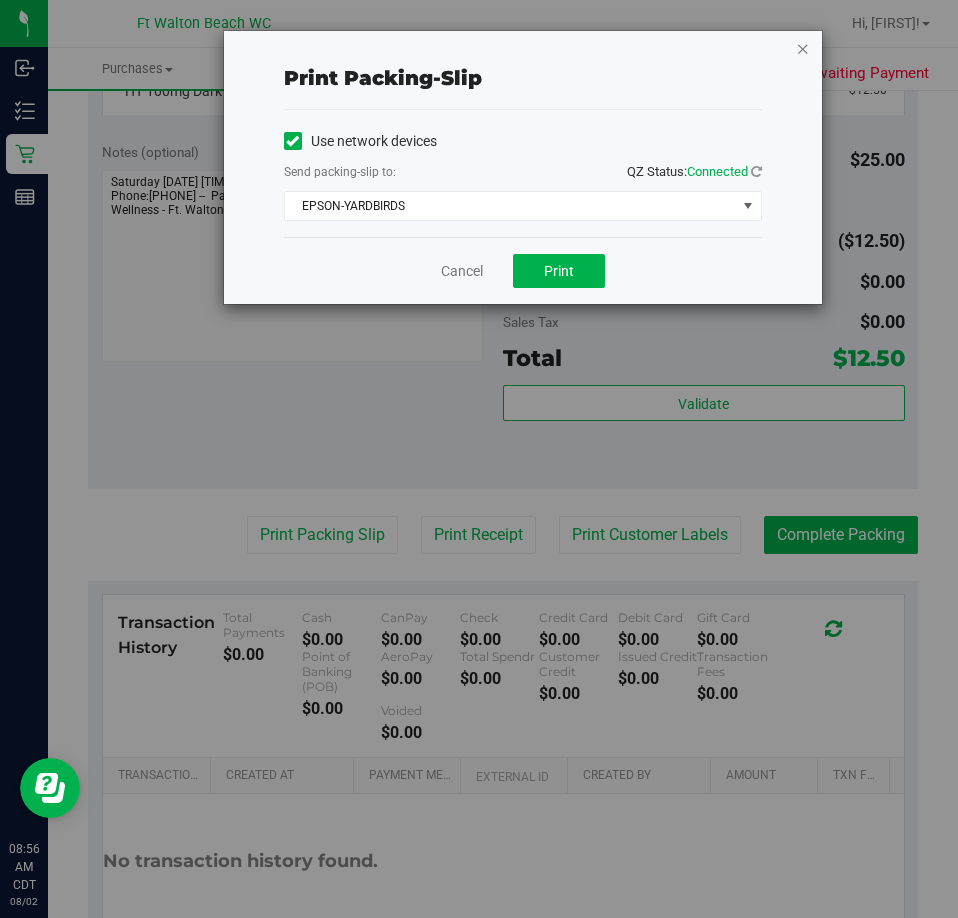 click at bounding box center (803, 48) 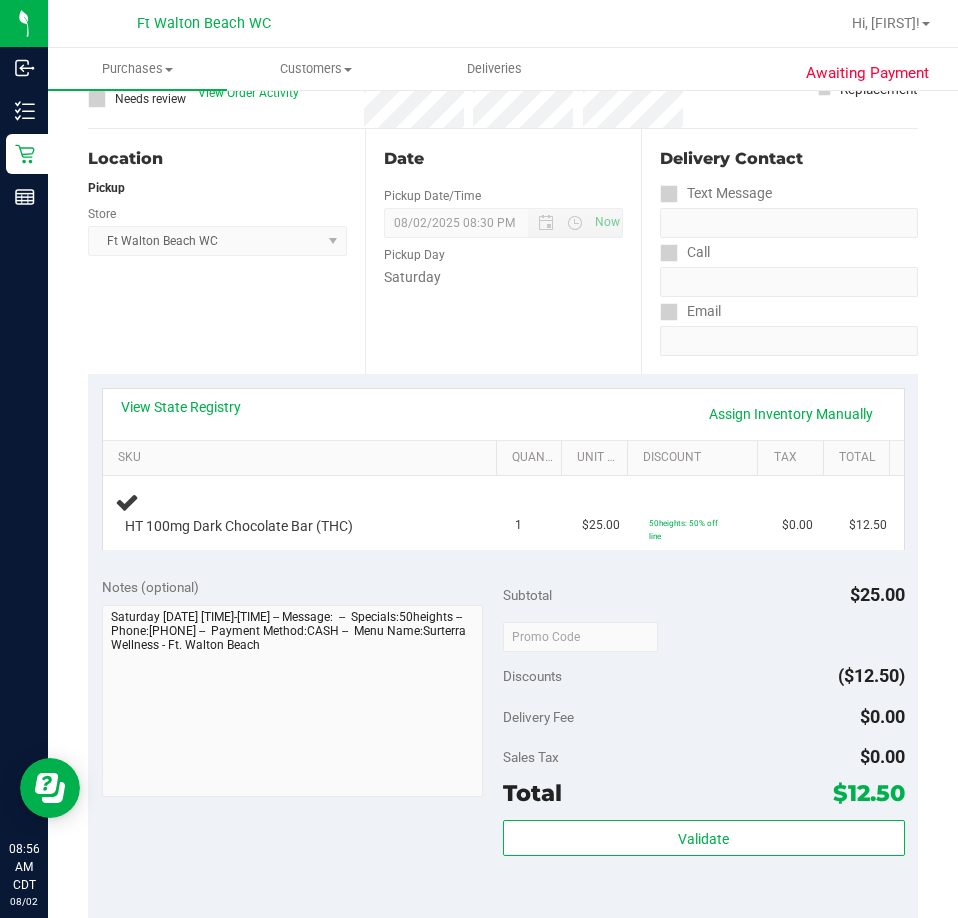 scroll, scrollTop: 200, scrollLeft: 0, axis: vertical 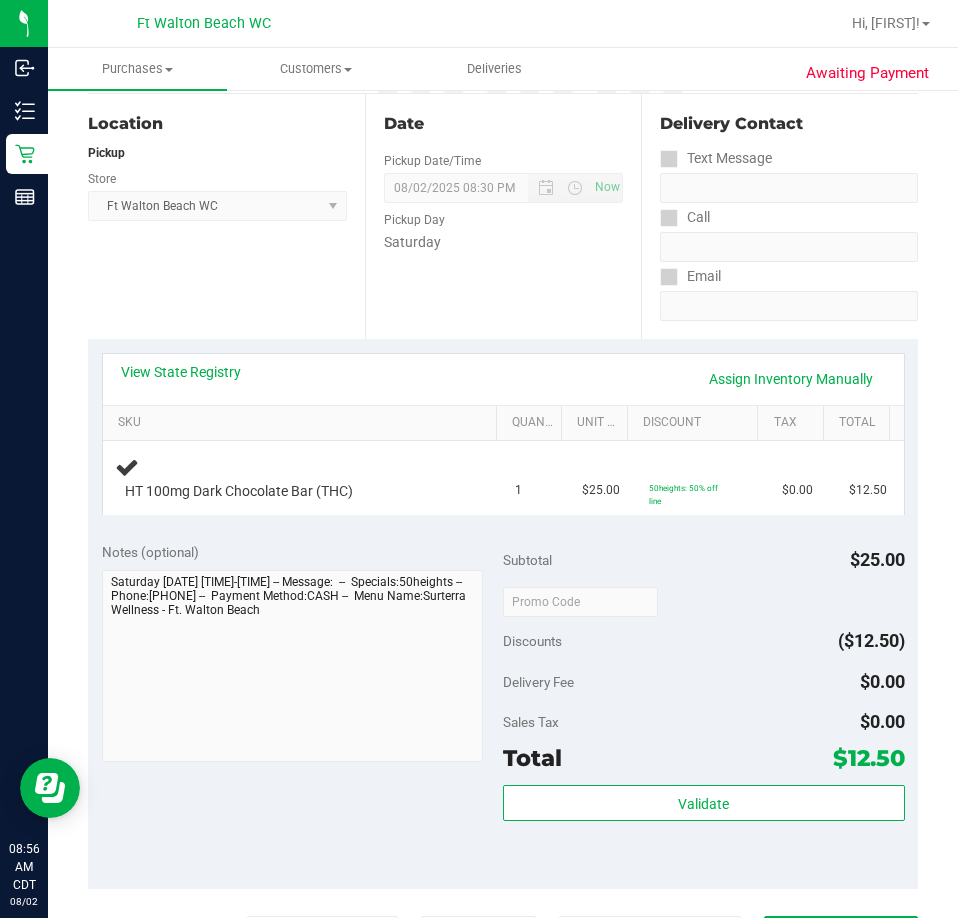 click on "Notes (optional)
Subtotal
$25.00
Discounts
($12.50)
Delivery Fee
$0.00
Sales Tax
$0.00
Total
$12.50" at bounding box center (503, 709) 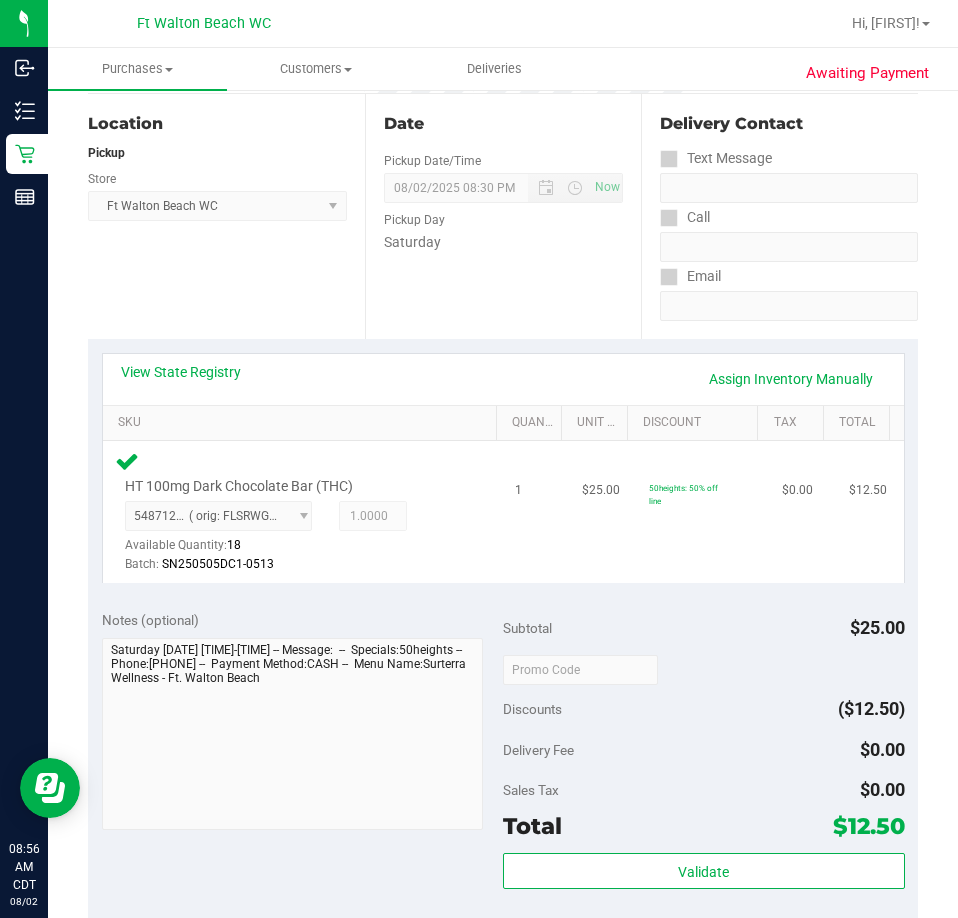 scroll, scrollTop: 500, scrollLeft: 0, axis: vertical 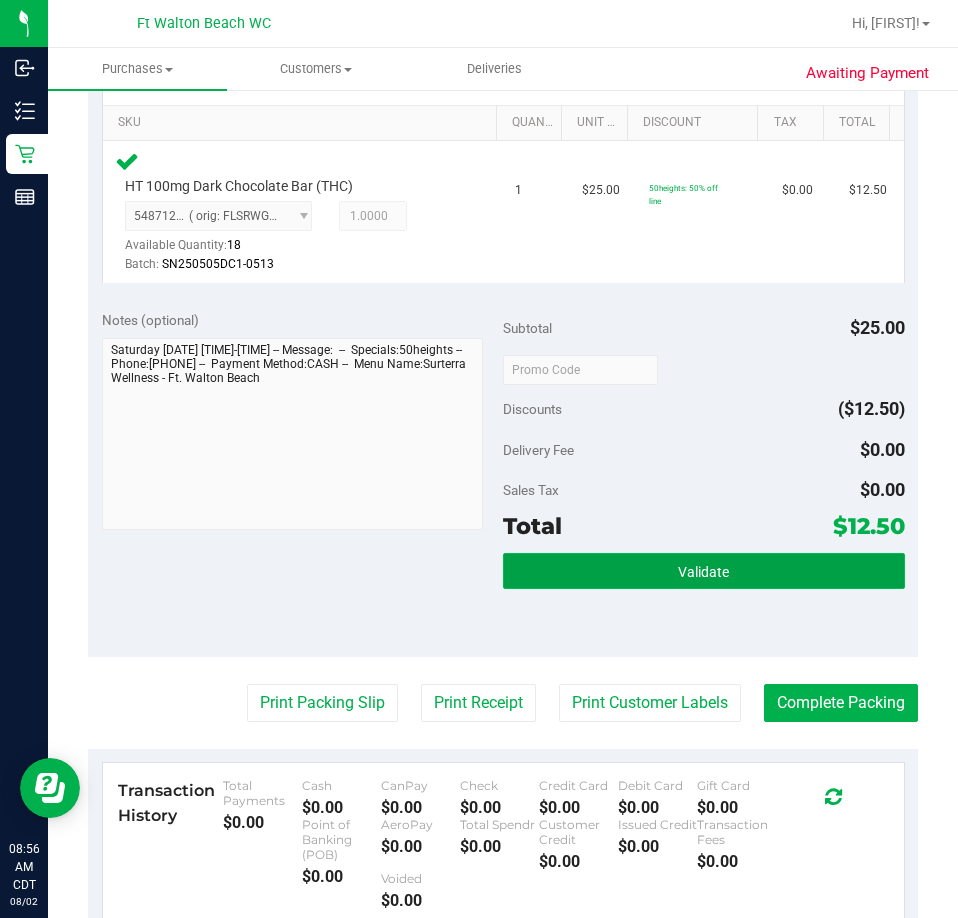 click on "Validate" at bounding box center [704, 571] 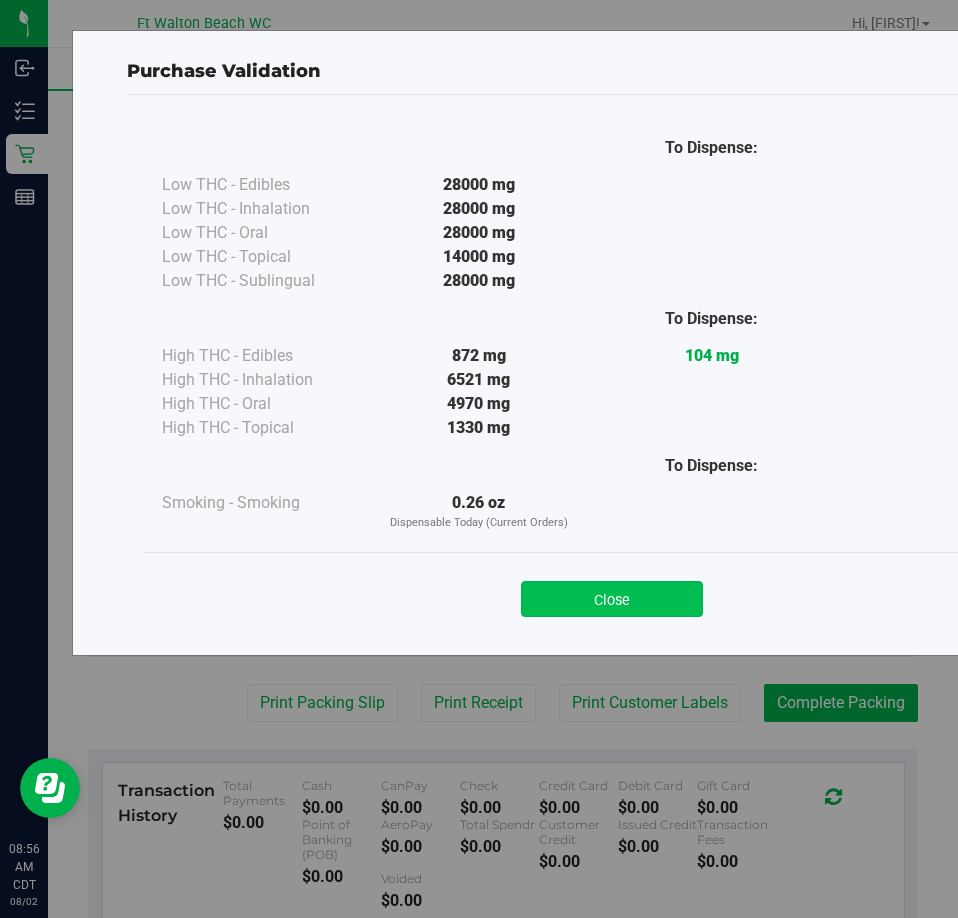 click on "Close" at bounding box center [612, 599] 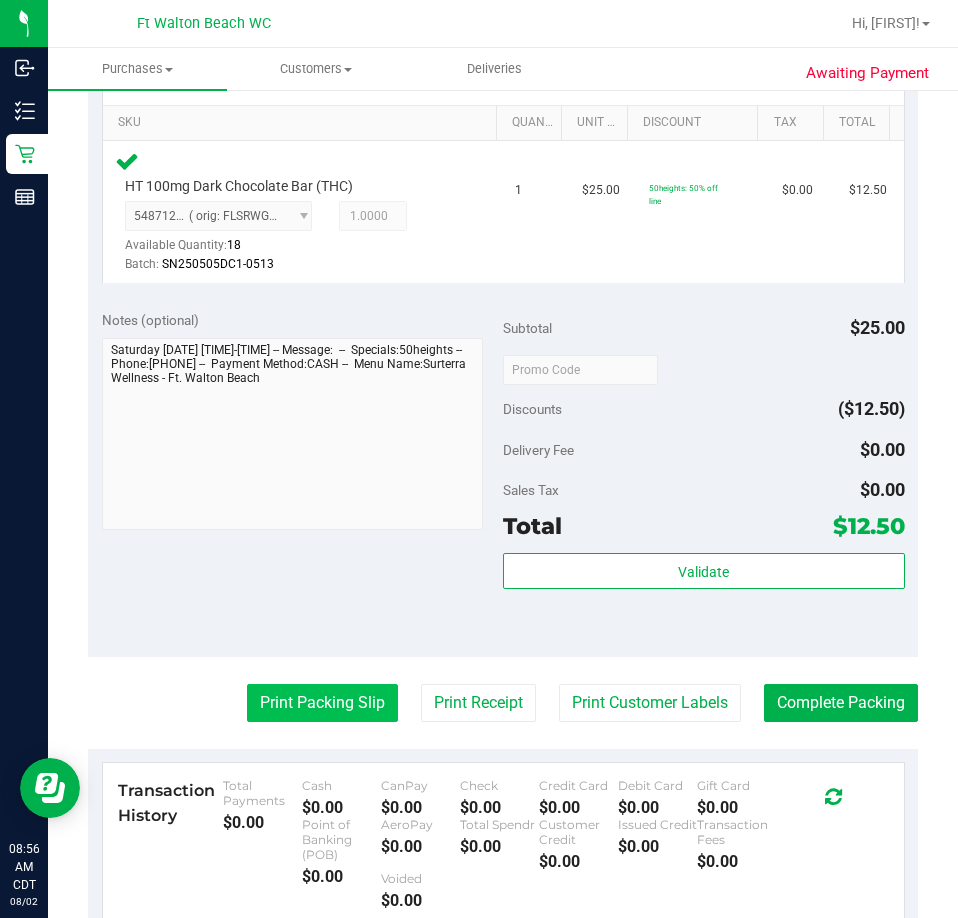 click on "Print Packing Slip" at bounding box center [322, 703] 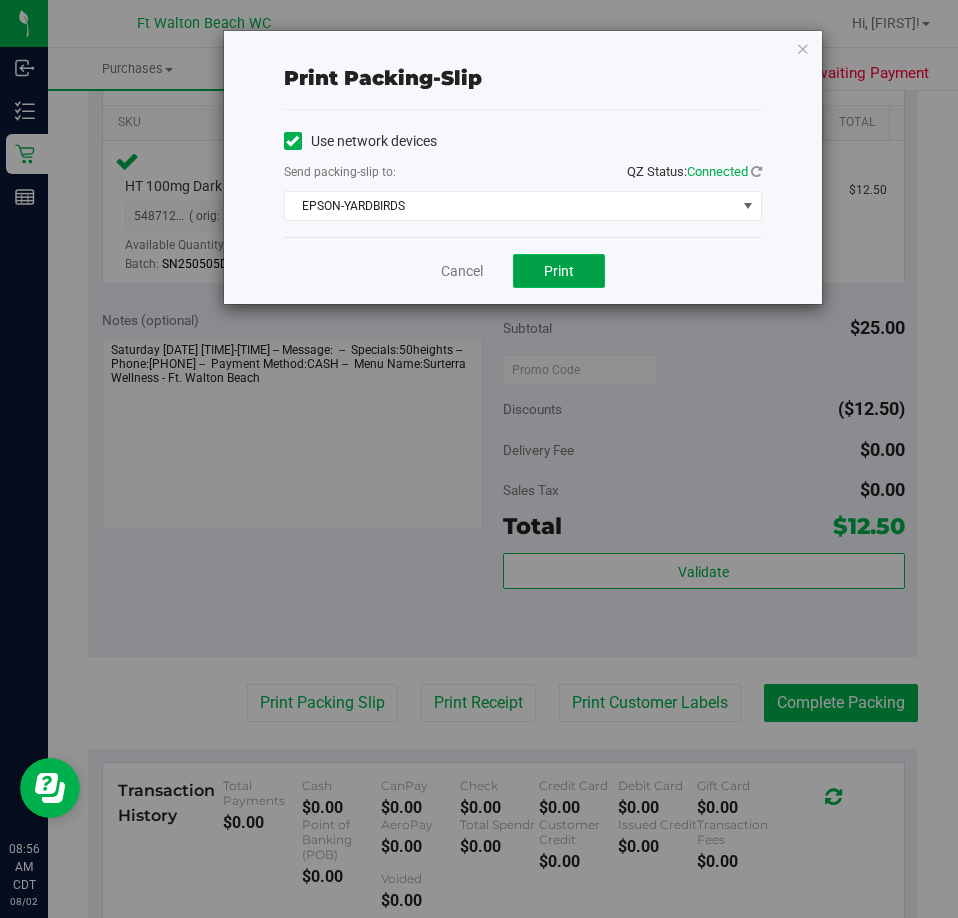 click on "Print" at bounding box center [559, 271] 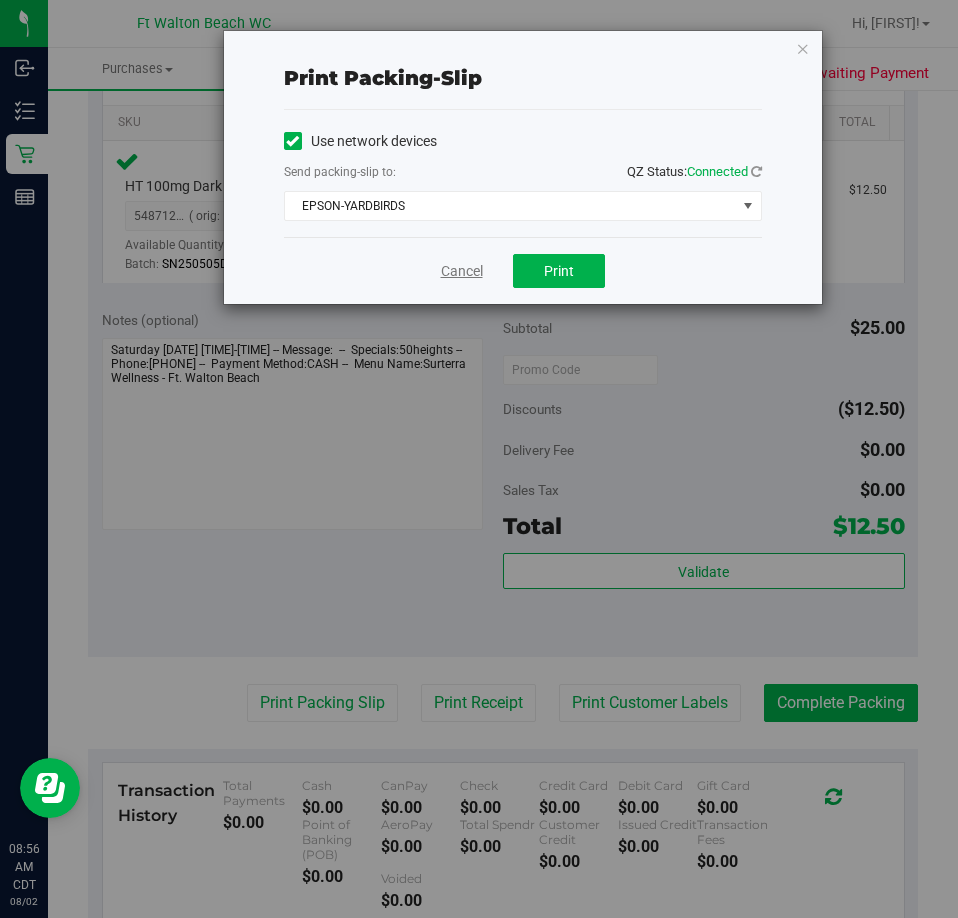 click on "Cancel" at bounding box center [462, 271] 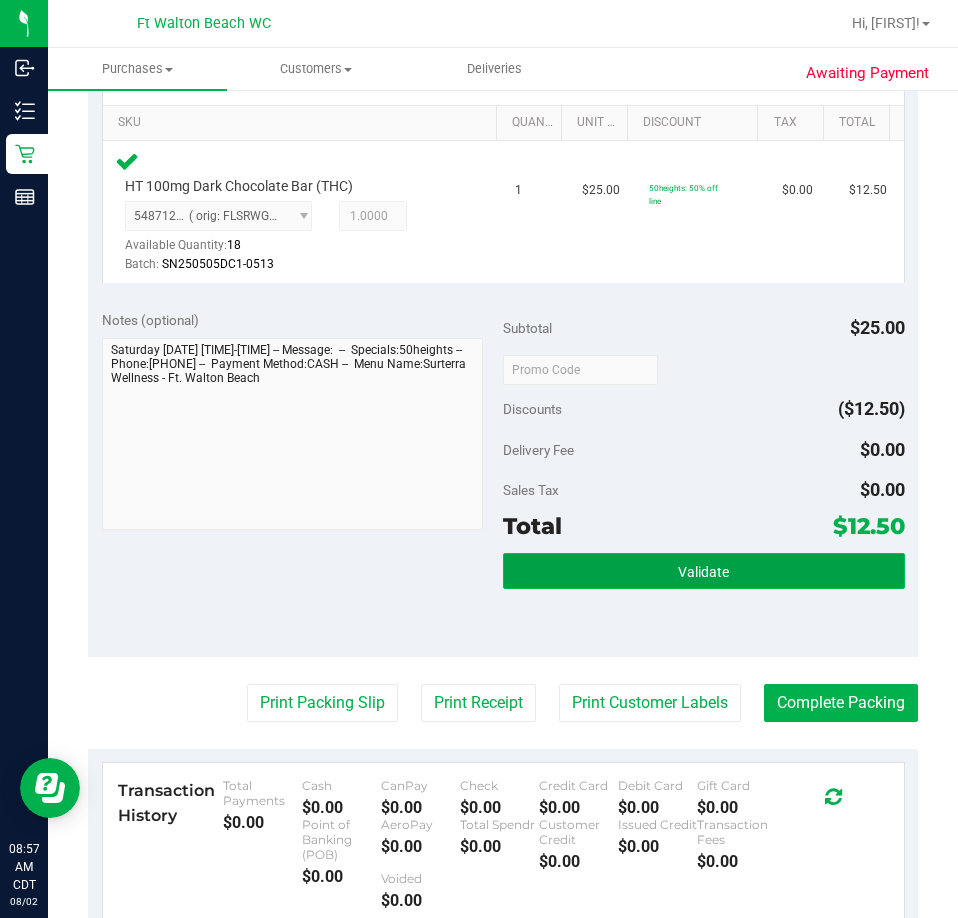 click on "Validate" at bounding box center (704, 571) 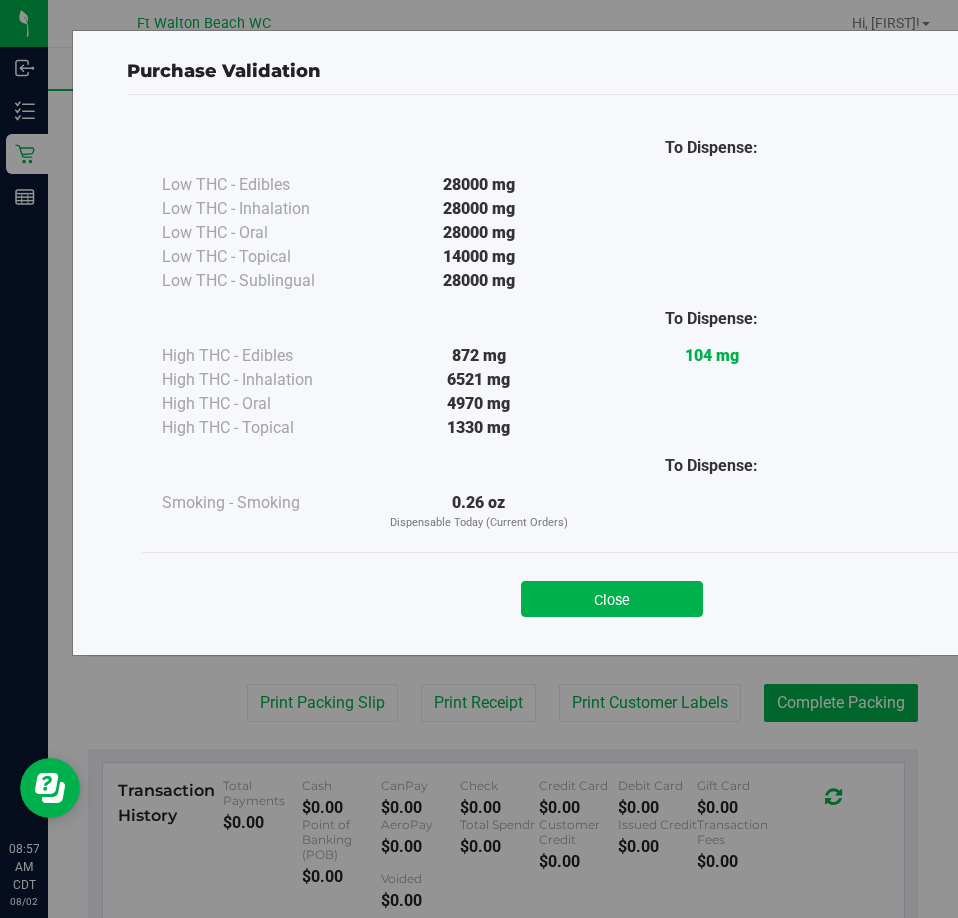click on "Close" at bounding box center (612, 599) 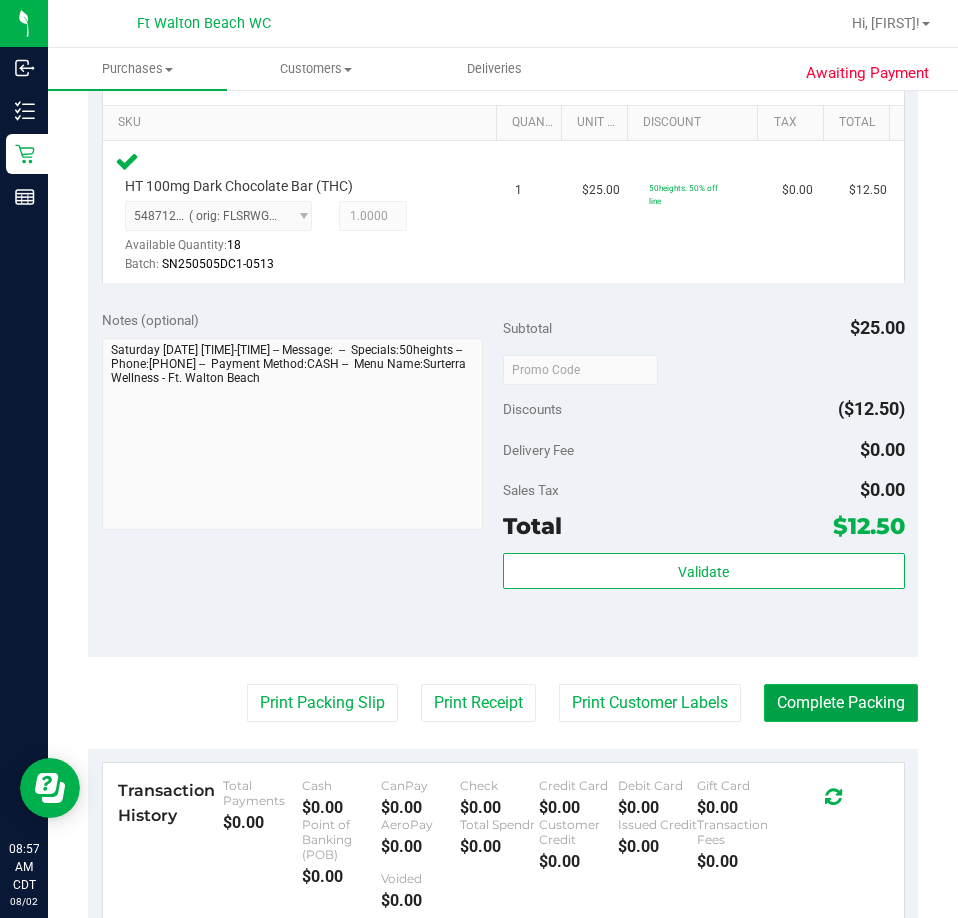 click on "Complete Packing" at bounding box center (841, 703) 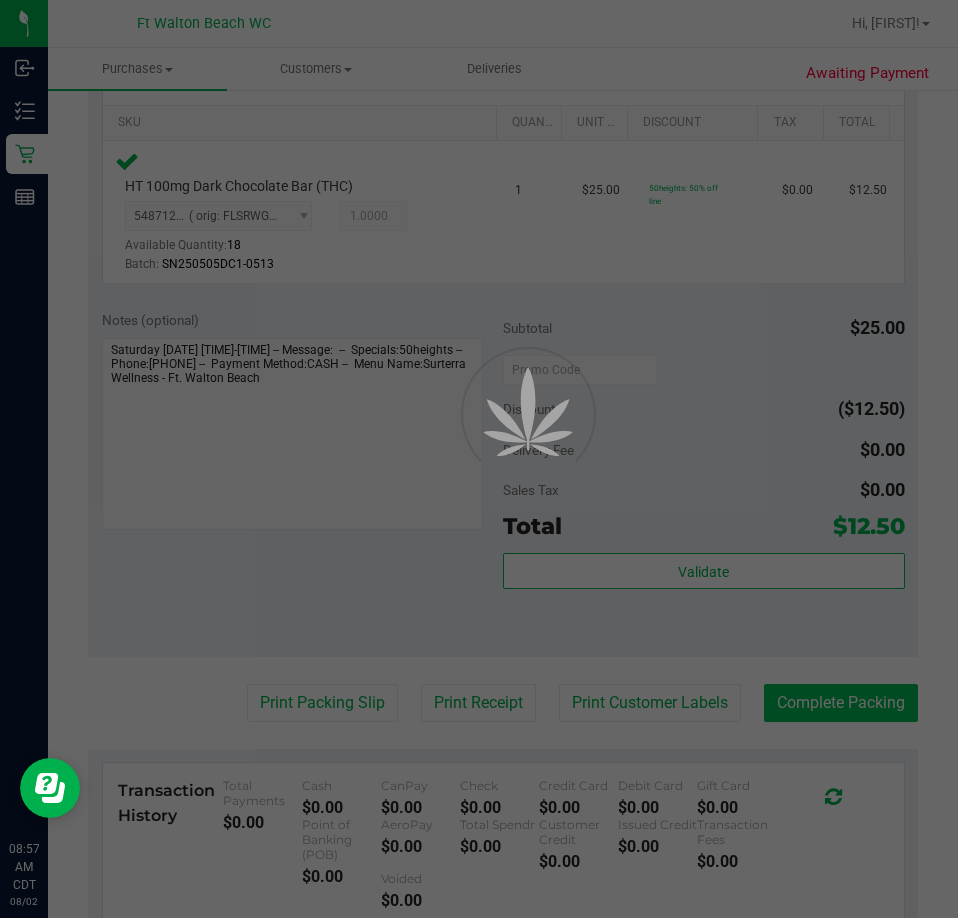 scroll, scrollTop: 0, scrollLeft: 0, axis: both 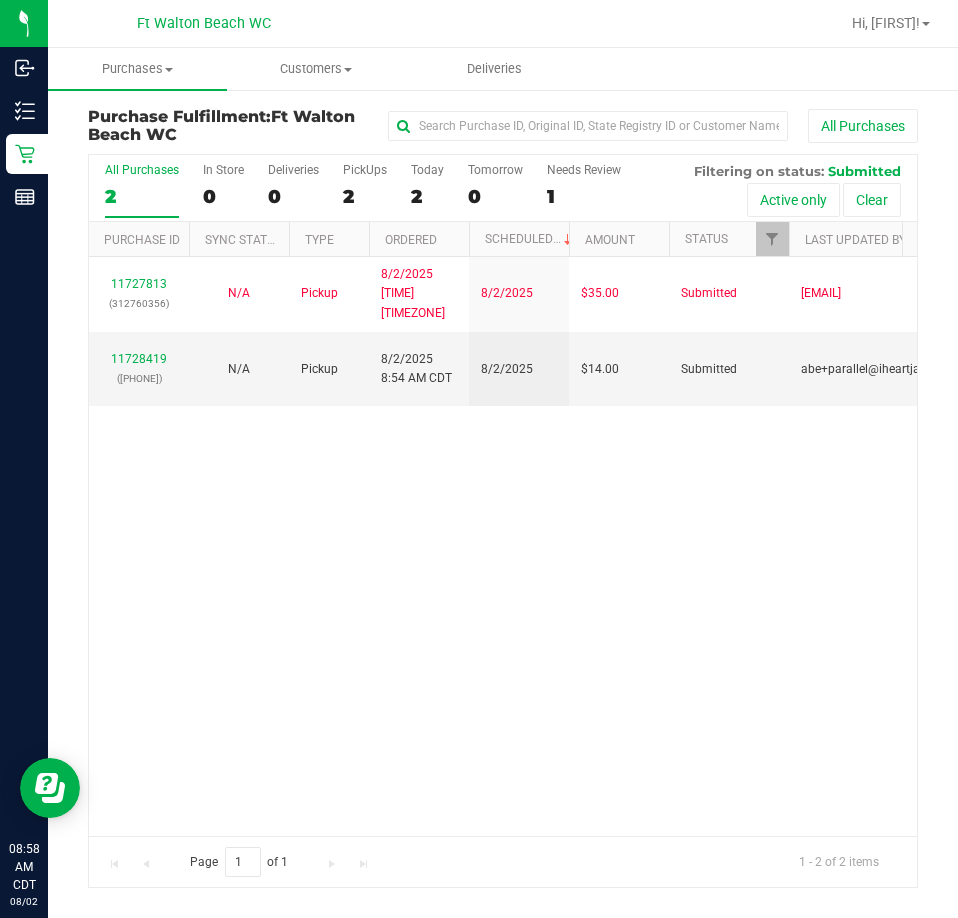 click on "11727813
([PHONE])
N/A
Pickup [DATE] [TIME] [TIMEZONE] [DATE]
$35.00
Submitted [EMAIL]
11728419
([PHONE])
N/A
Pickup [DATE] [TIME] [TIMEZONE] [DATE]
$14.00
Submitted [EMAIL]" at bounding box center (503, 546) 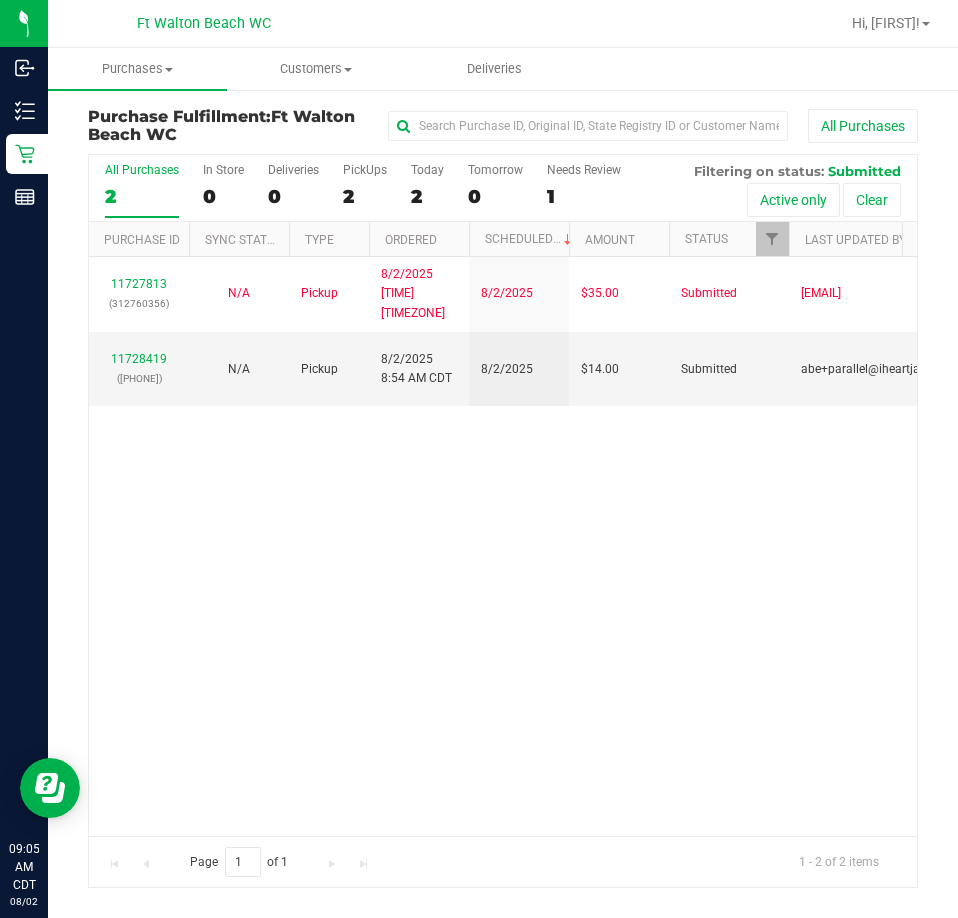 click on "11727813
([PHONE])
N/A
Pickup [DATE] [TIME] [TIMEZONE] [DATE]
$35.00
Submitted [EMAIL]
11728419
([PHONE])
N/A
Pickup [DATE] [TIME] [TIMEZONE] [DATE]
$14.00
Submitted [EMAIL]" at bounding box center [503, 546] 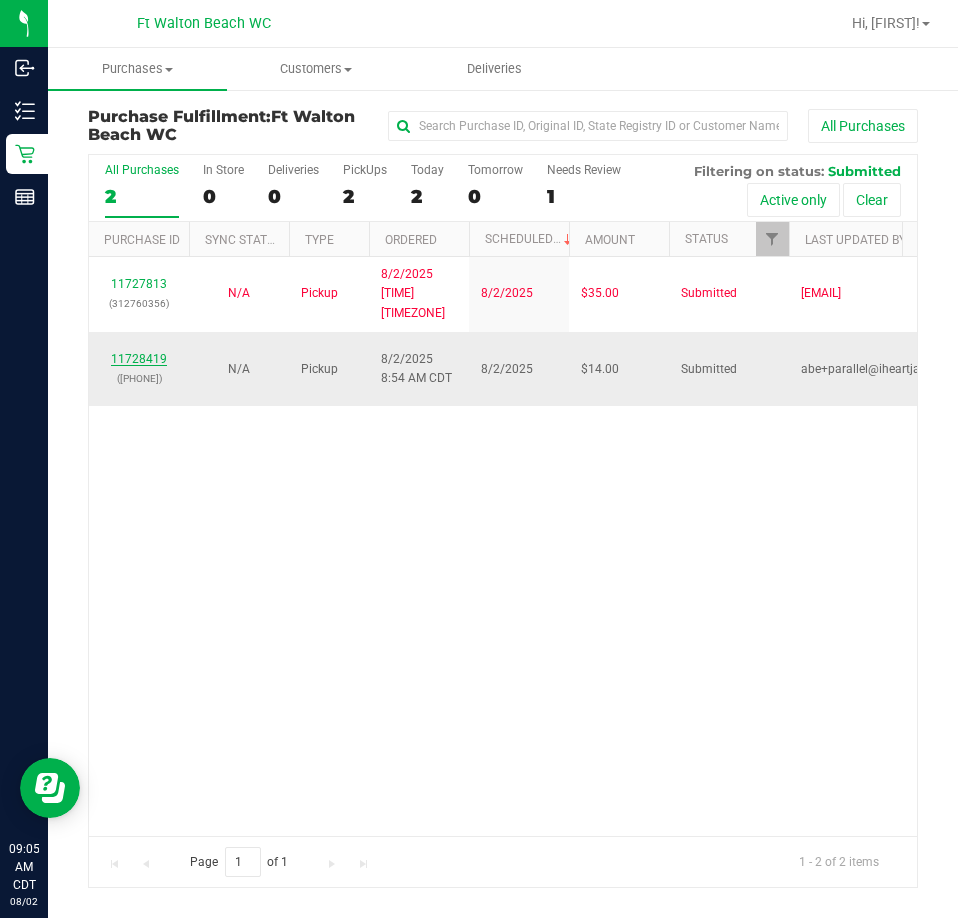 click on "11728419" at bounding box center (139, 359) 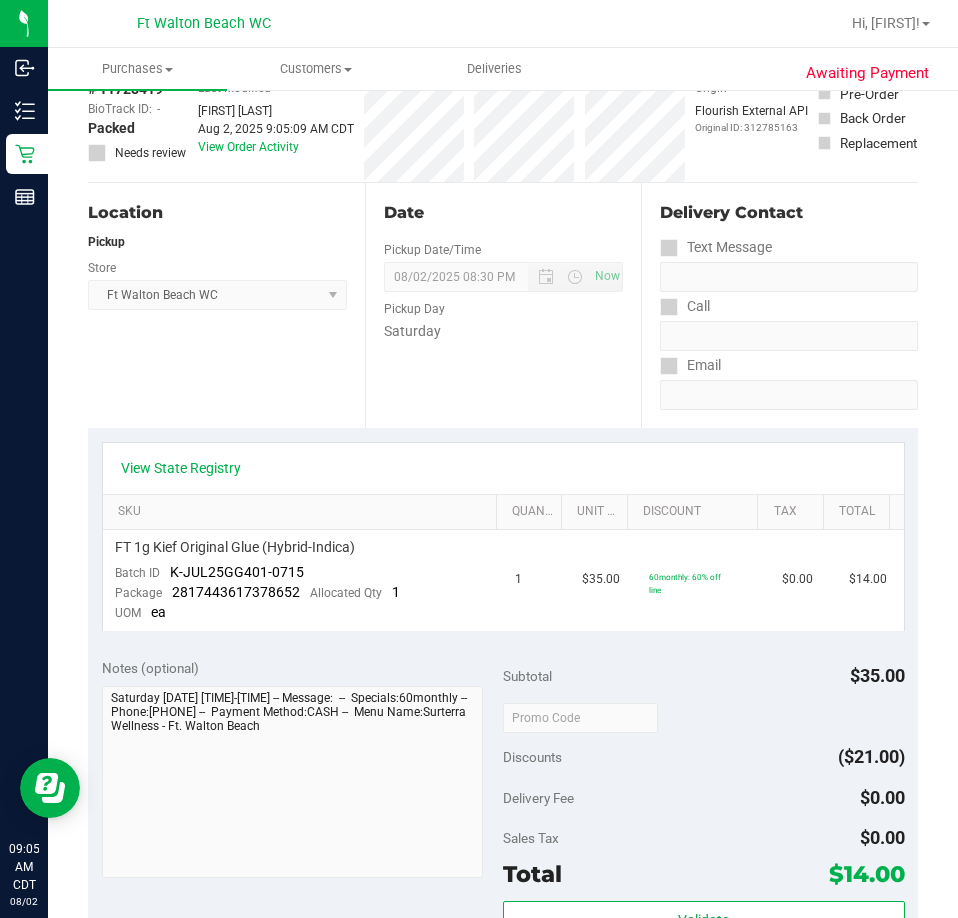 scroll, scrollTop: 0, scrollLeft: 0, axis: both 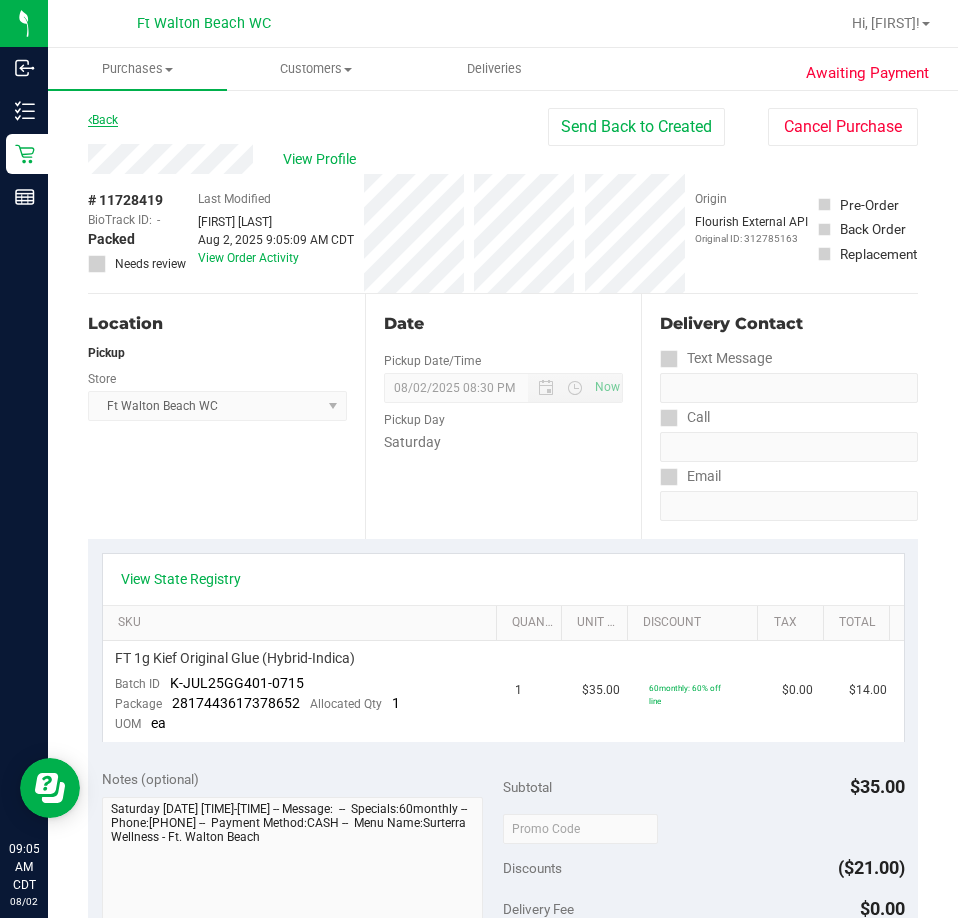 click on "Back" at bounding box center (103, 120) 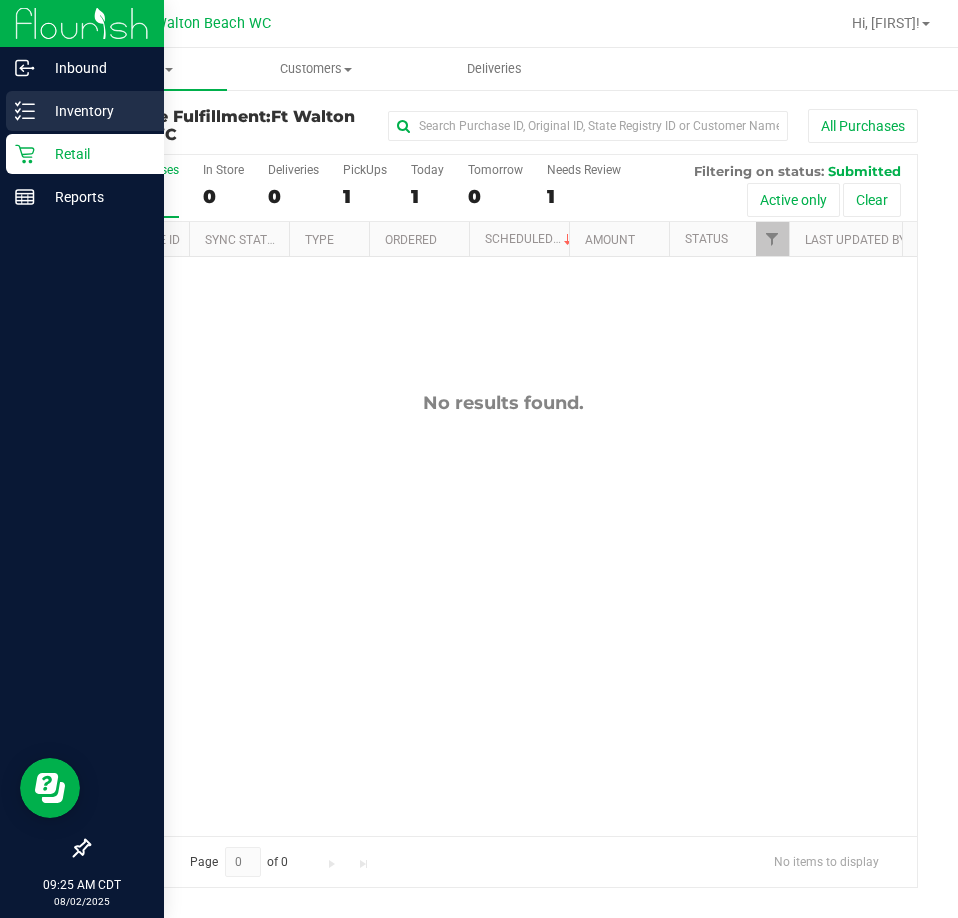 click 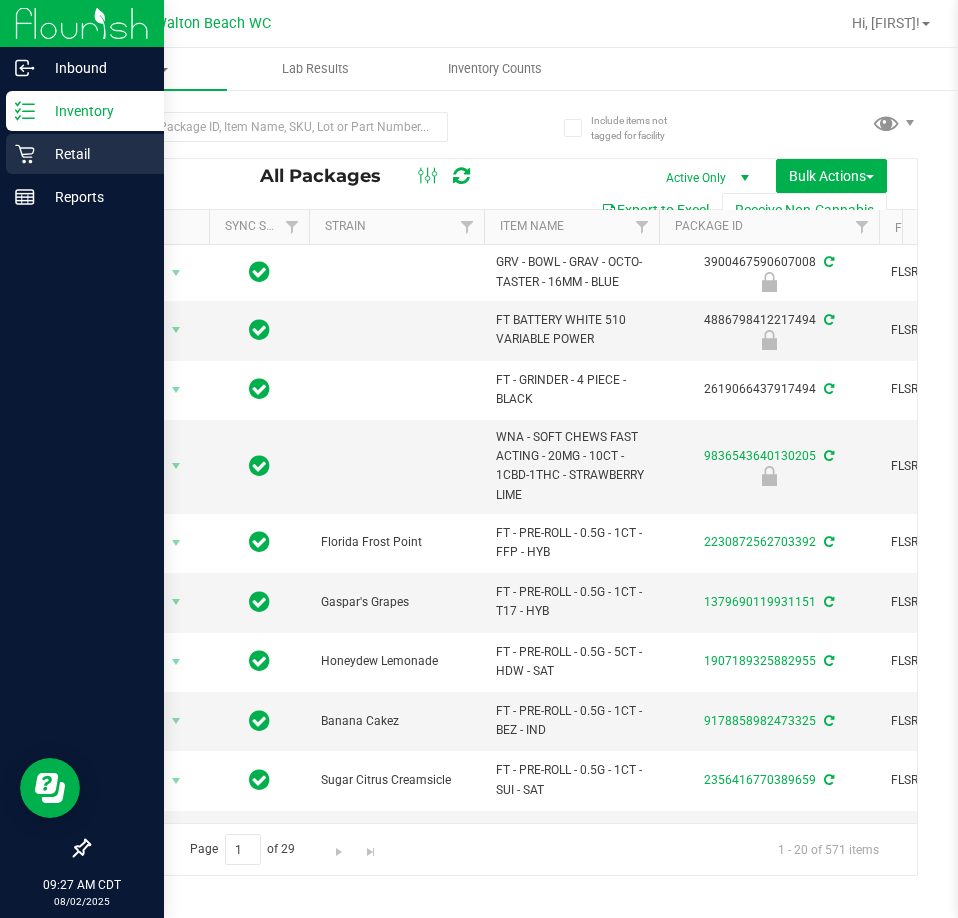 click on "Retail" at bounding box center (95, 154) 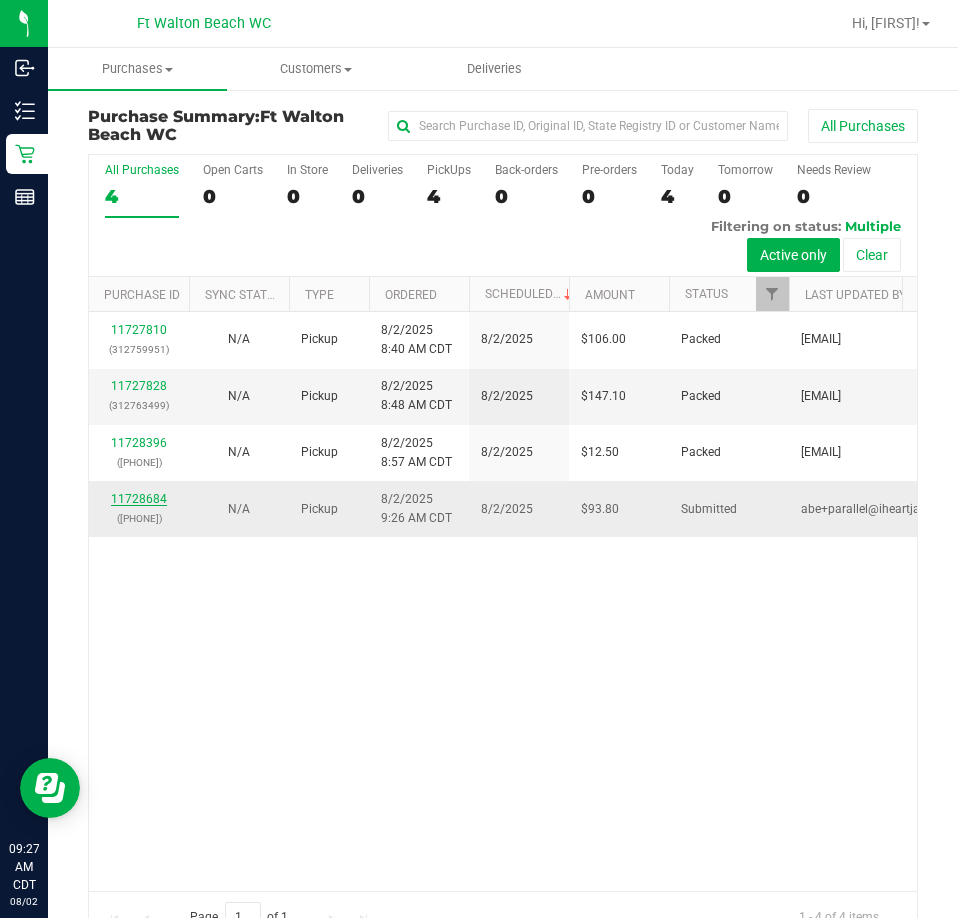 click on "11728684" at bounding box center (139, 499) 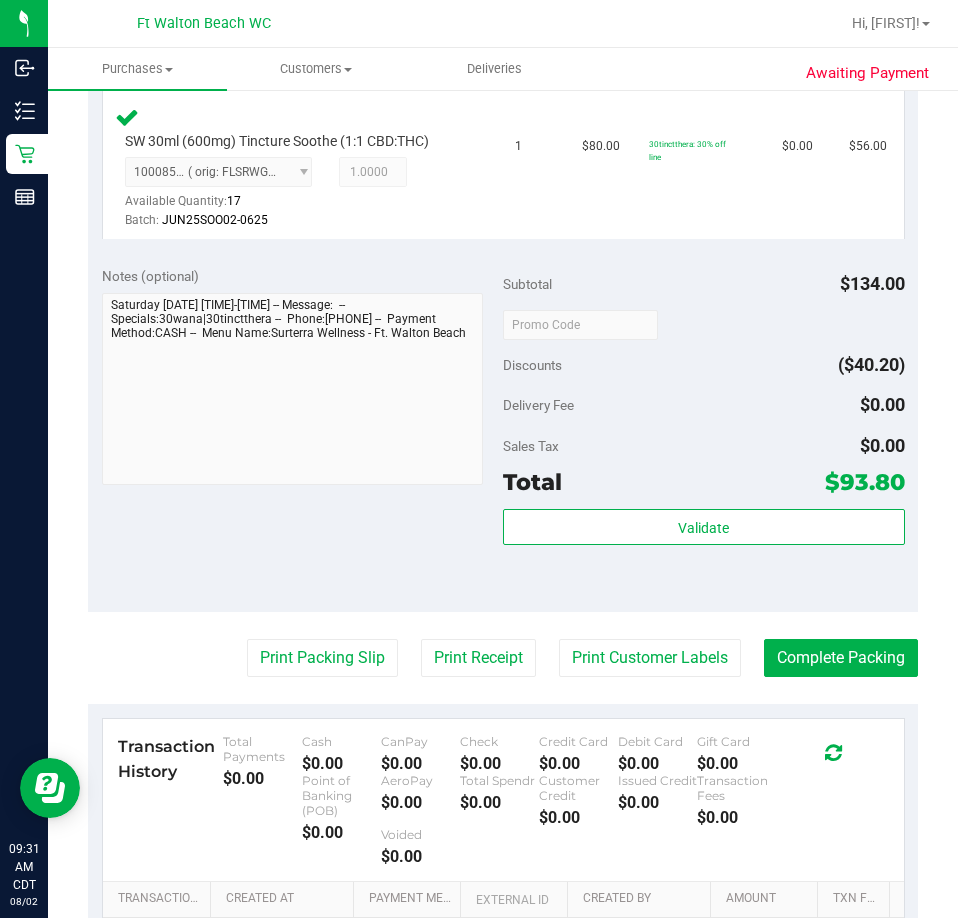 scroll, scrollTop: 700, scrollLeft: 0, axis: vertical 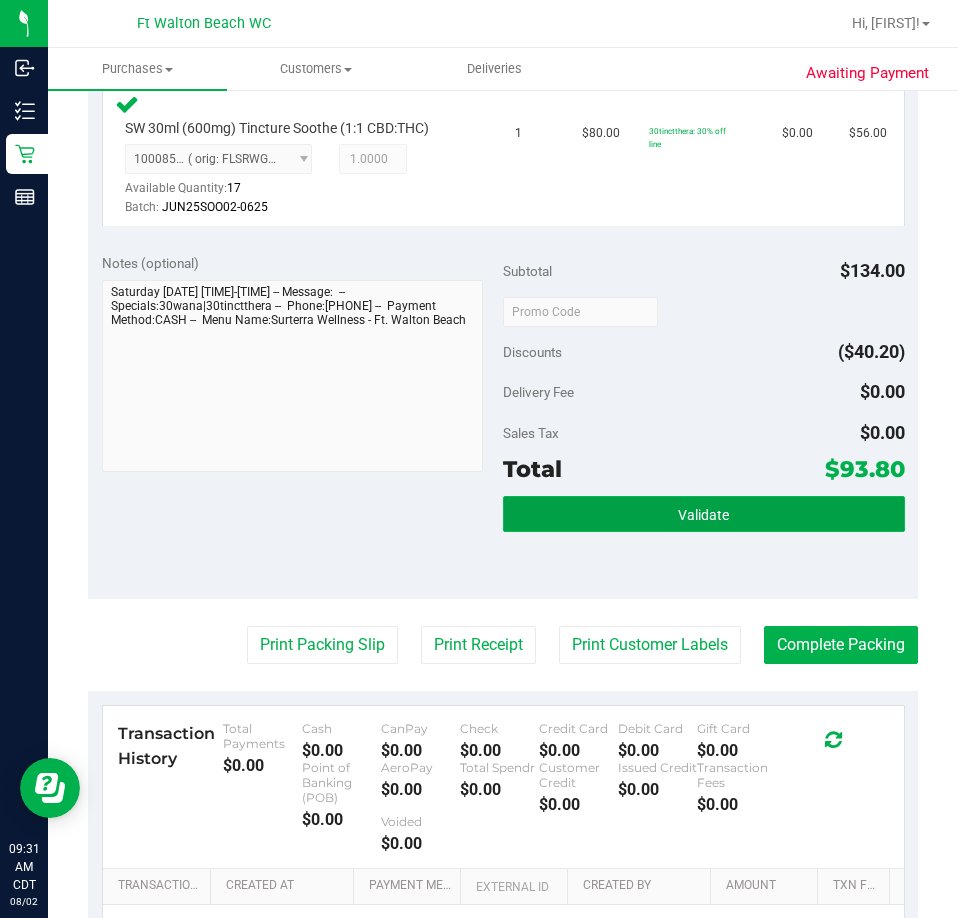 click on "Validate" at bounding box center (703, 515) 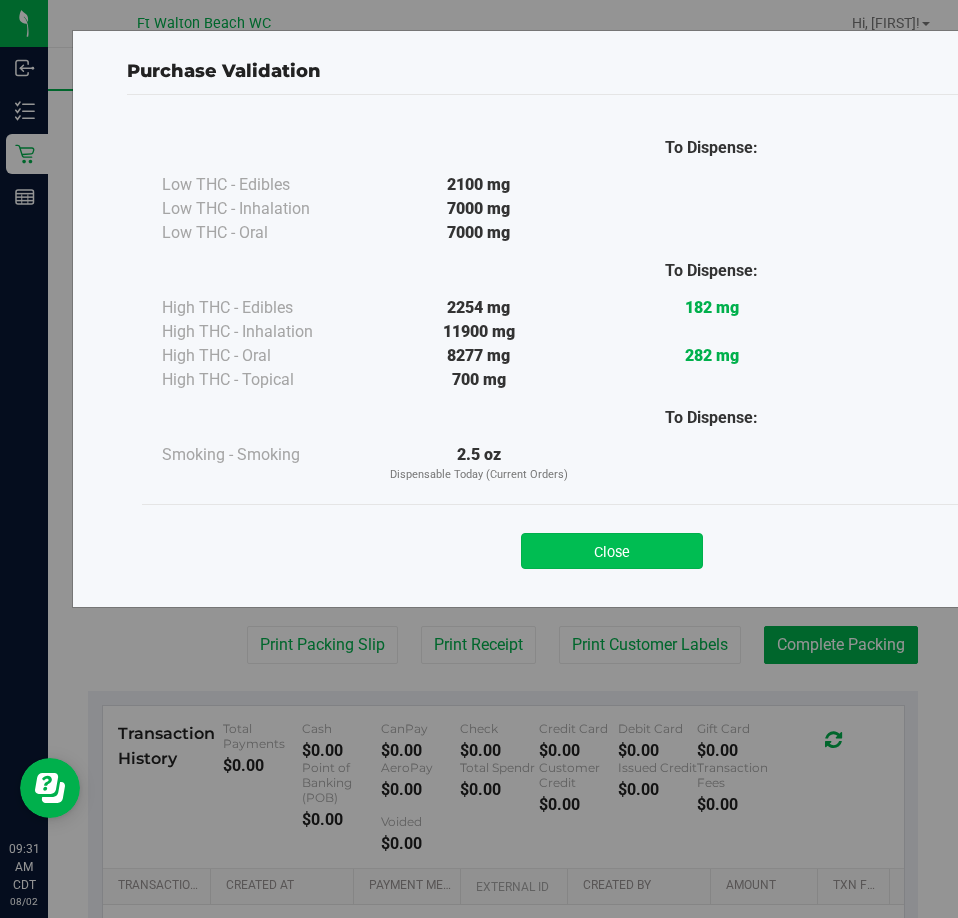click on "Close" at bounding box center (612, 551) 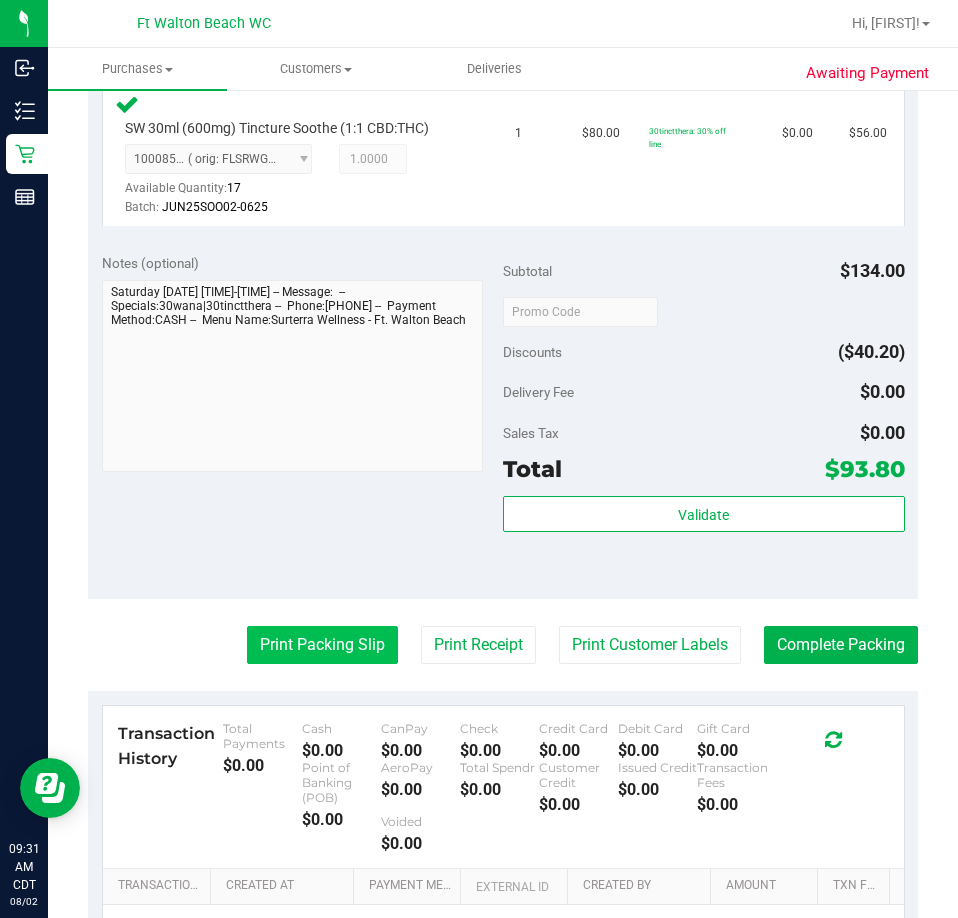 click on "Print Packing Slip" at bounding box center (322, 645) 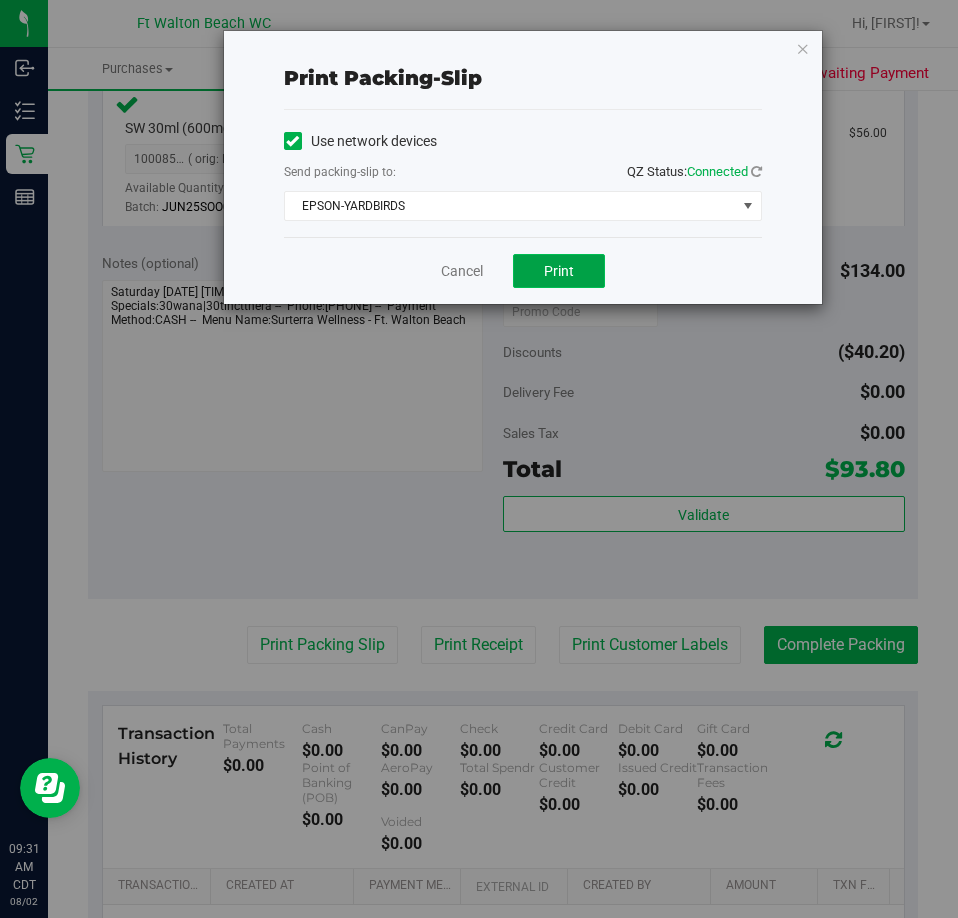 click on "Print" at bounding box center (559, 271) 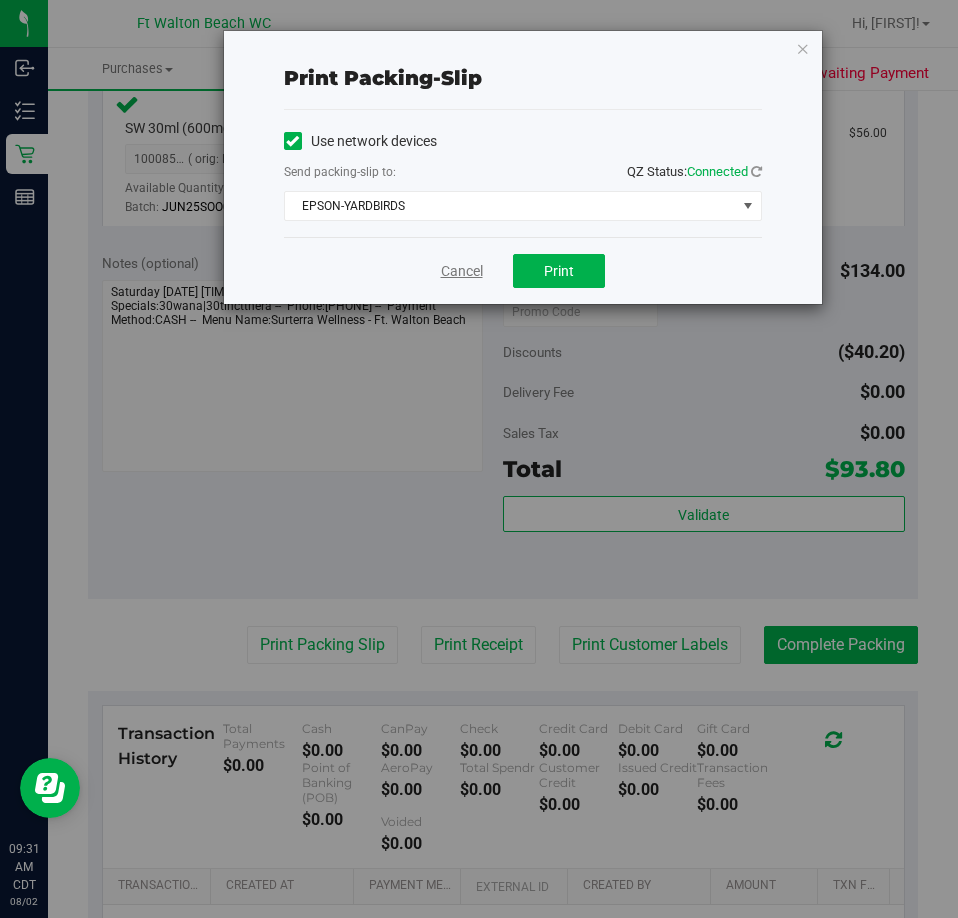 click on "Cancel" at bounding box center (462, 271) 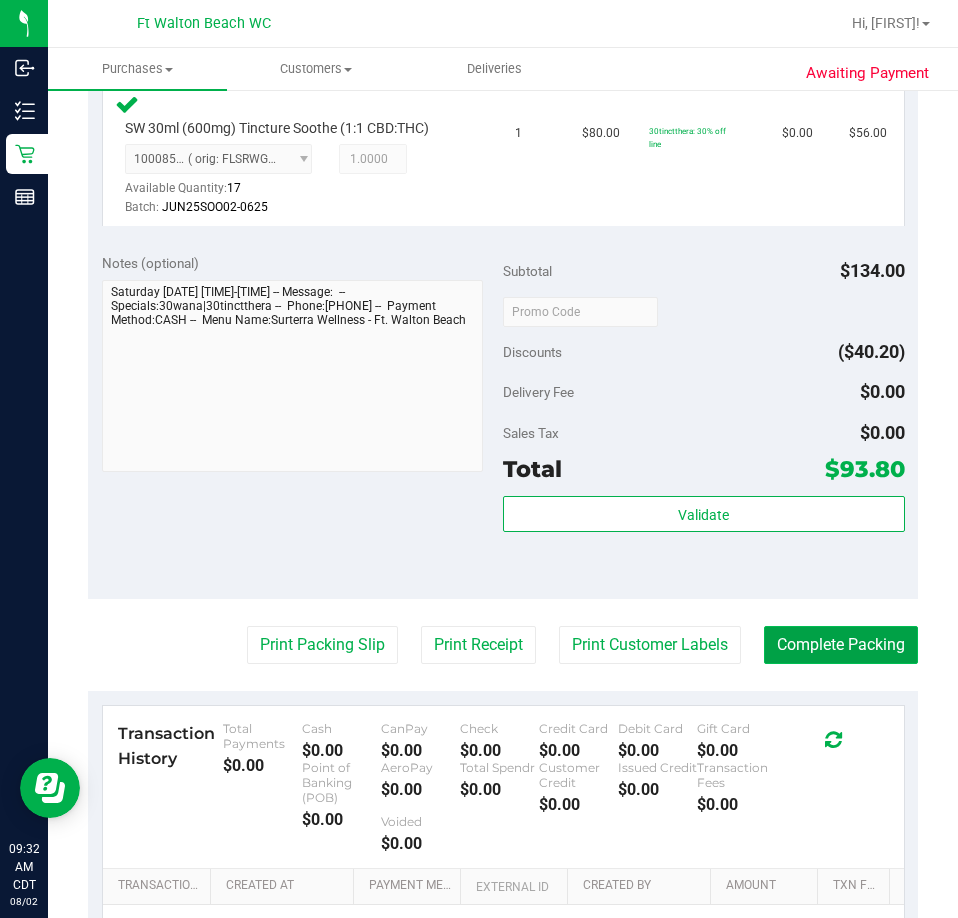 click on "Complete Packing" at bounding box center [841, 645] 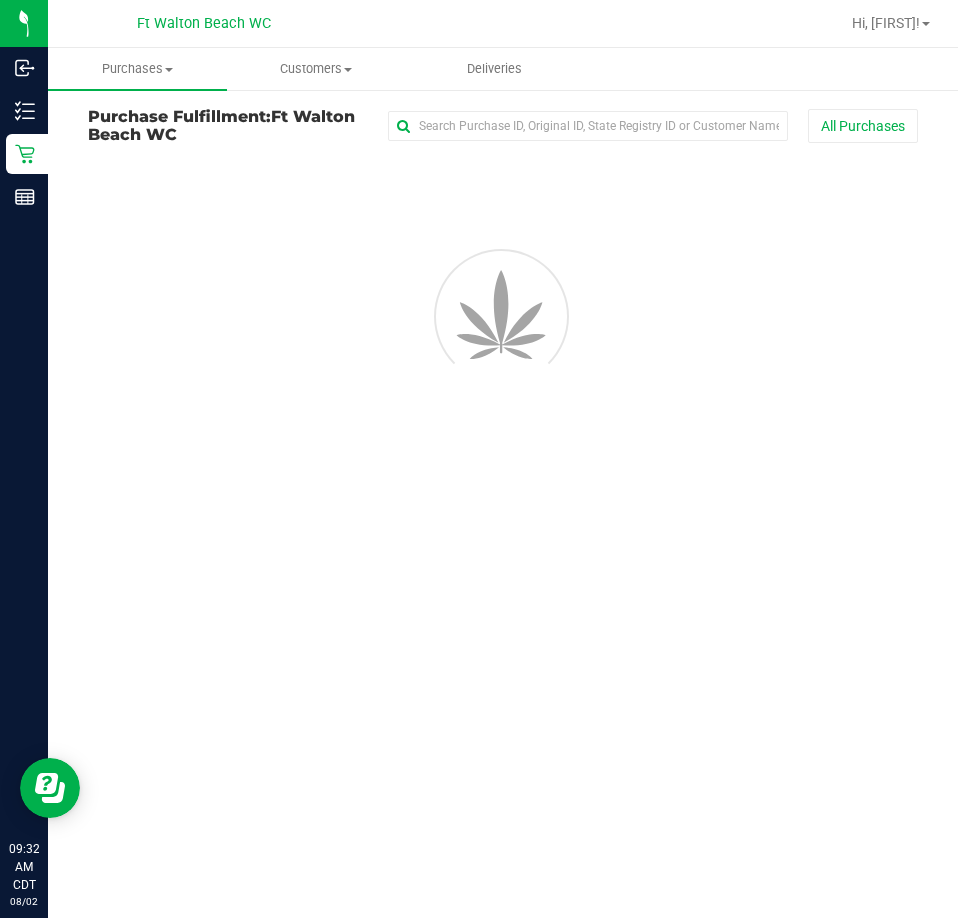 scroll, scrollTop: 0, scrollLeft: 0, axis: both 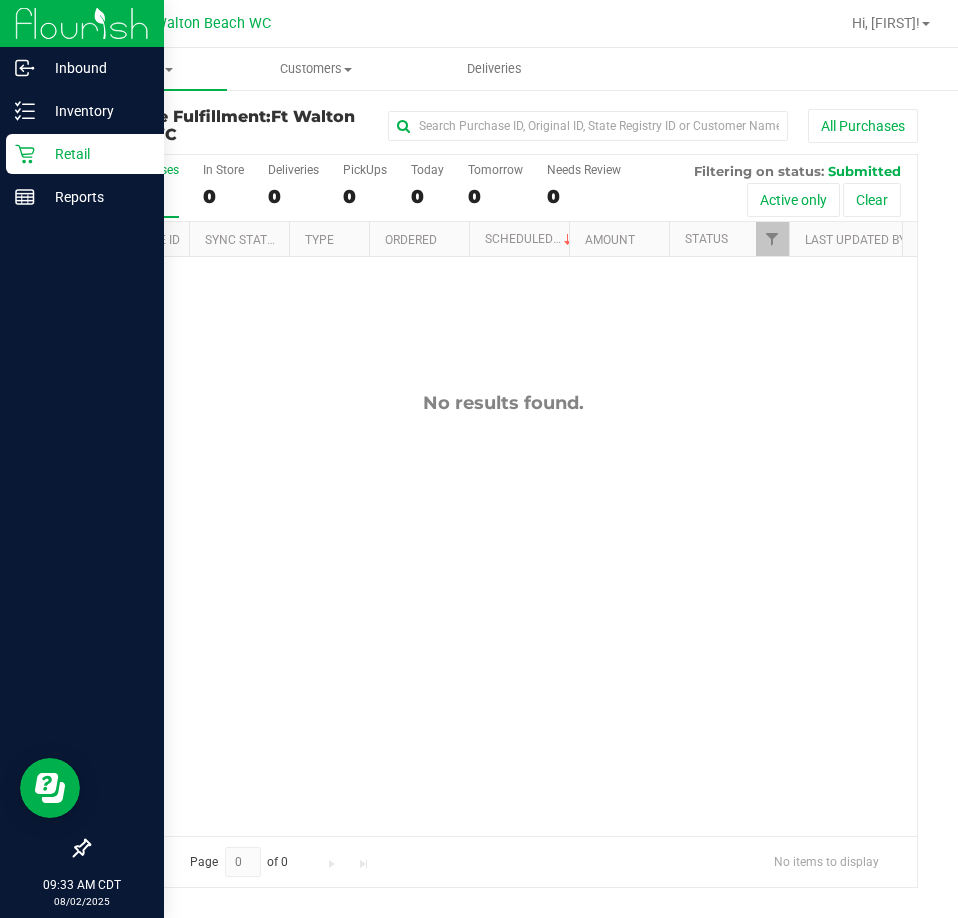 click 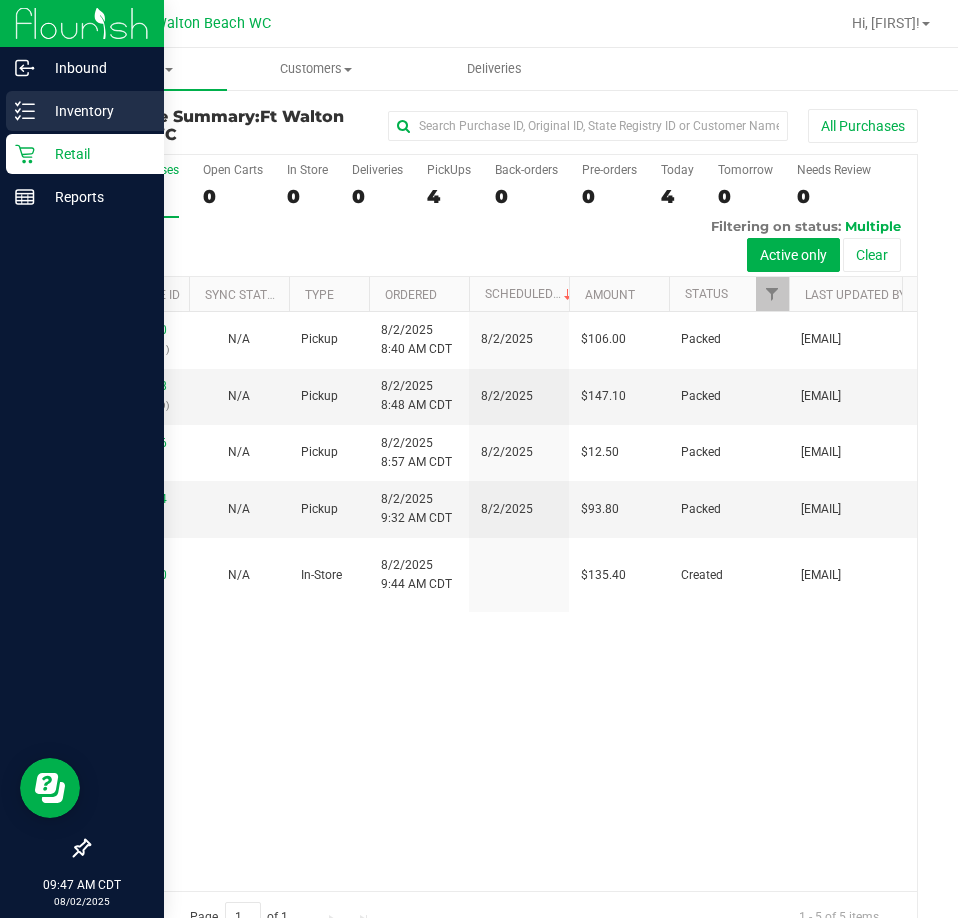 click on "Inventory" at bounding box center (95, 111) 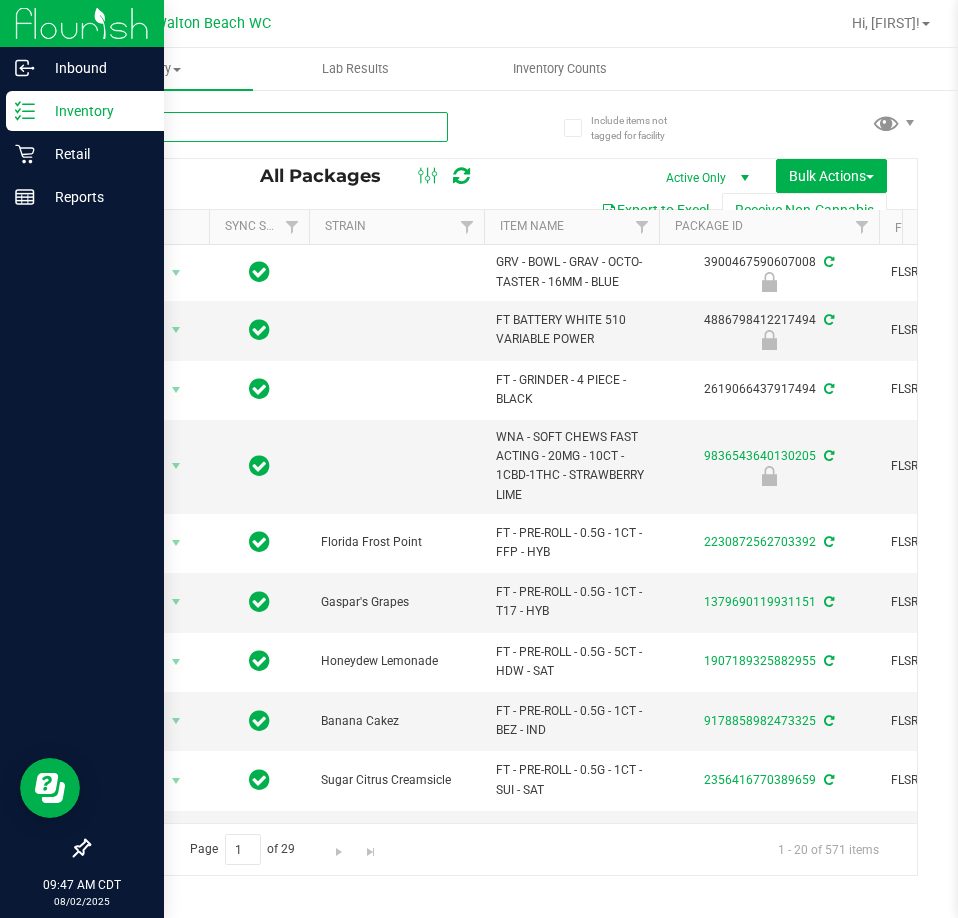 click at bounding box center [268, 127] 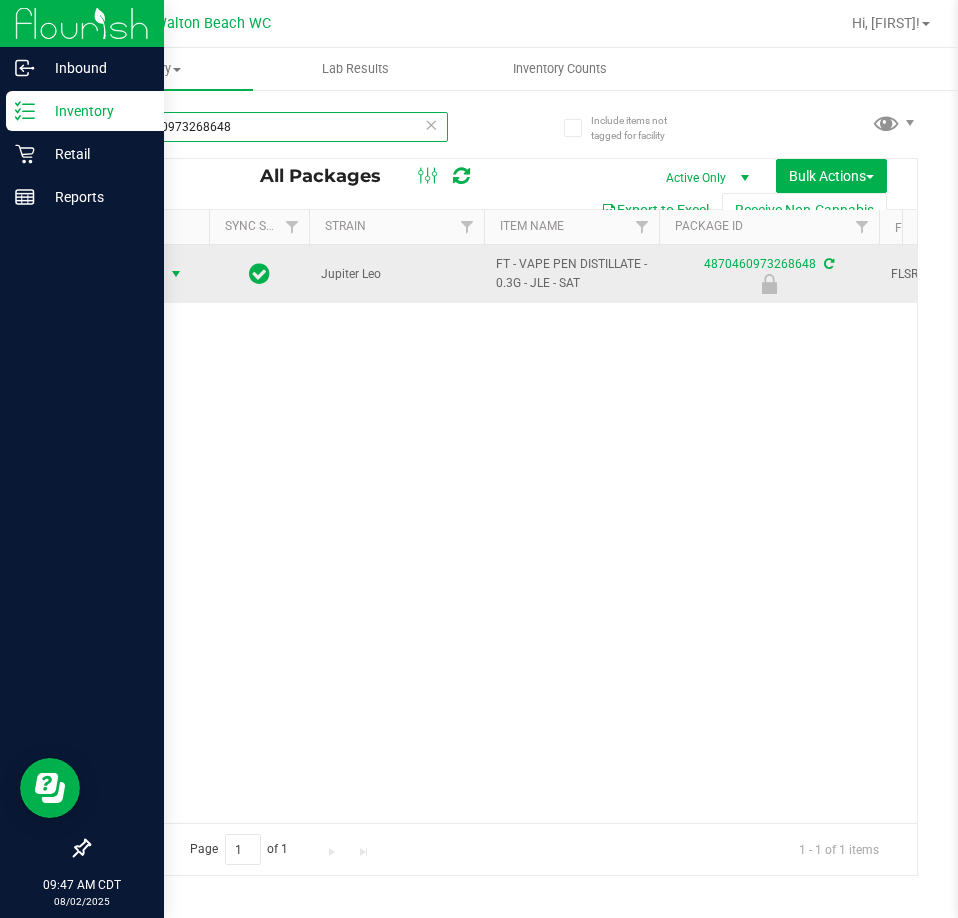type on "4870460973268648" 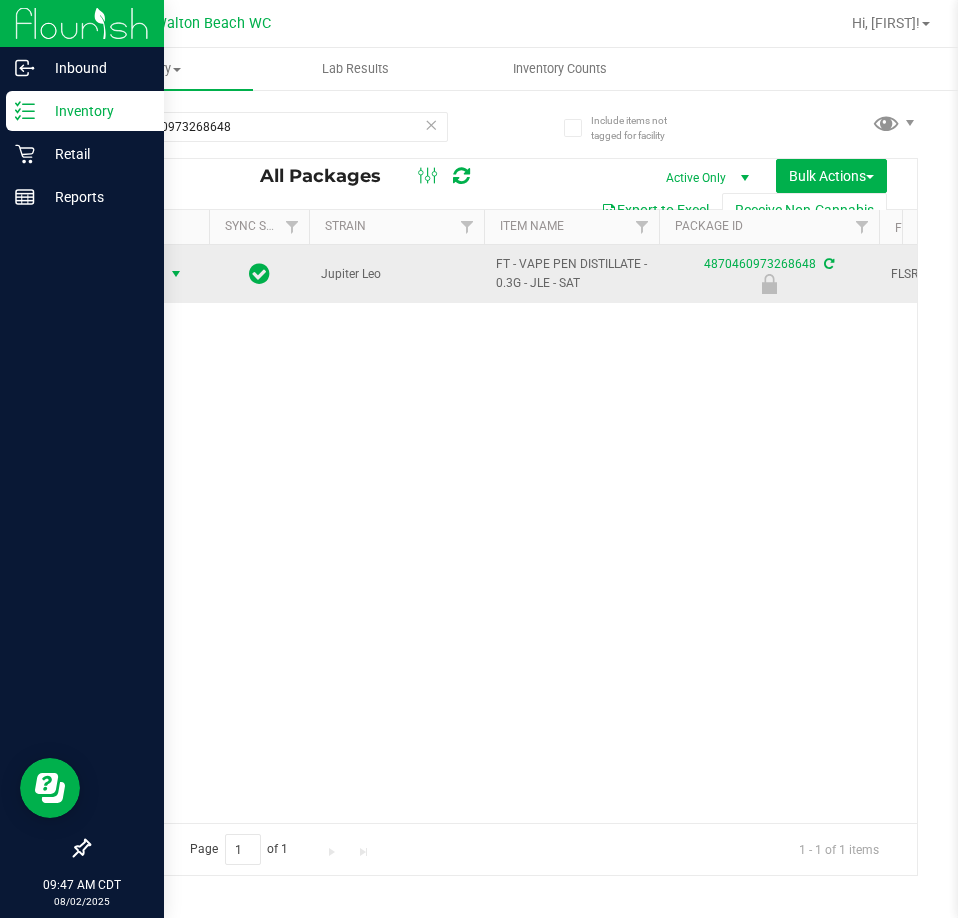 click at bounding box center [176, 274] 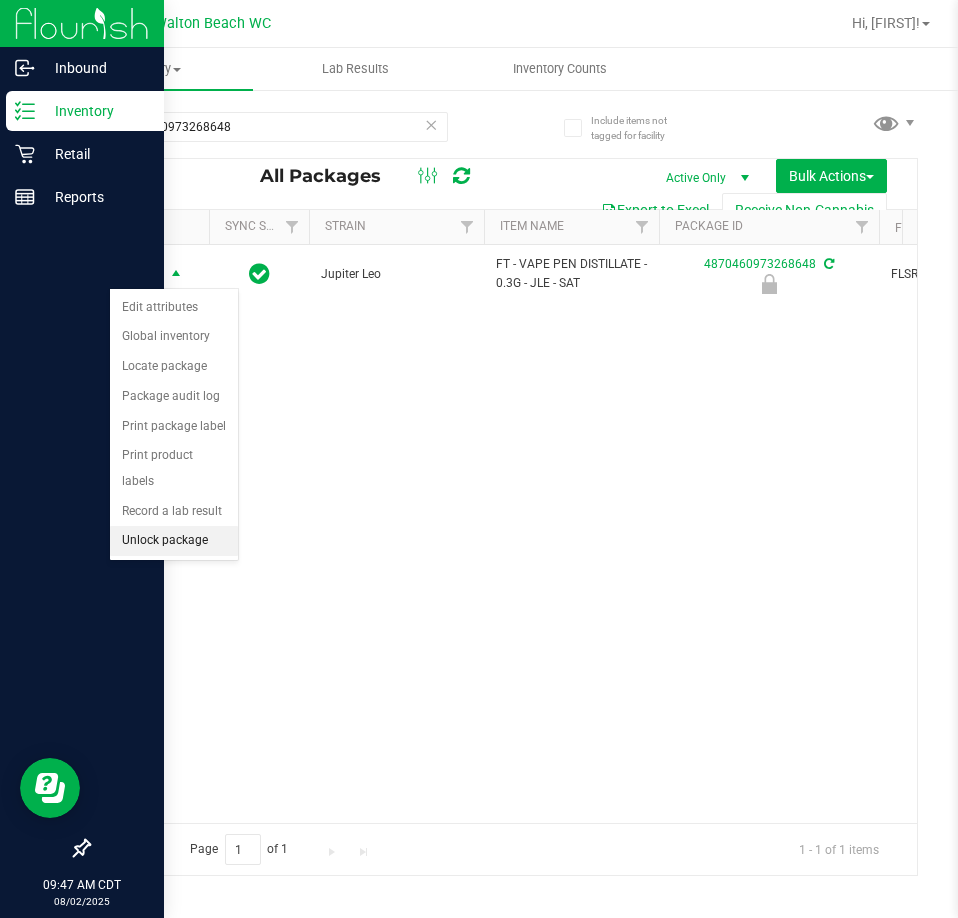 click on "Unlock package" at bounding box center (174, 541) 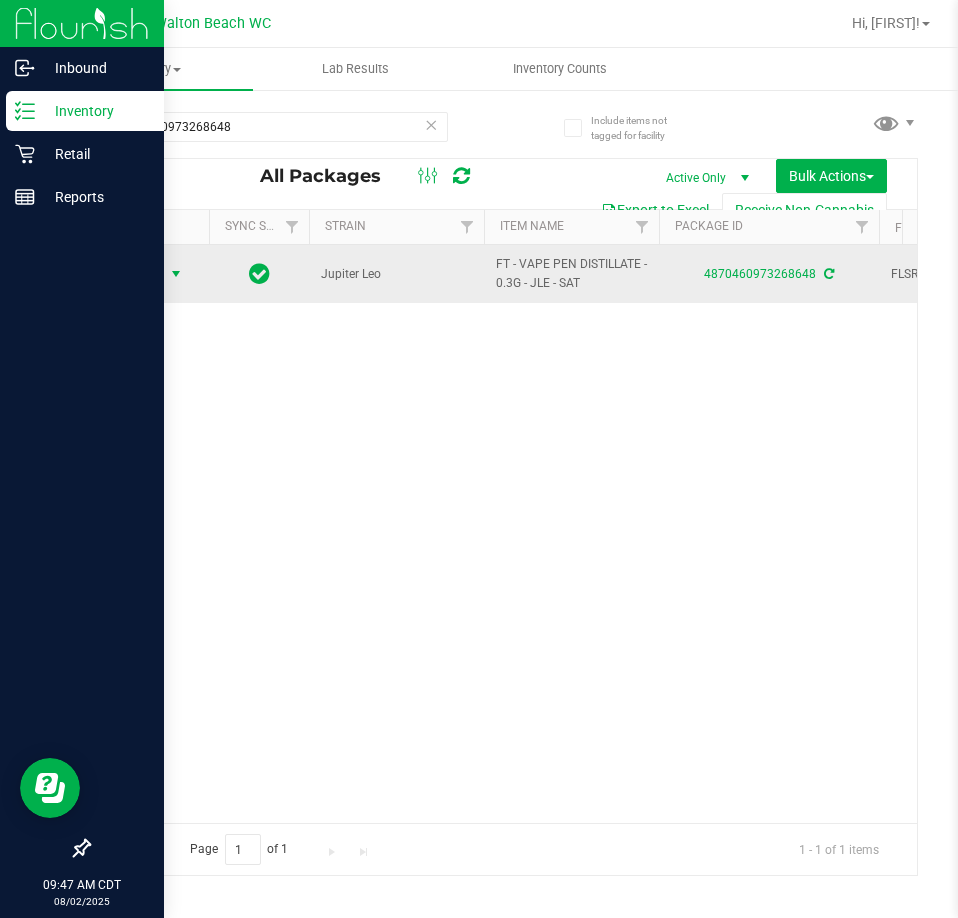 click on "Action" at bounding box center (136, 274) 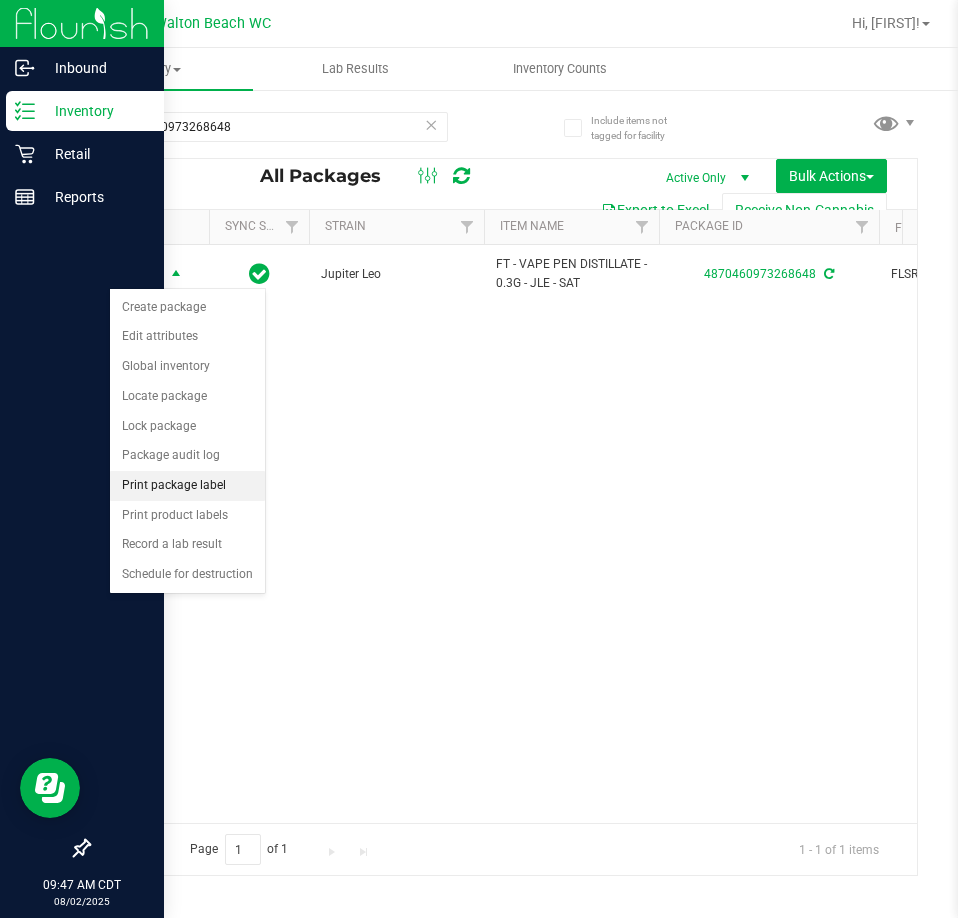 click on "Print package label" at bounding box center [187, 486] 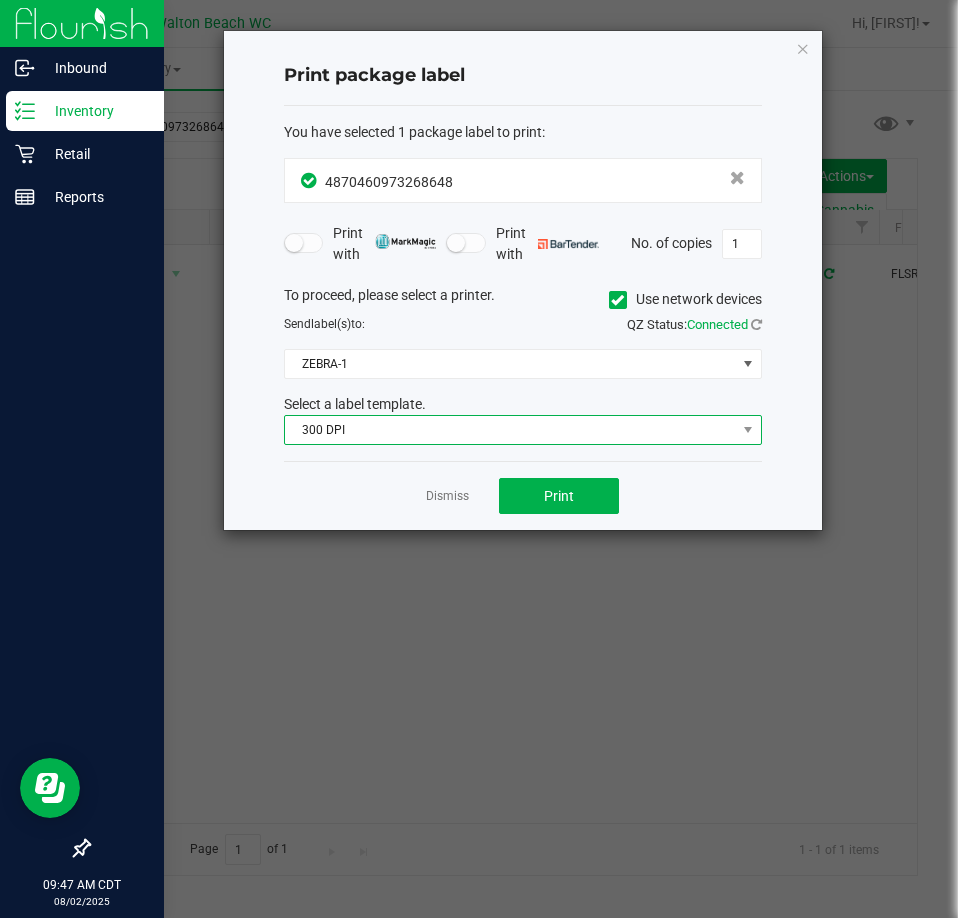 click on "300 DPI" at bounding box center (510, 430) 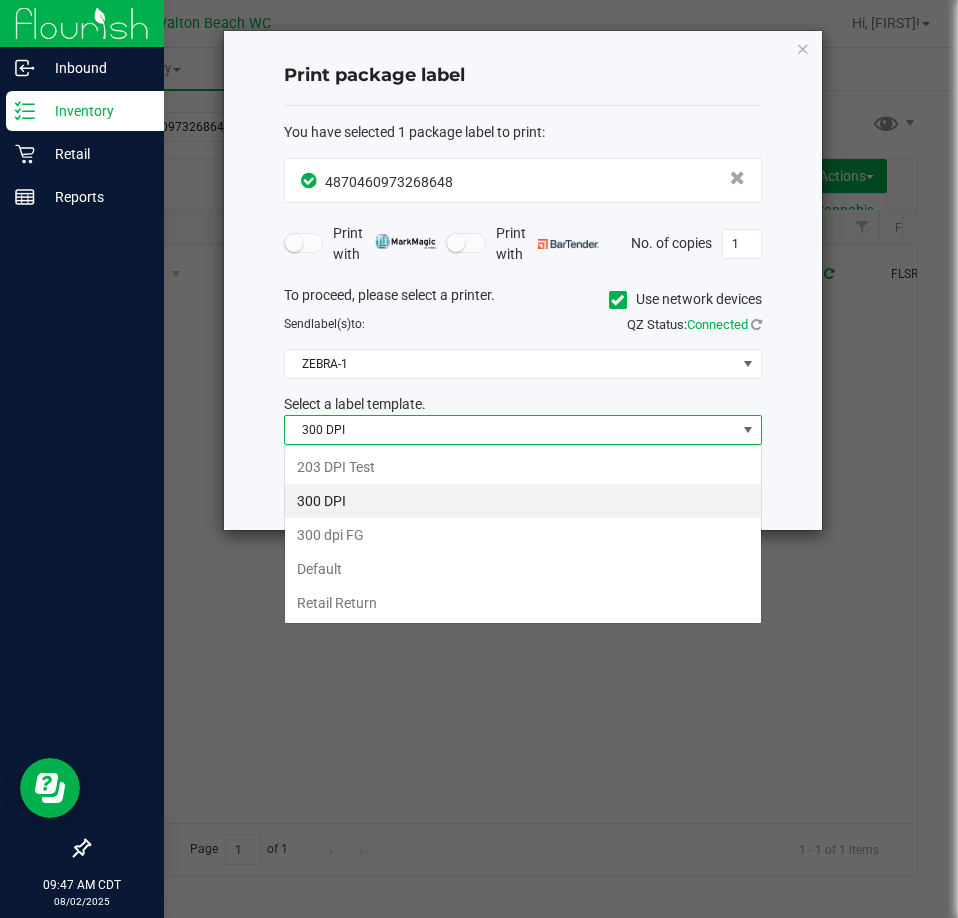 scroll, scrollTop: 99970, scrollLeft: 99522, axis: both 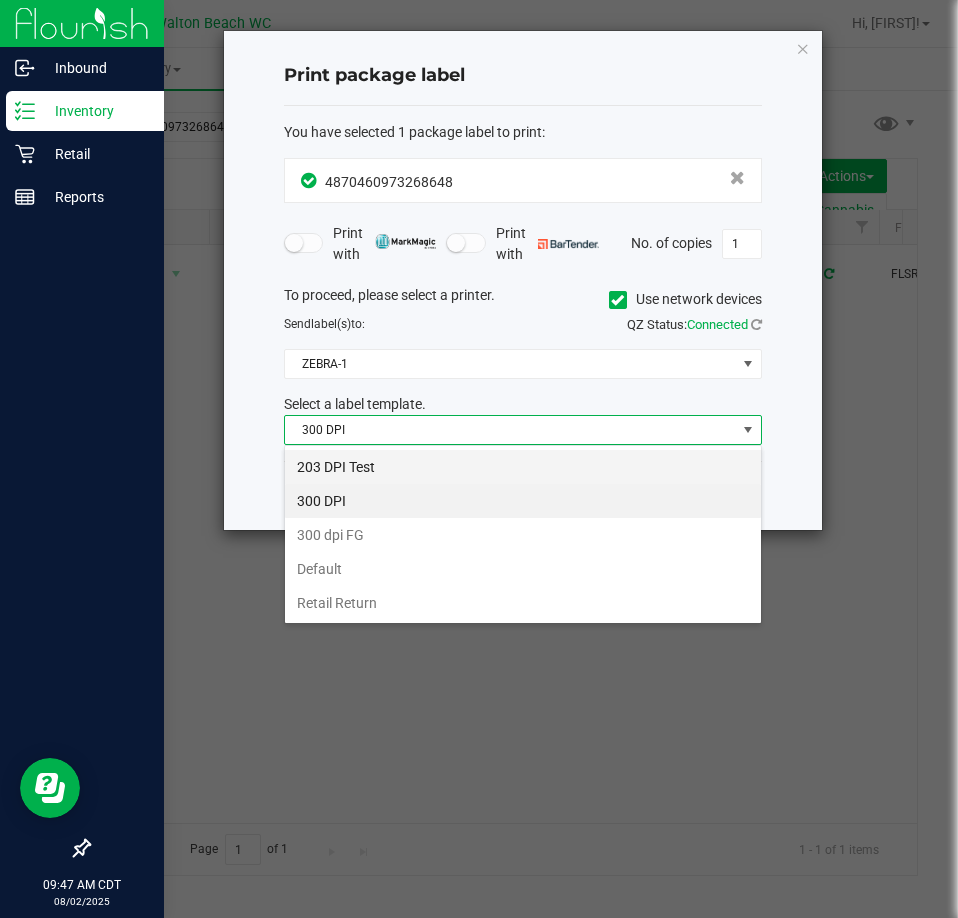 click on "203 DPI Test" at bounding box center (523, 467) 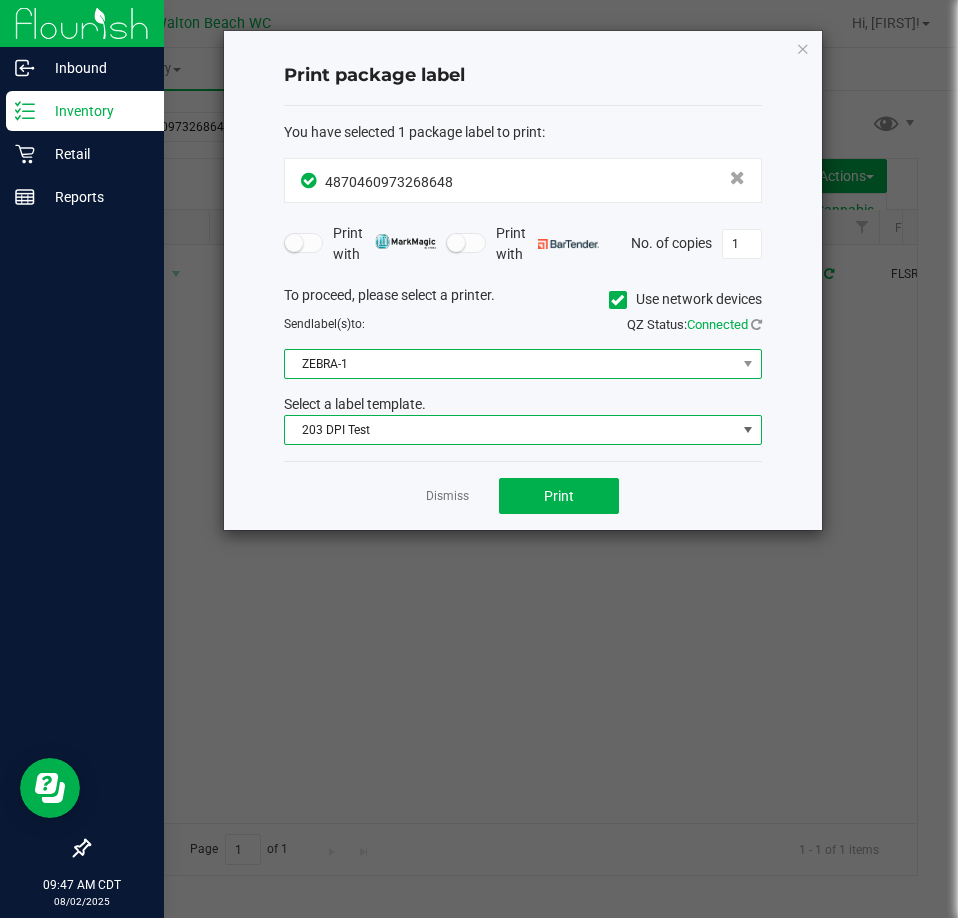 click on "ZEBRA-1" at bounding box center (510, 364) 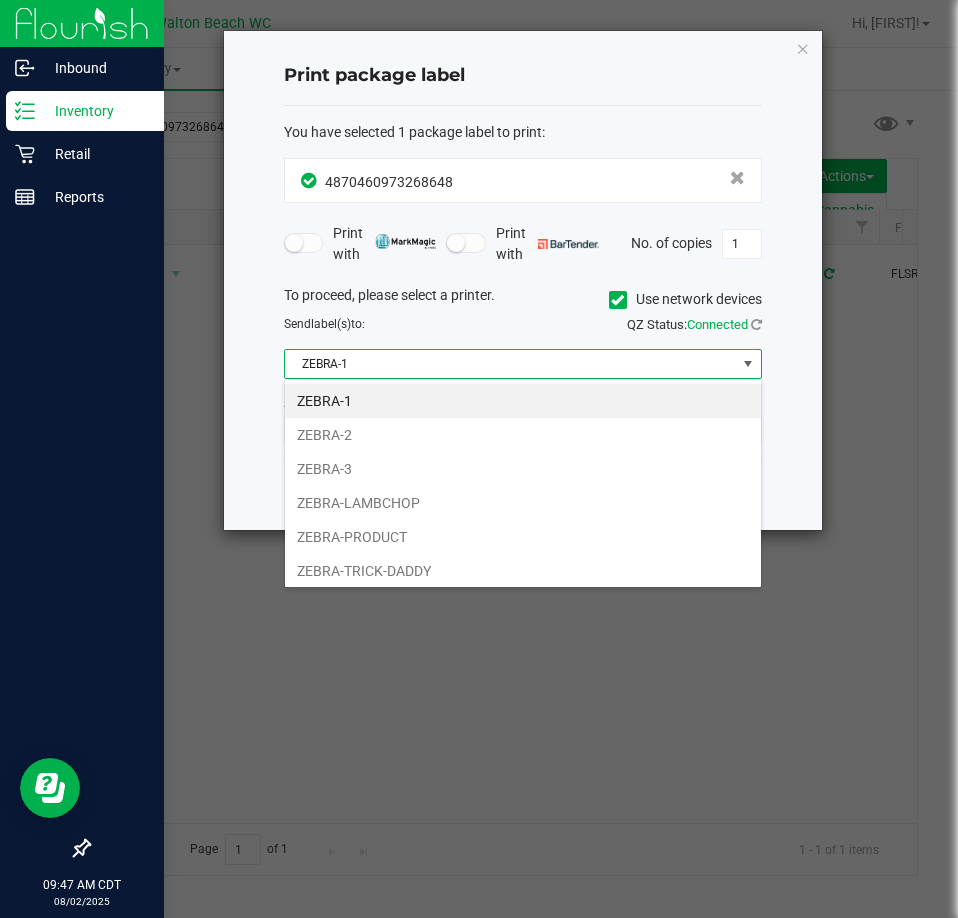 scroll, scrollTop: 99970, scrollLeft: 99522, axis: both 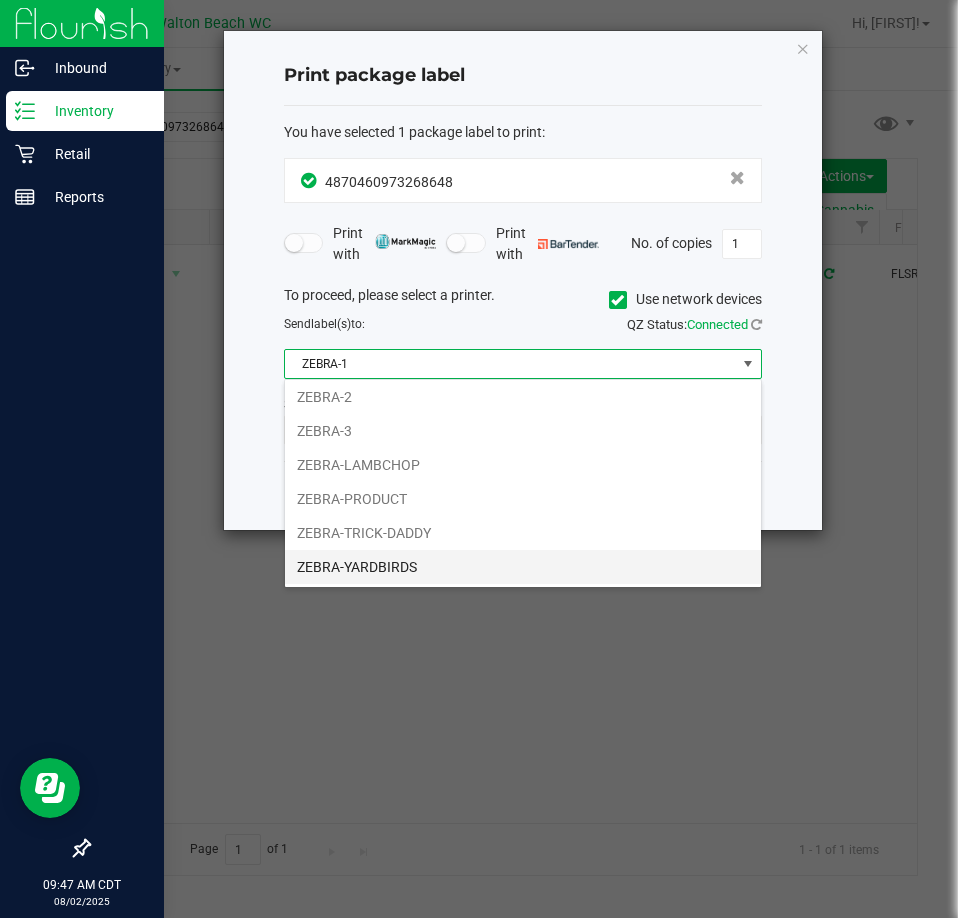 click on "ZEBRA-YARDBIRDS" at bounding box center [523, 567] 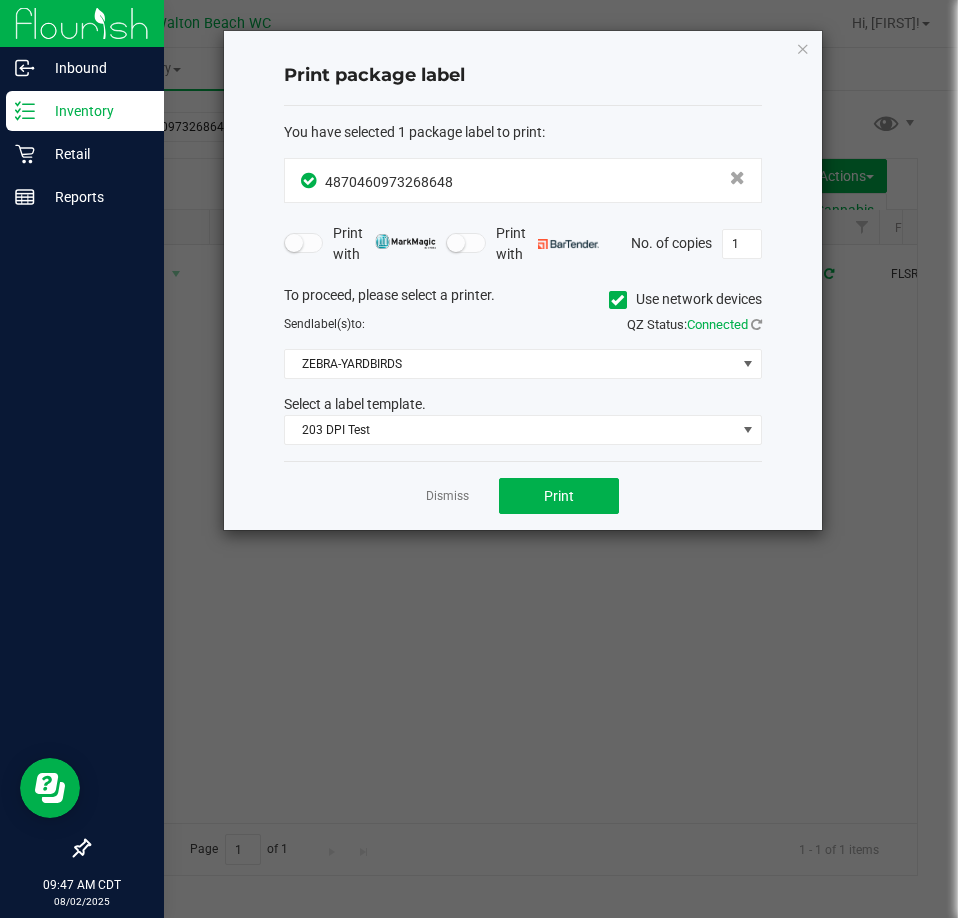 click on "Print package label  You have selected 1 package label to print  :
[PACKAGE_ID]  Print with   Print with   No. of copies  1  To proceed, please select a printer.   Use network devices  Send  label(s)  to:  QZ Status:   Connected  ZEBRA-YARDBIRDS  Select a label template.  203 DPI Test  Dismiss   Print" 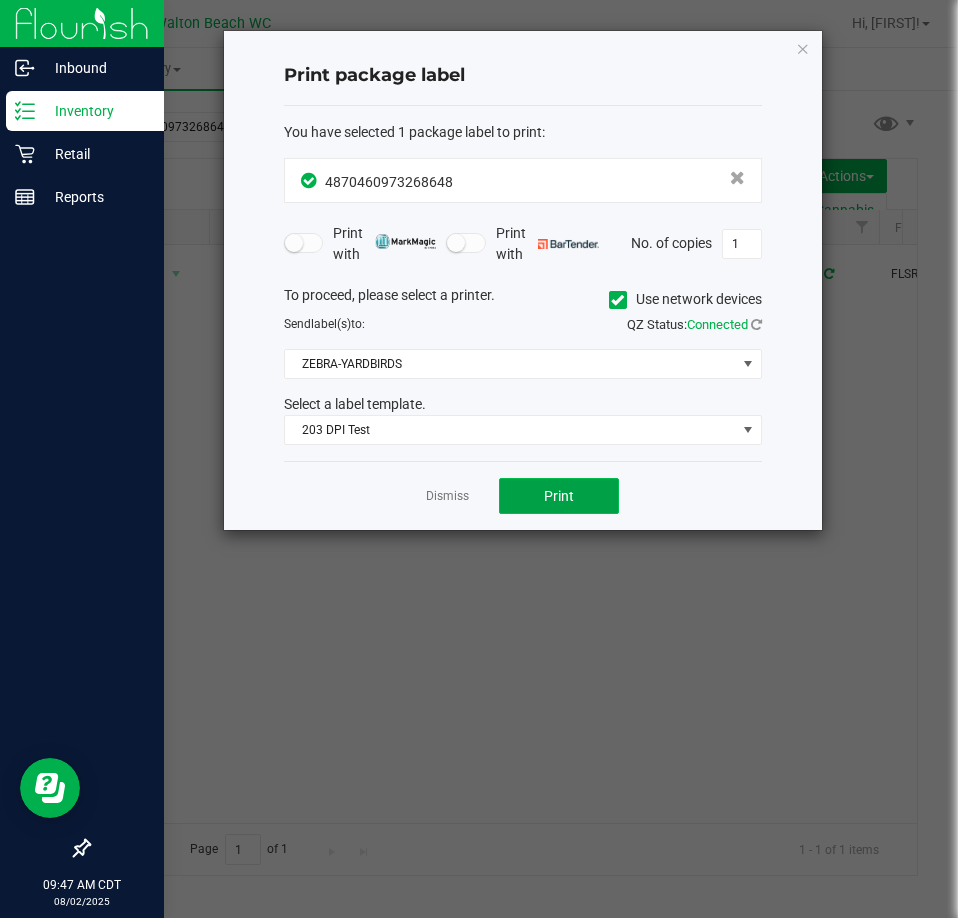 click on "Print" 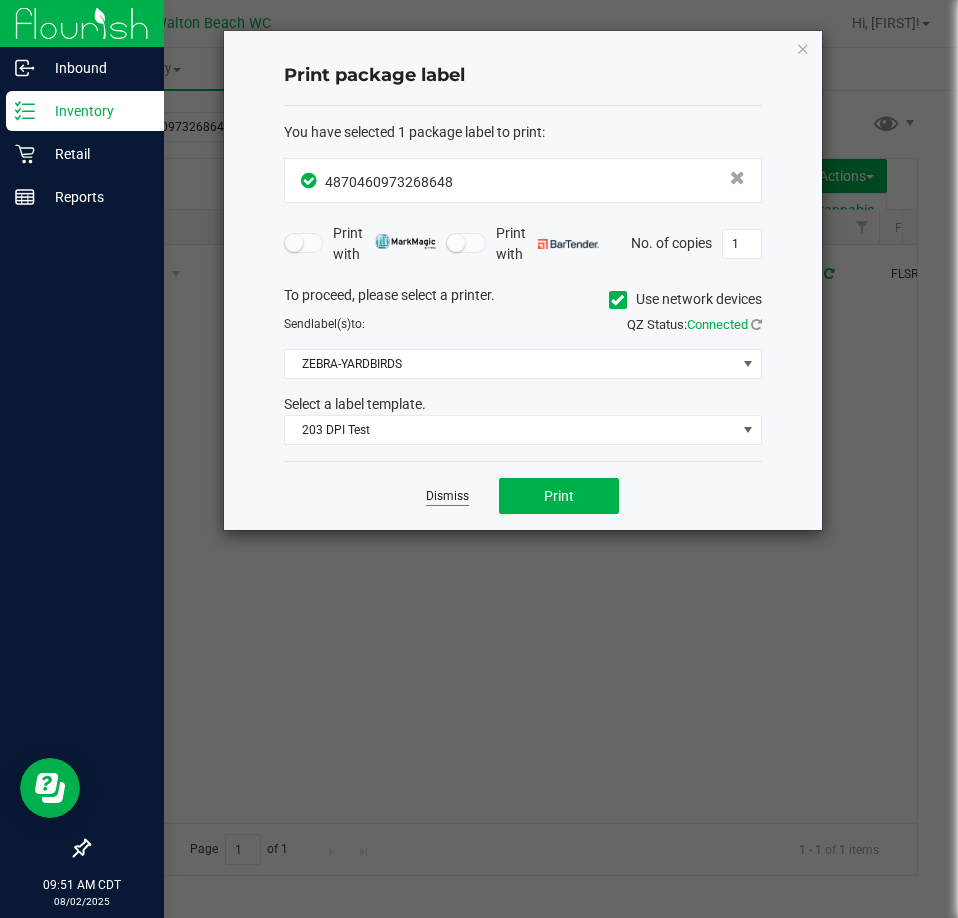click on "Dismiss" 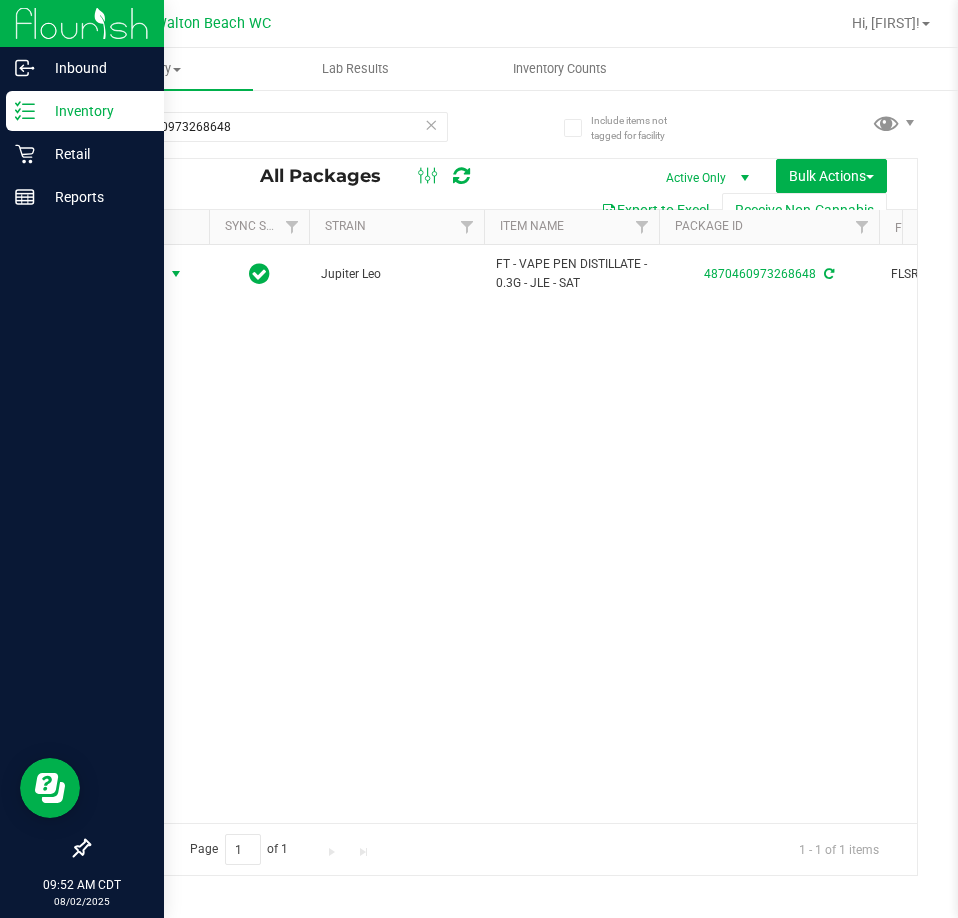 click on "Action Action Create package Edit attributes Global inventory Locate package Lock package Package audit log Print package label Print product labels Record a lab result Schedule for destruction
Jupiter Leo
FT - VAPE PEN DISTILLATE - 0.3G - JLE - SAT
[PACKAGE_ID]
FLSRWGM-20250527-3541
MAY25JLE01-0520
20
83.4000
20
0
00001125
Float
$0.00000 BAP-DP-FT-JLE $35.00000 0.1970
Vape Pen Disposable Distillate
FT 0.3g Vape Pen Distillate Jupiter Leo (Sativa)" at bounding box center (503, 534) 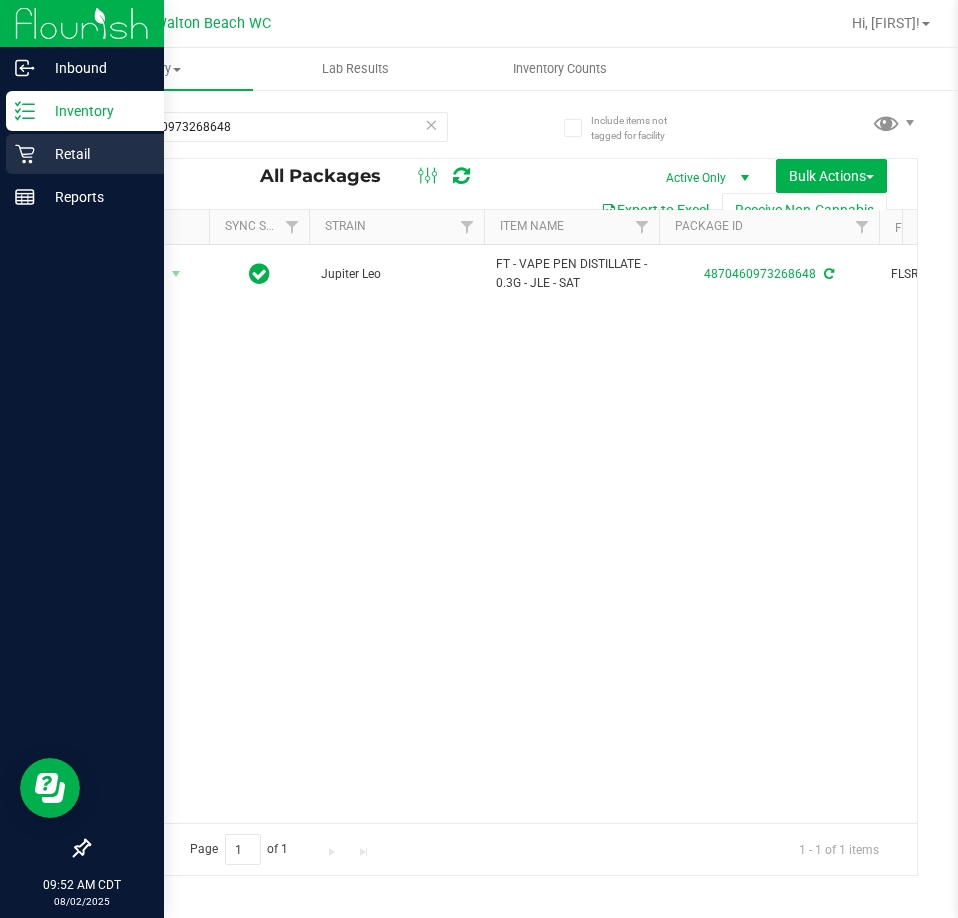 click on "Retail" at bounding box center [82, 155] 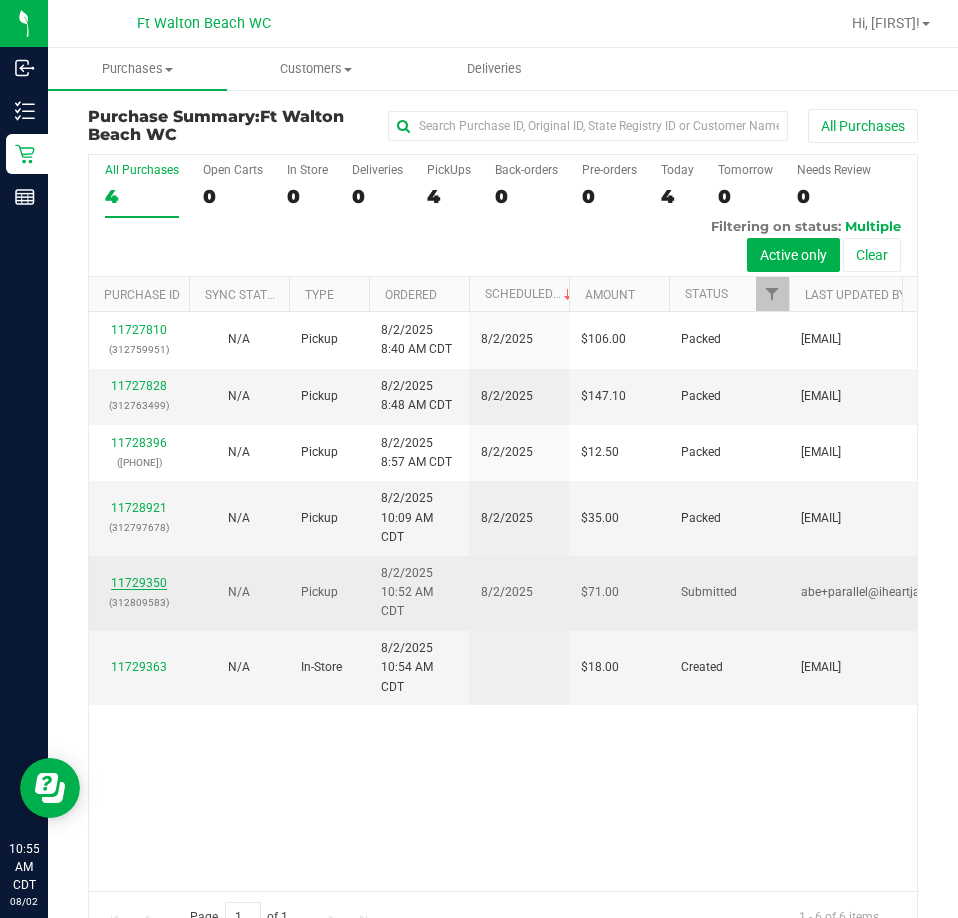click on "11729350" at bounding box center [139, 583] 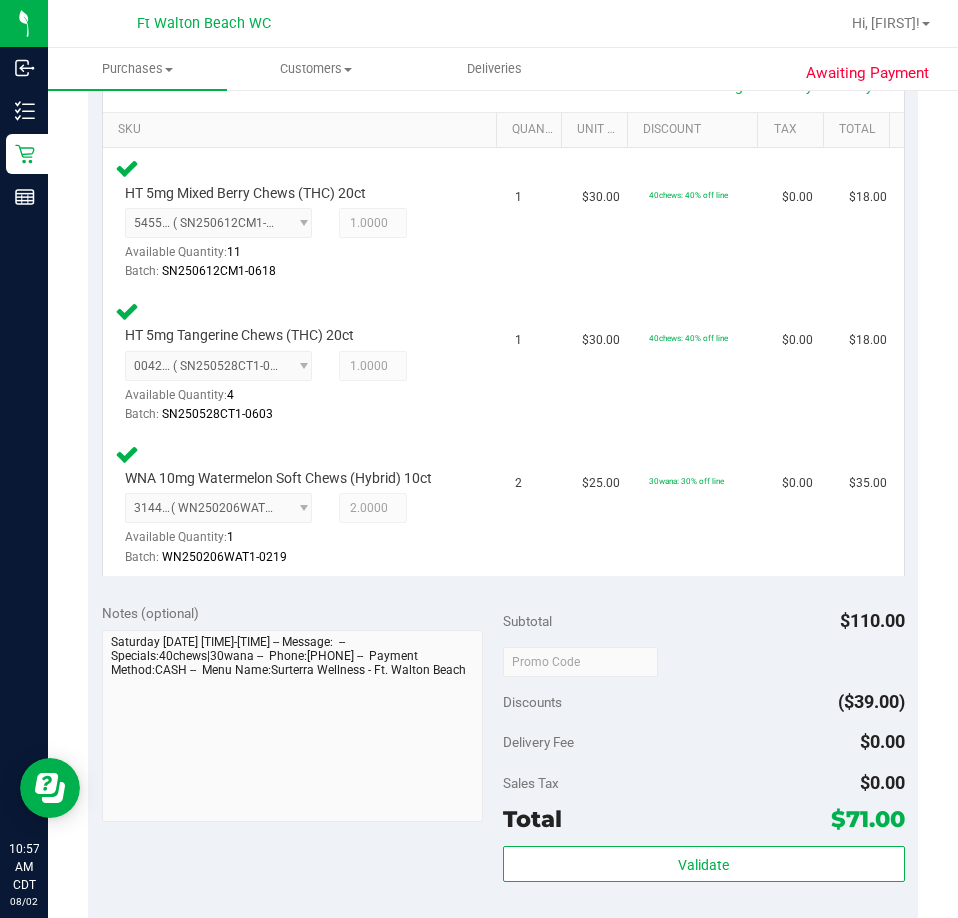 scroll, scrollTop: 700, scrollLeft: 0, axis: vertical 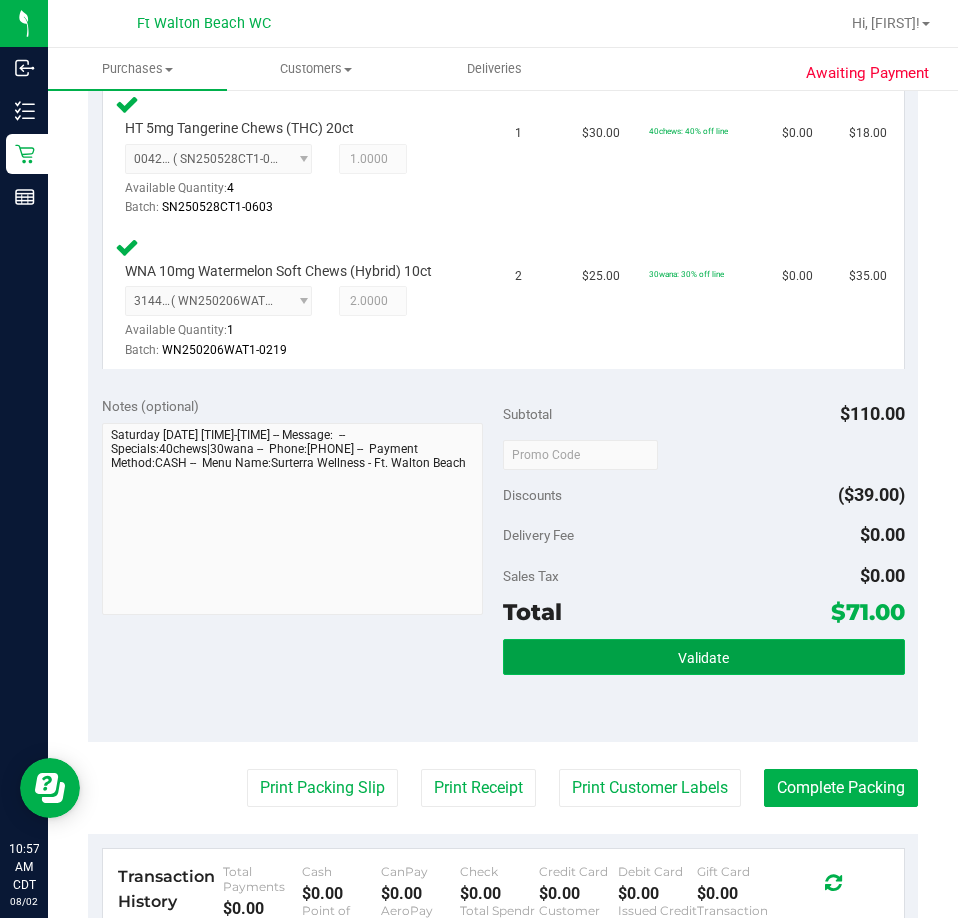 click on "Validate" at bounding box center (704, 657) 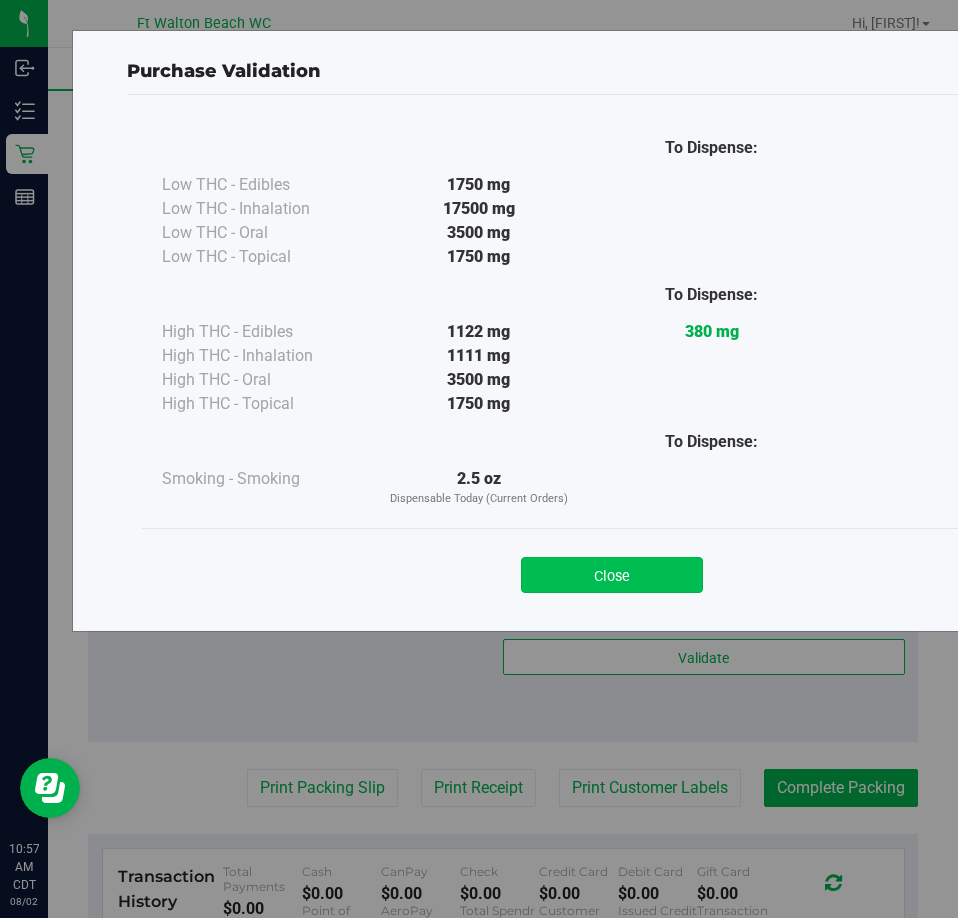 click on "Close" at bounding box center [612, 575] 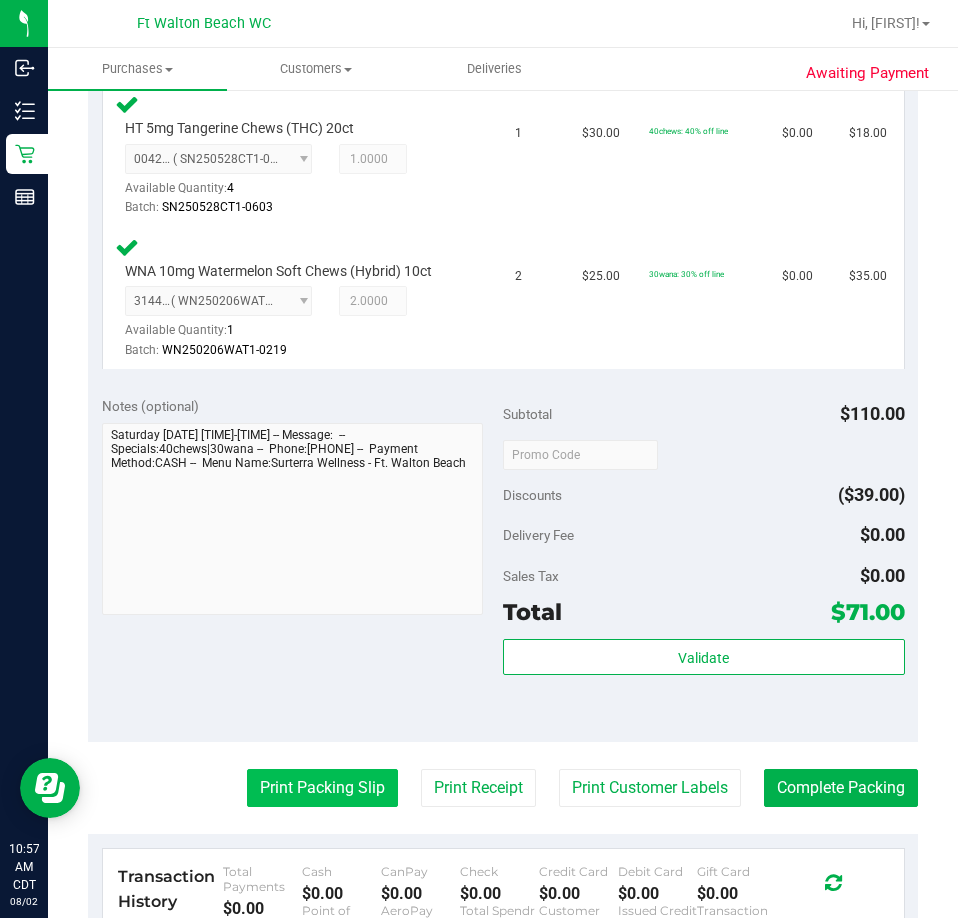 click on "Print Packing Slip" at bounding box center (322, 788) 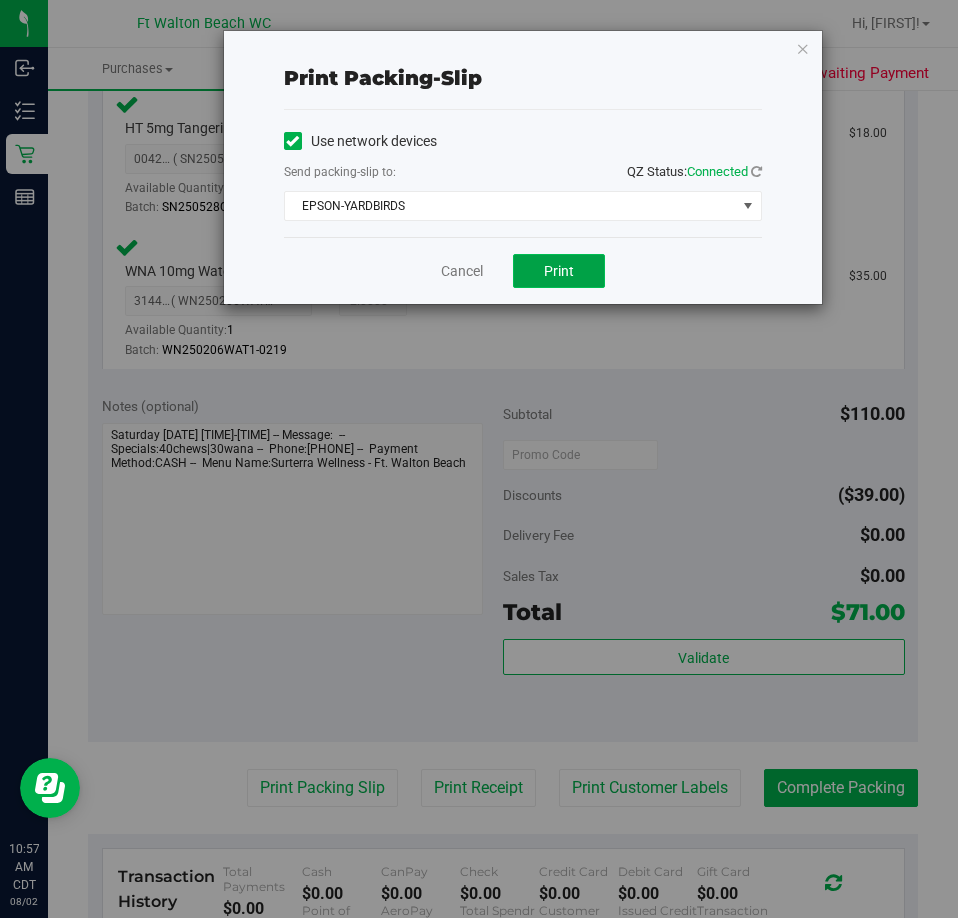 click on "Print" at bounding box center [559, 271] 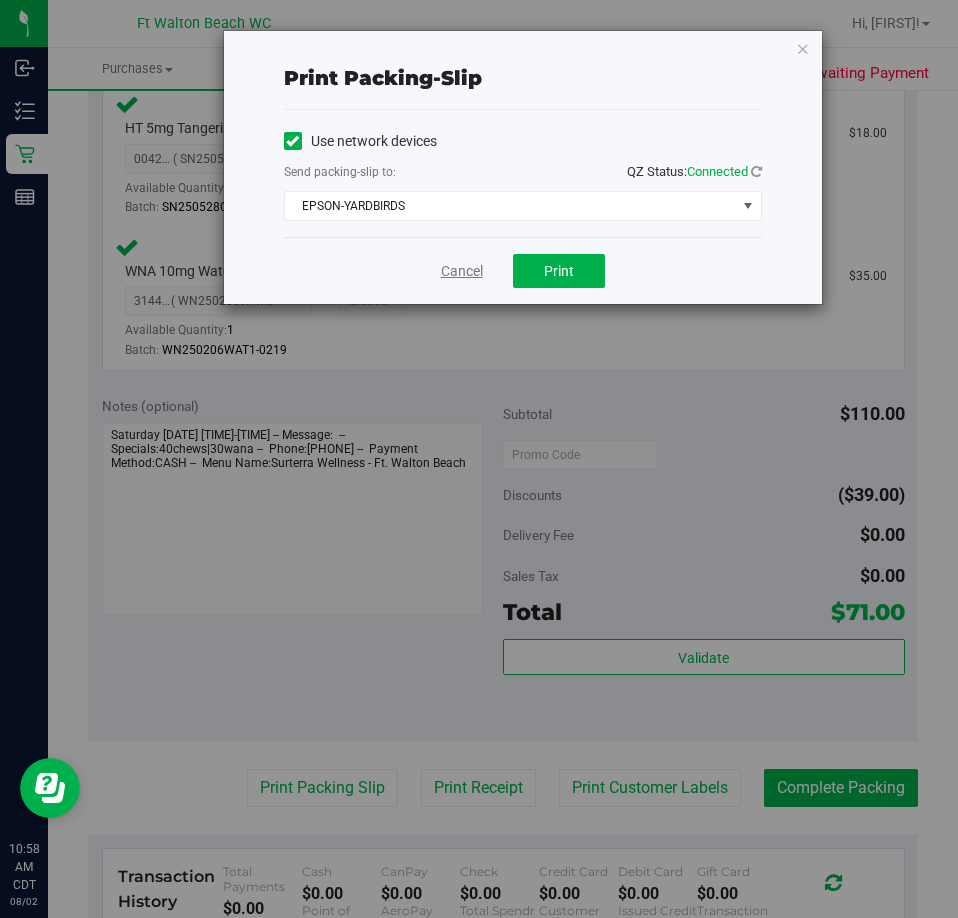 click on "Cancel" at bounding box center [462, 271] 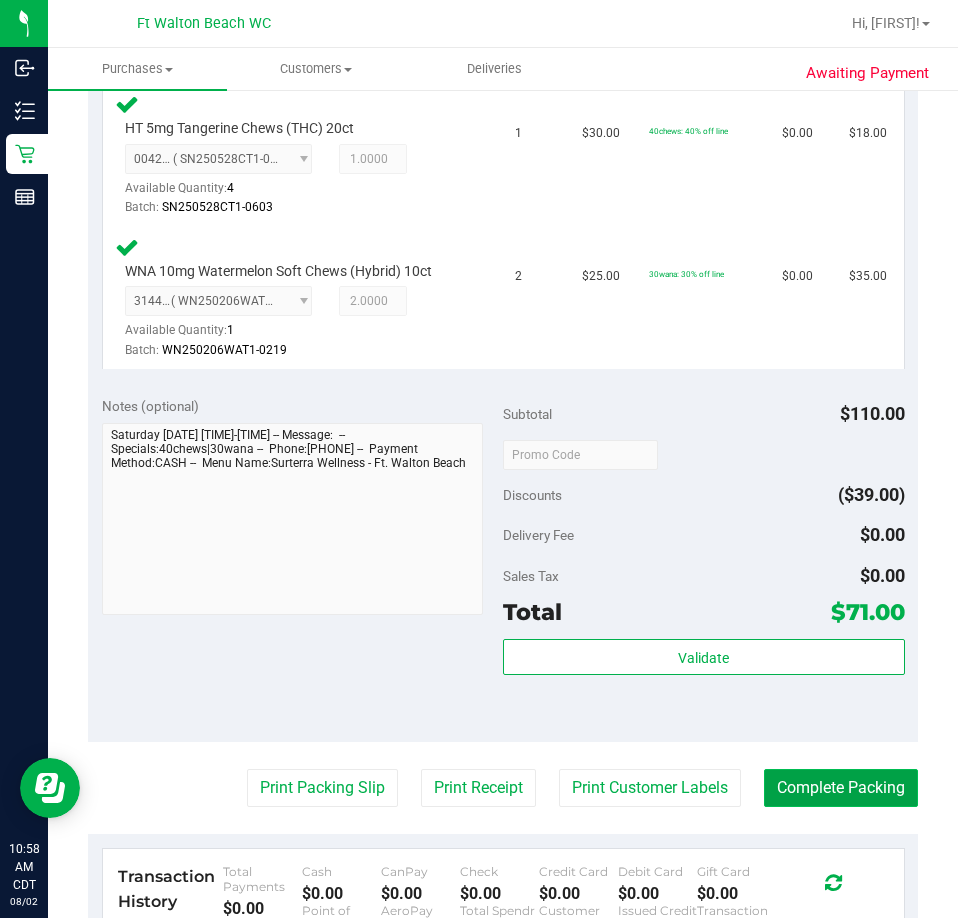 click on "Complete Packing" at bounding box center (841, 788) 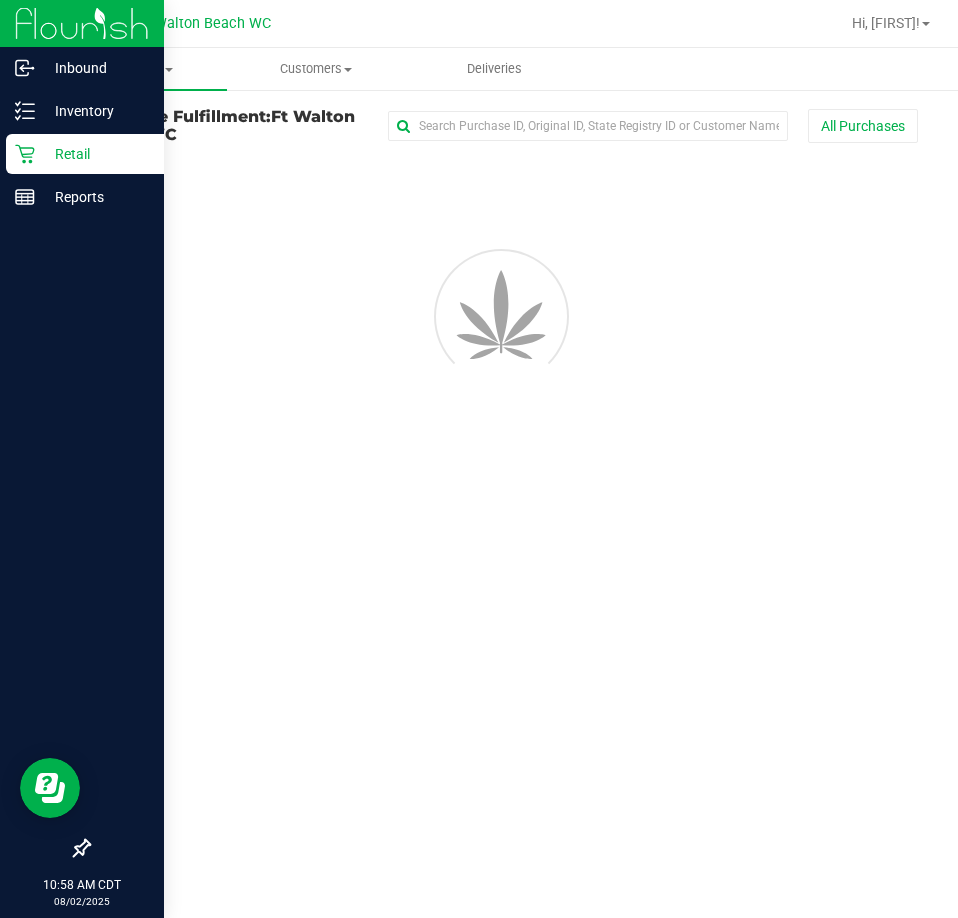 scroll, scrollTop: 0, scrollLeft: 0, axis: both 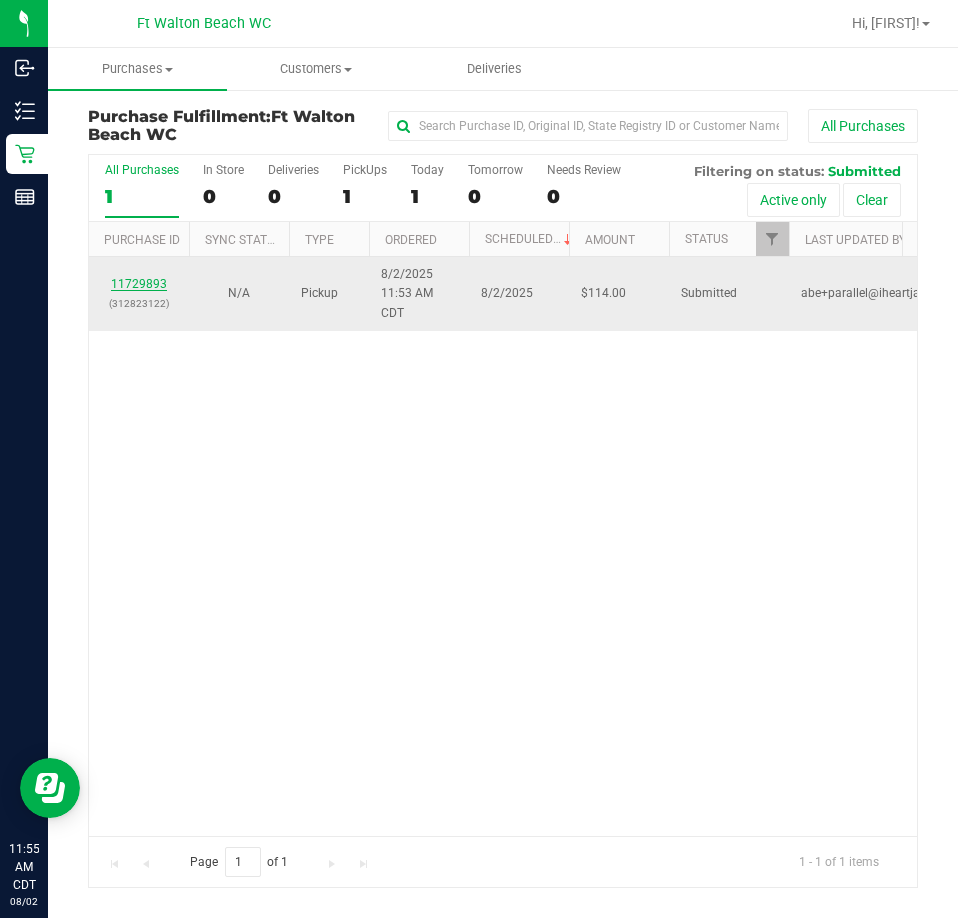 click on "11729893" at bounding box center (139, 284) 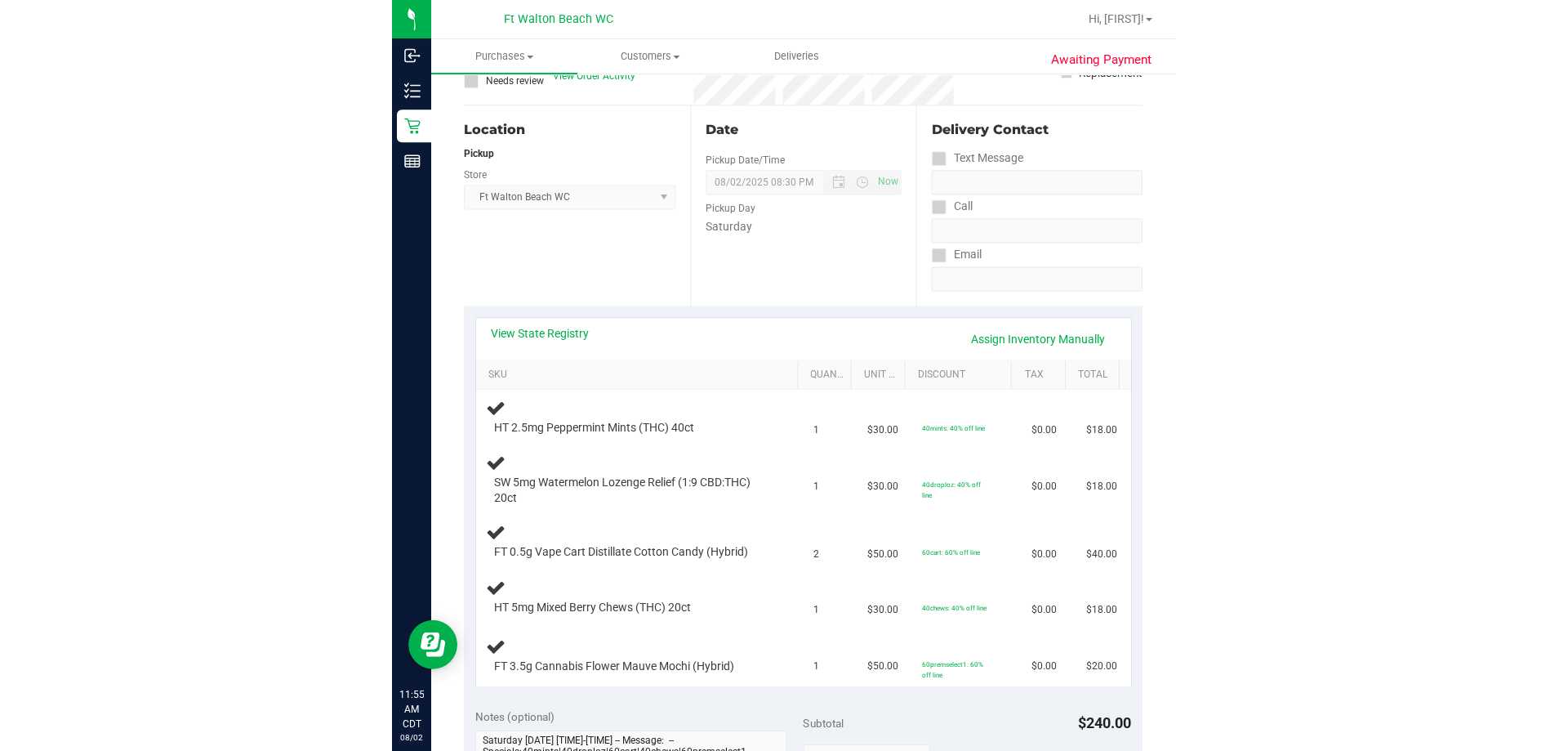 scroll, scrollTop: 163, scrollLeft: 0, axis: vertical 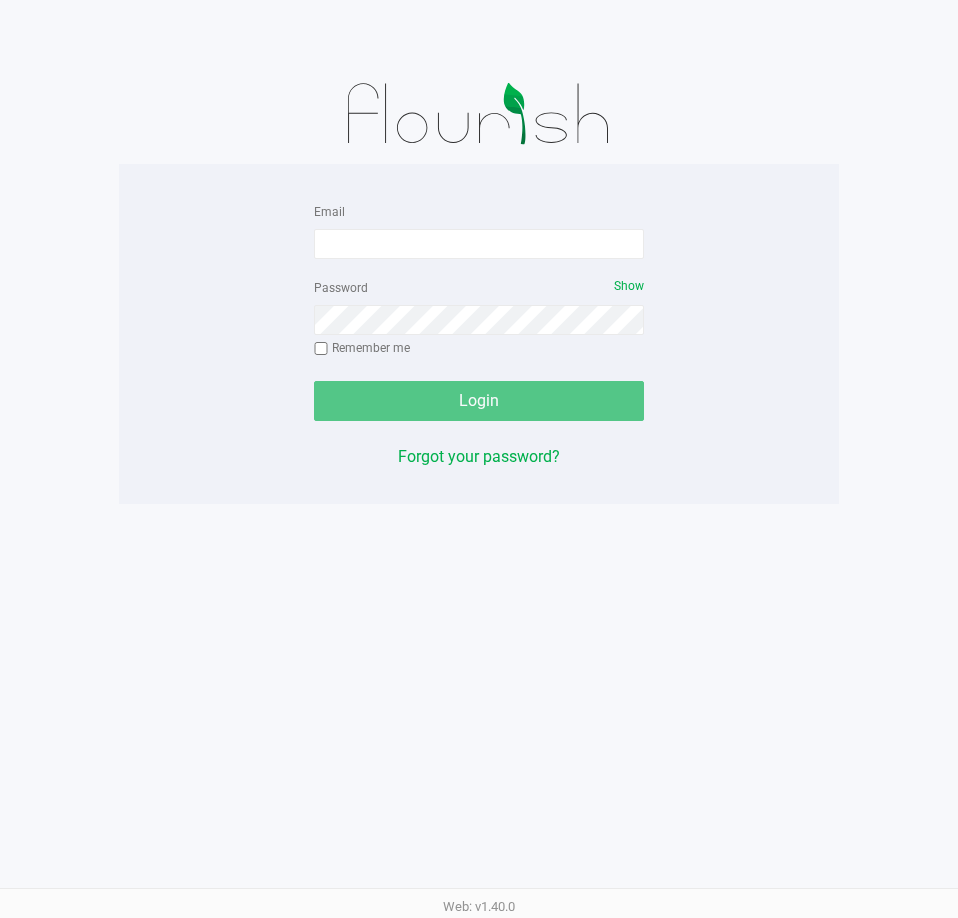 click on "Email   Password   Show  Remember me   Login   Forgot your password?" 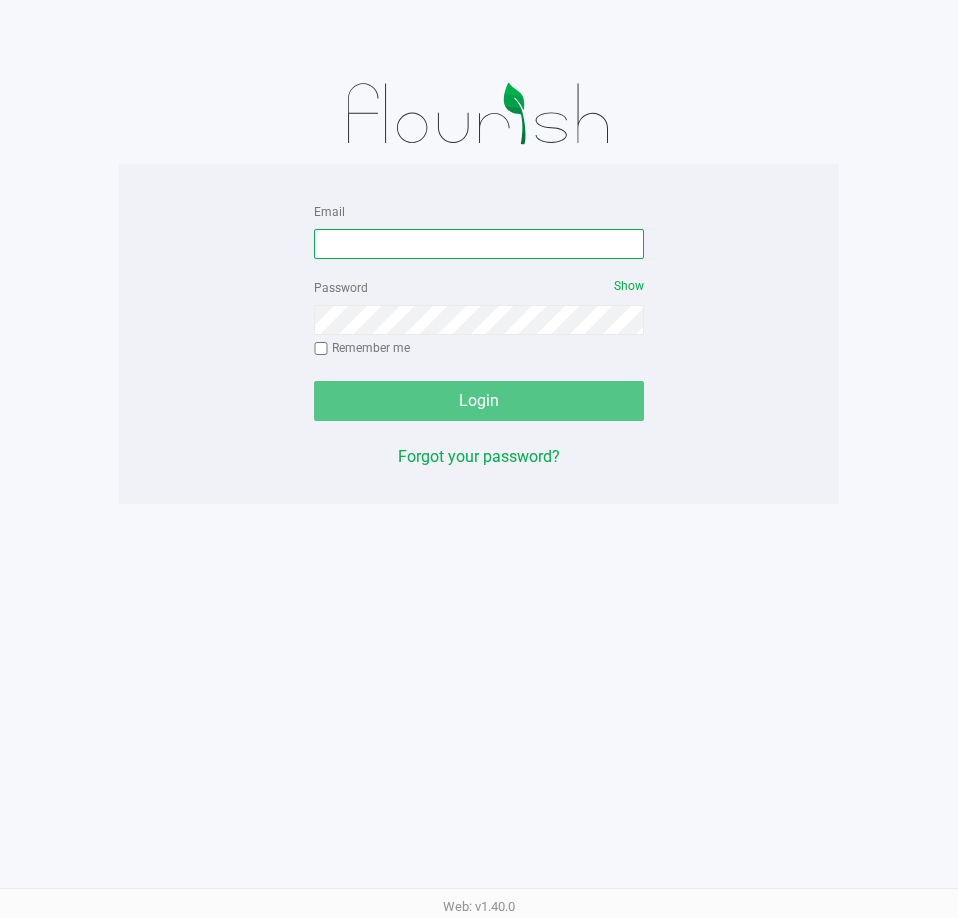 click on "Email" at bounding box center [479, 244] 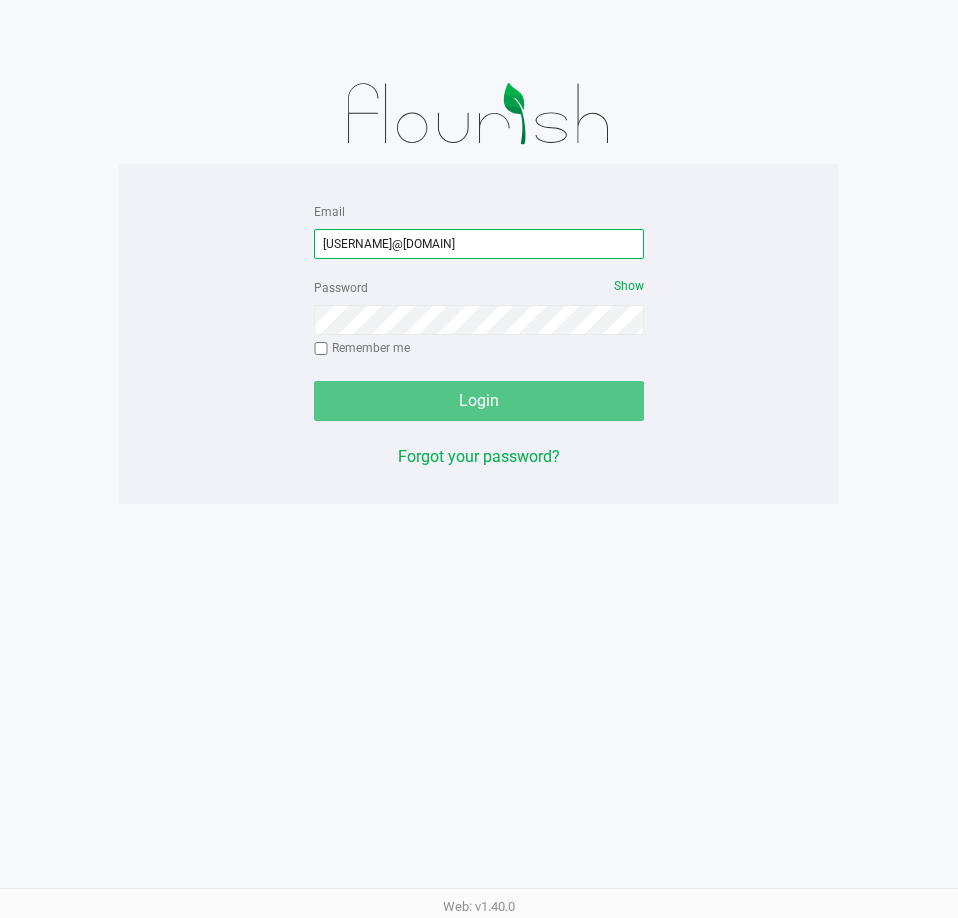 type on "[USERNAME]@[DOMAIN]" 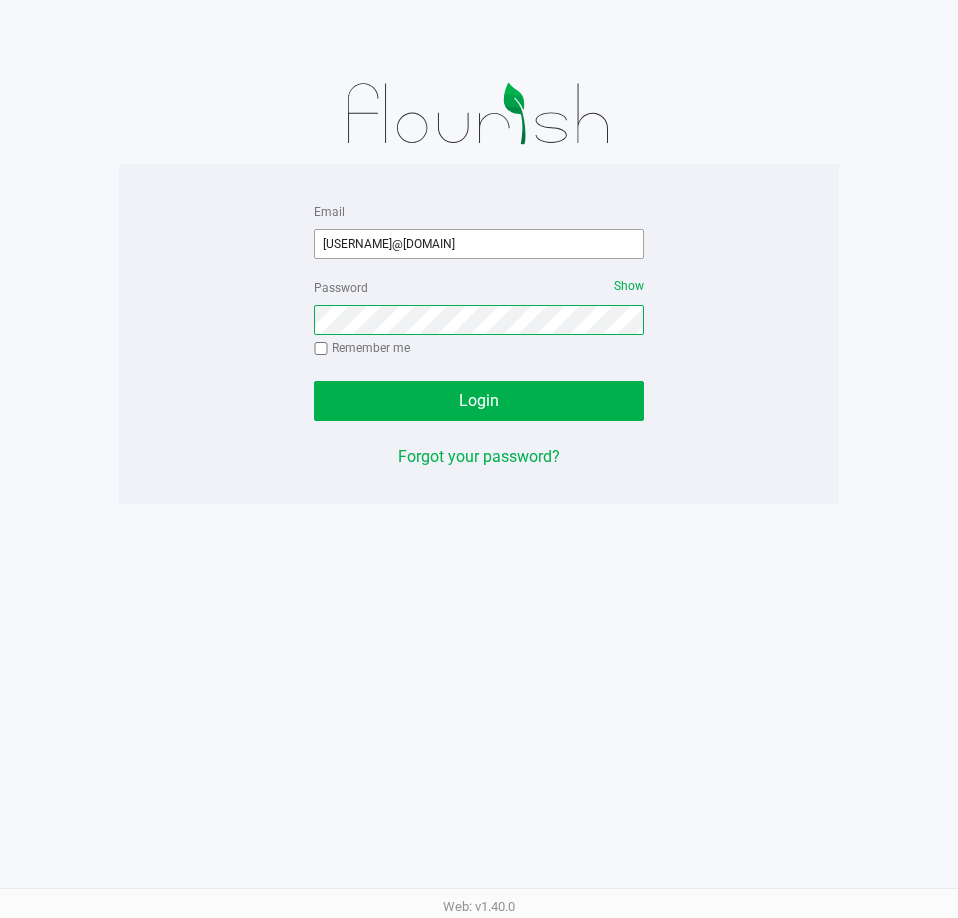 click on "Login" 